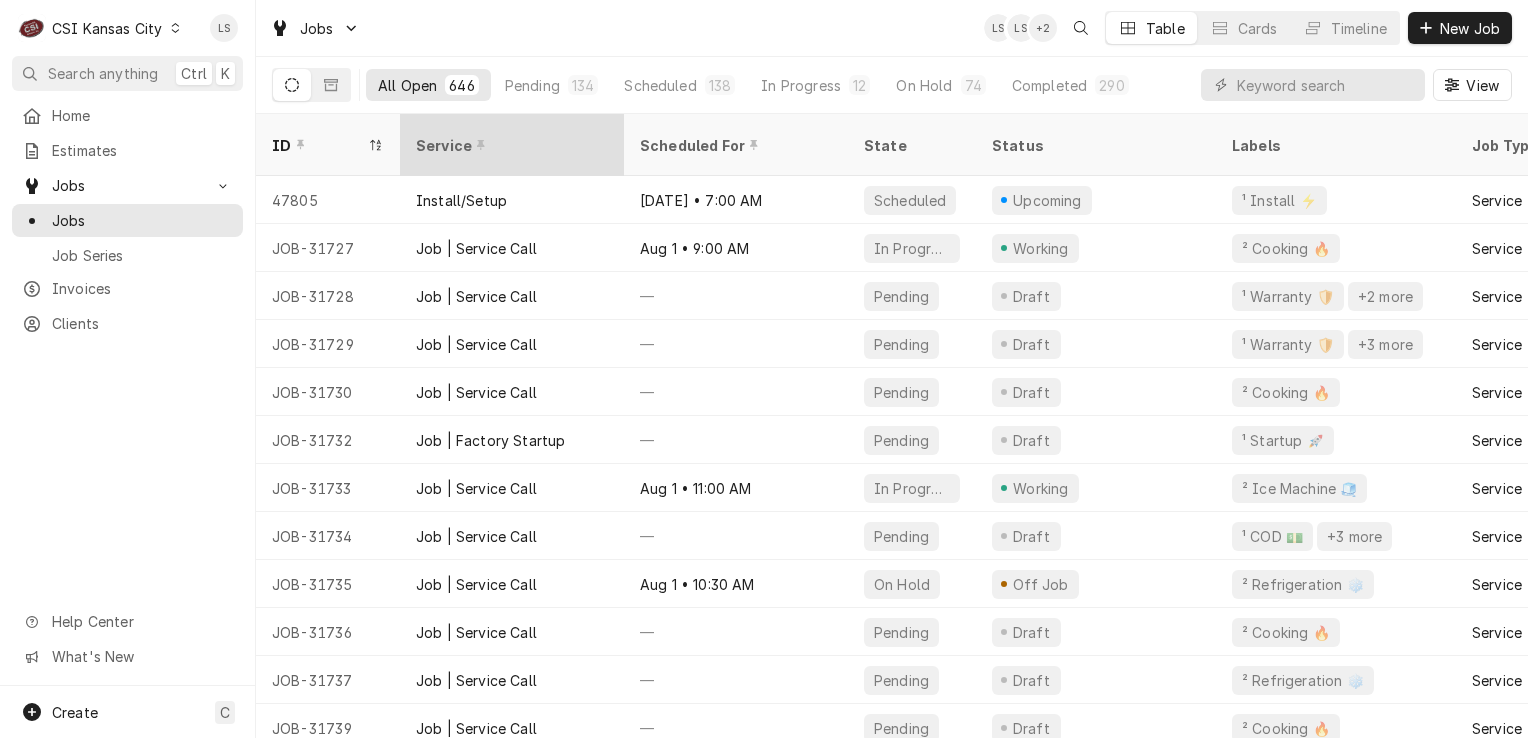 scroll, scrollTop: 0, scrollLeft: 0, axis: both 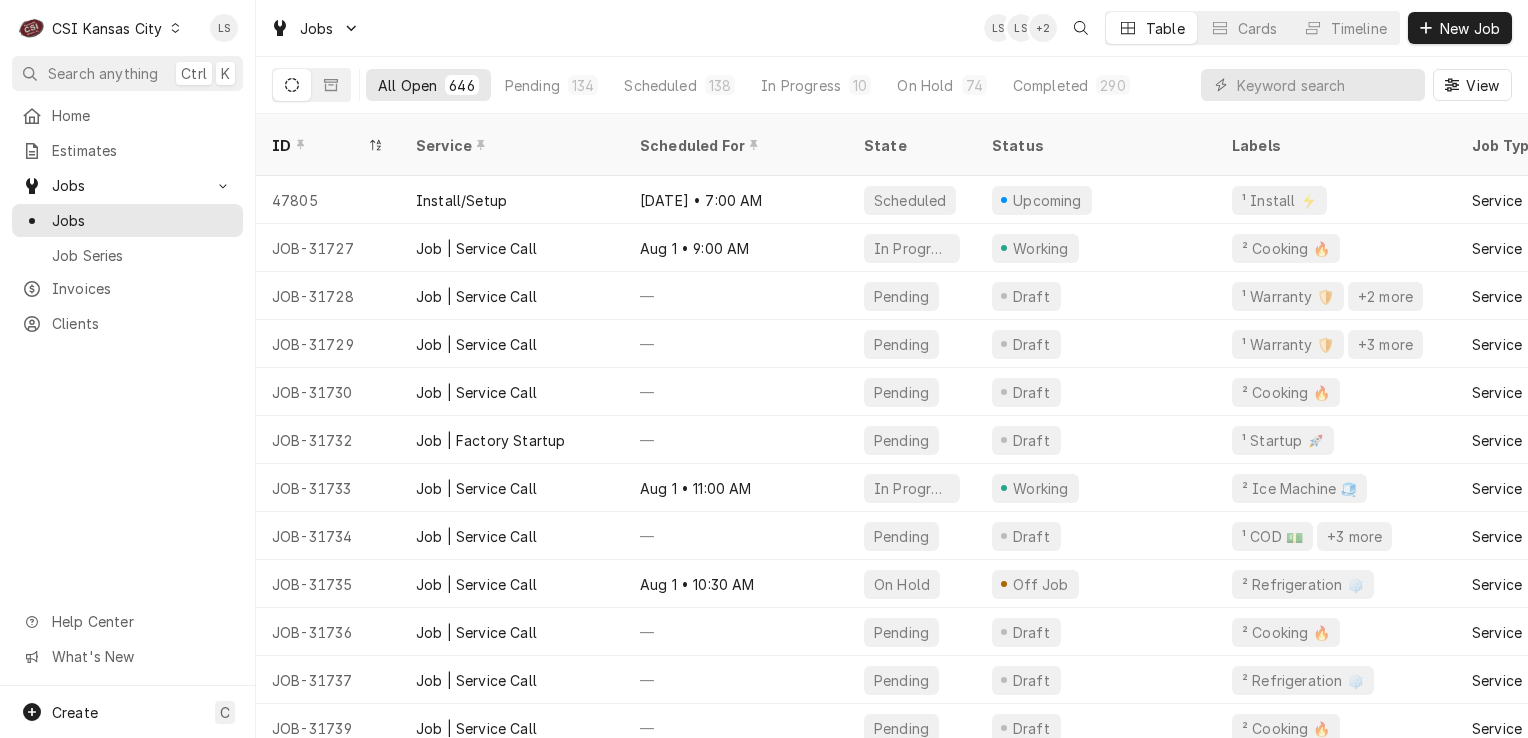 click at bounding box center [1326, 85] 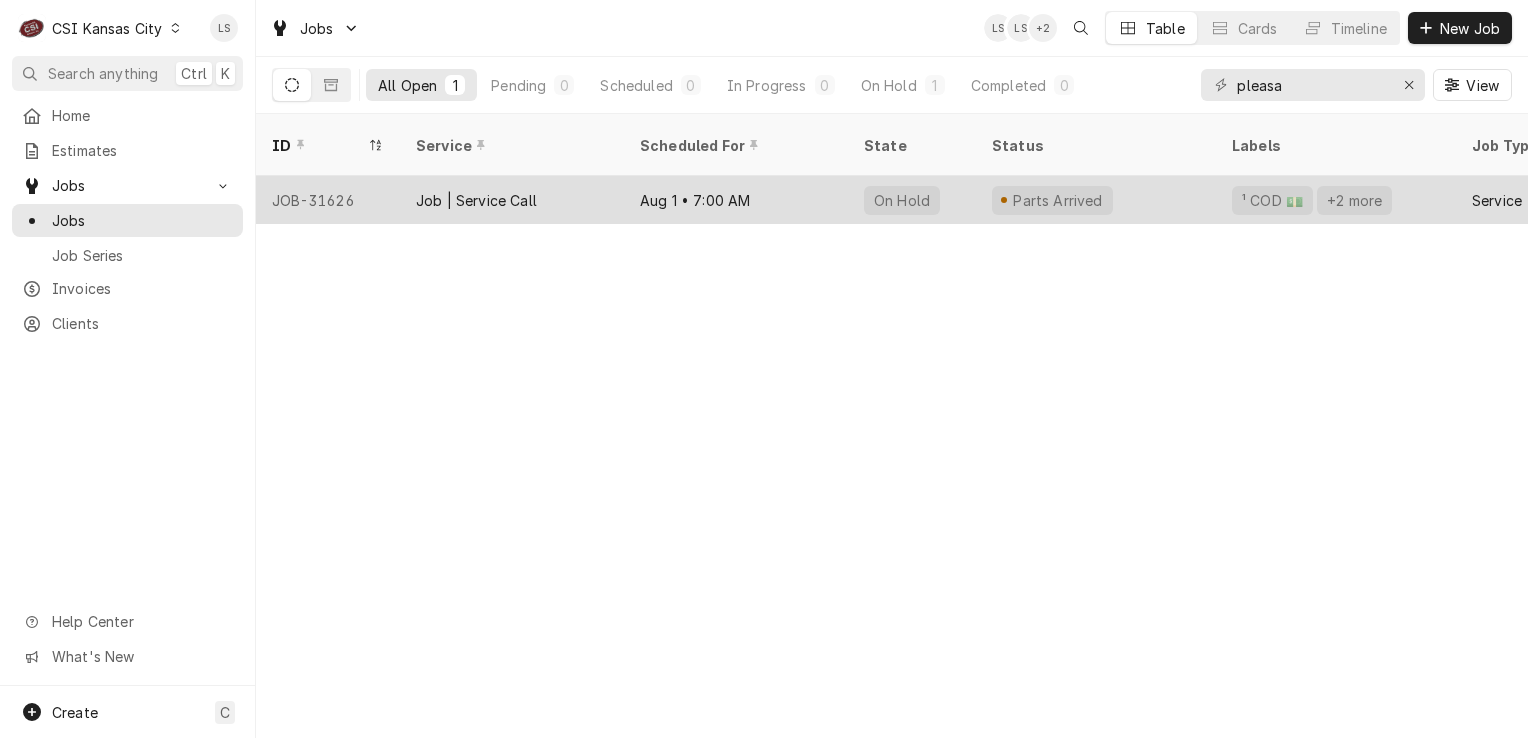 type on "pleasa" 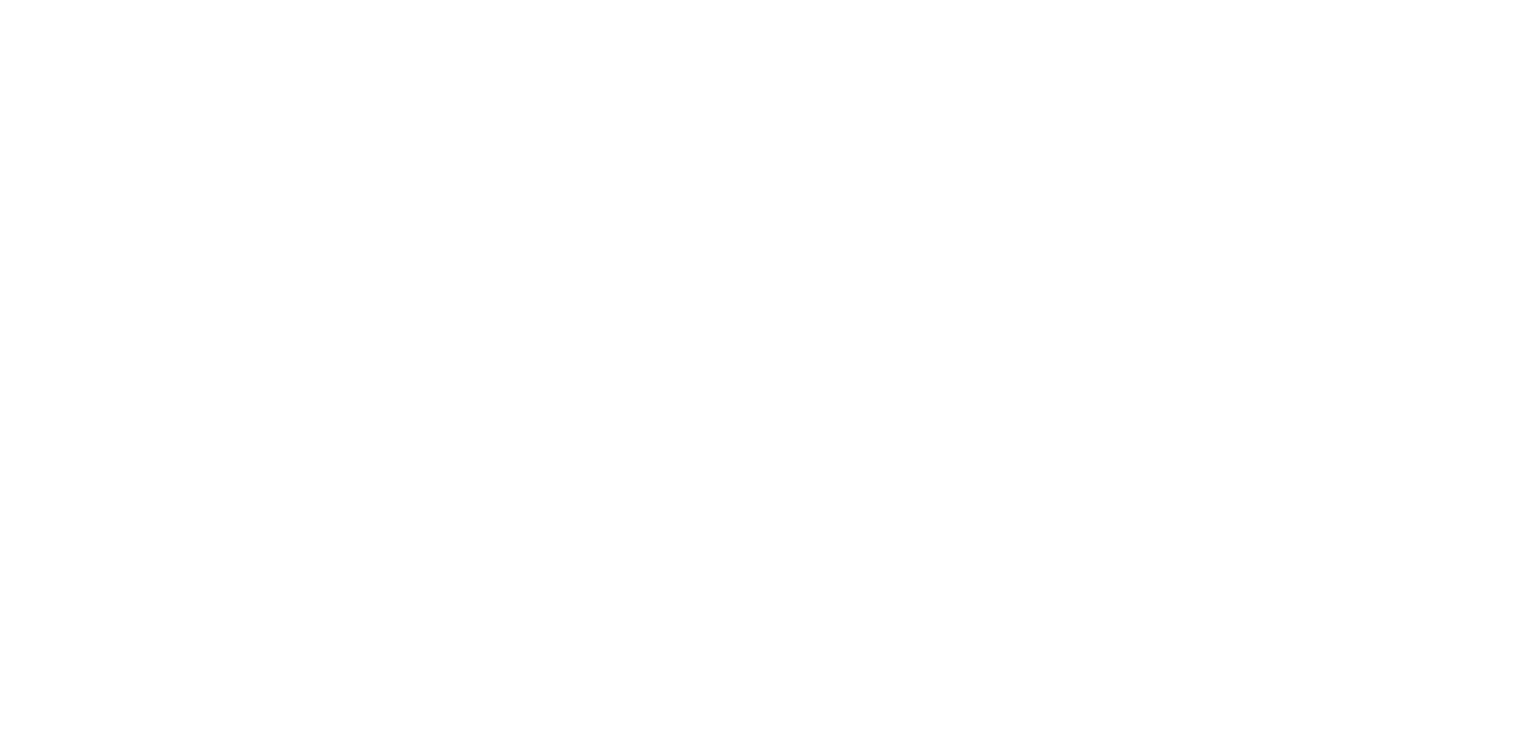 scroll, scrollTop: 0, scrollLeft: 0, axis: both 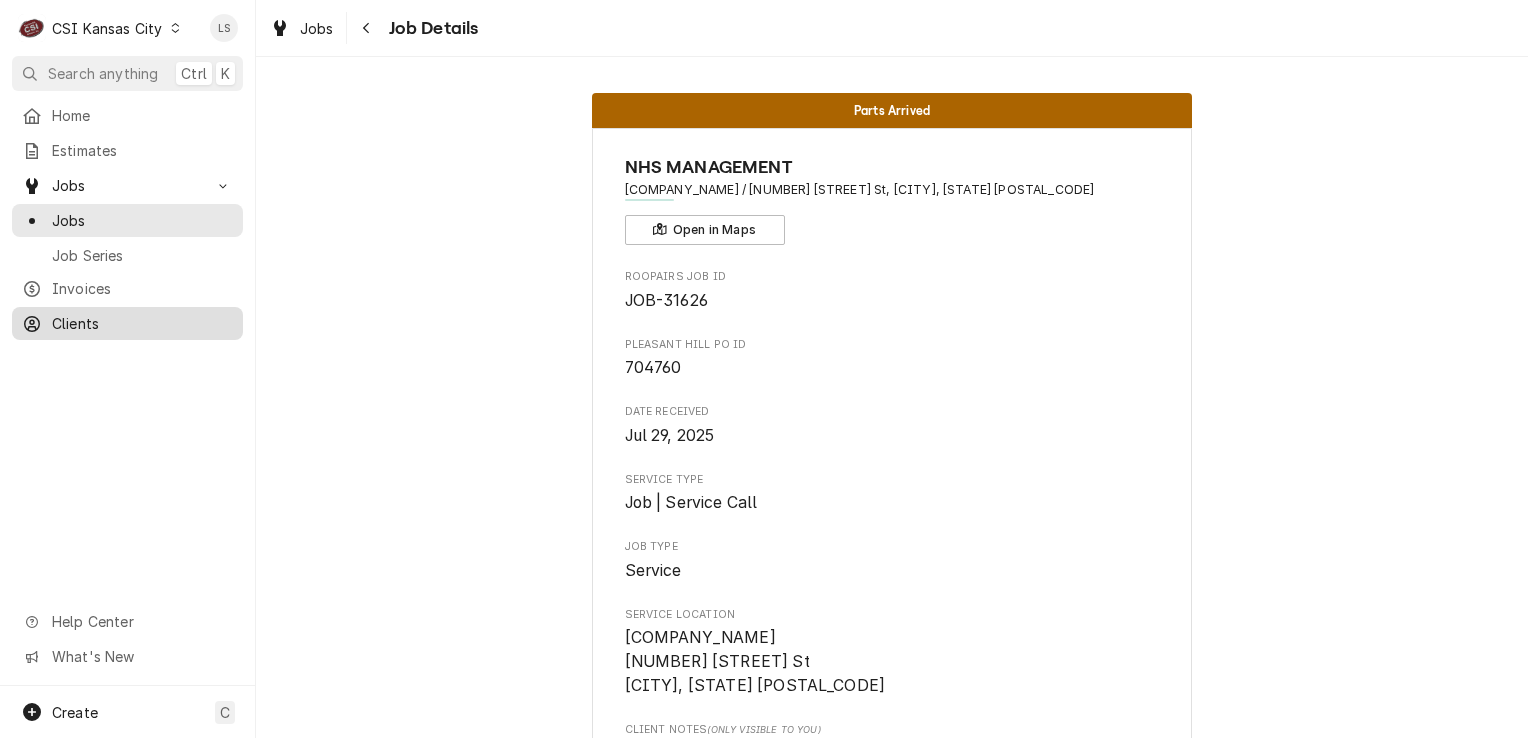 click on "Clients" at bounding box center [142, 323] 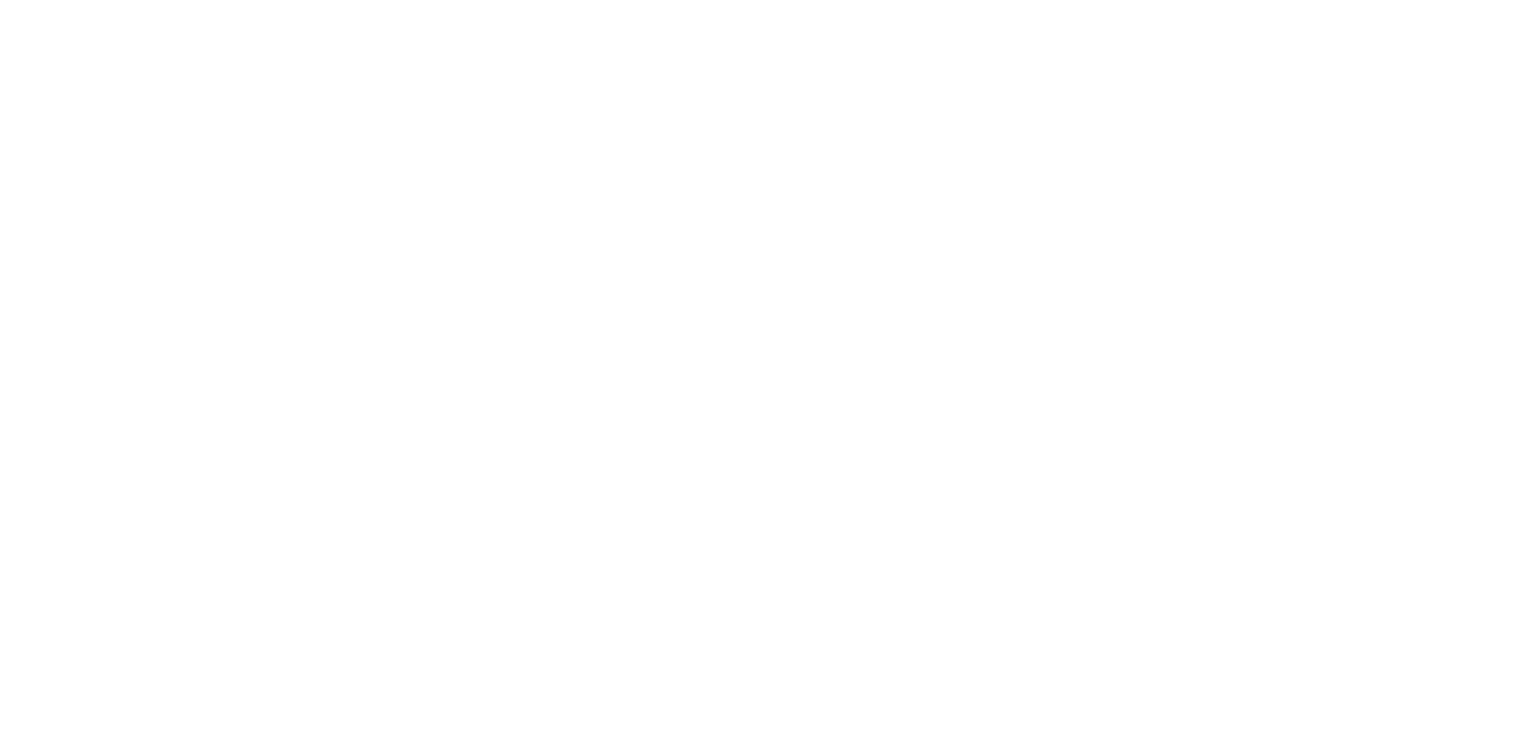 scroll, scrollTop: 0, scrollLeft: 0, axis: both 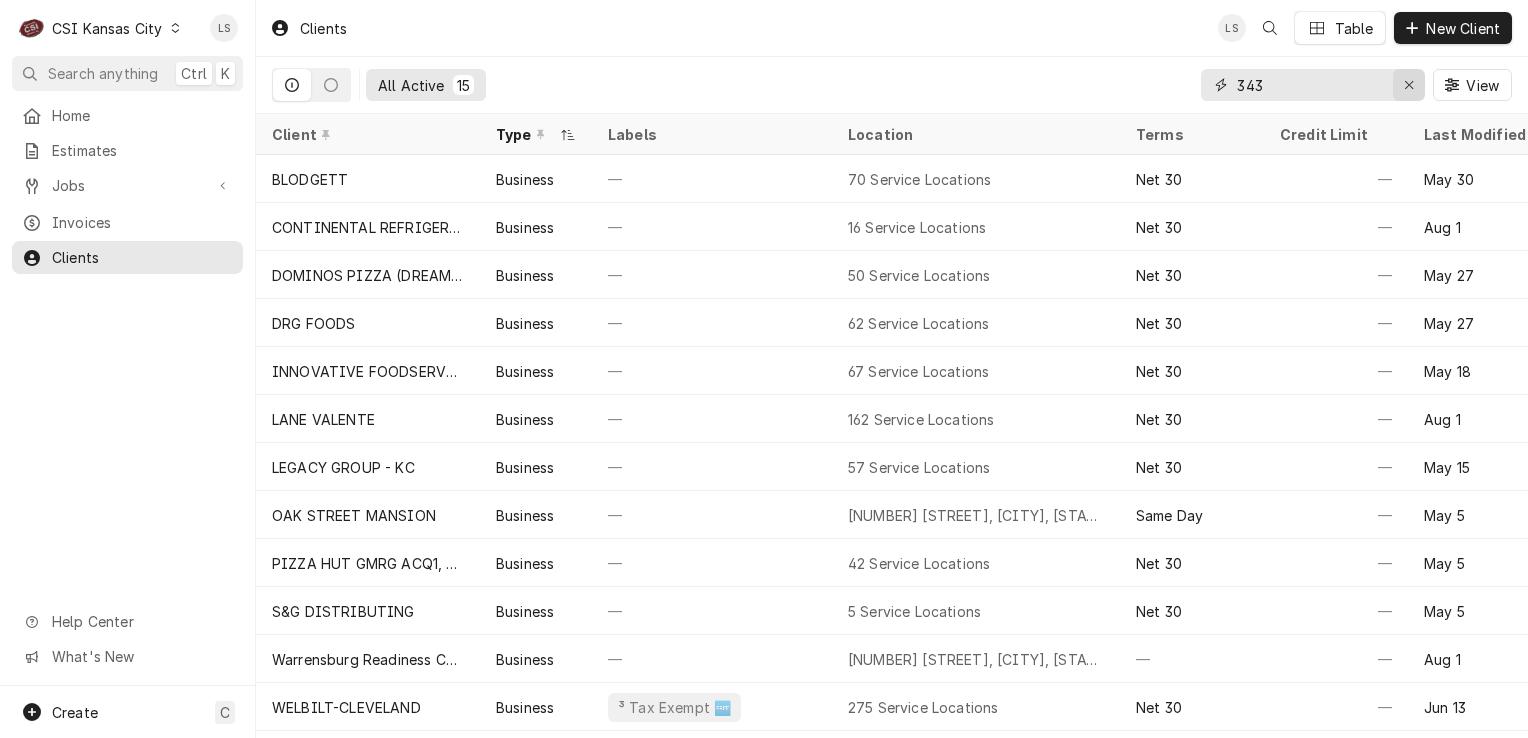 click at bounding box center (1409, 85) 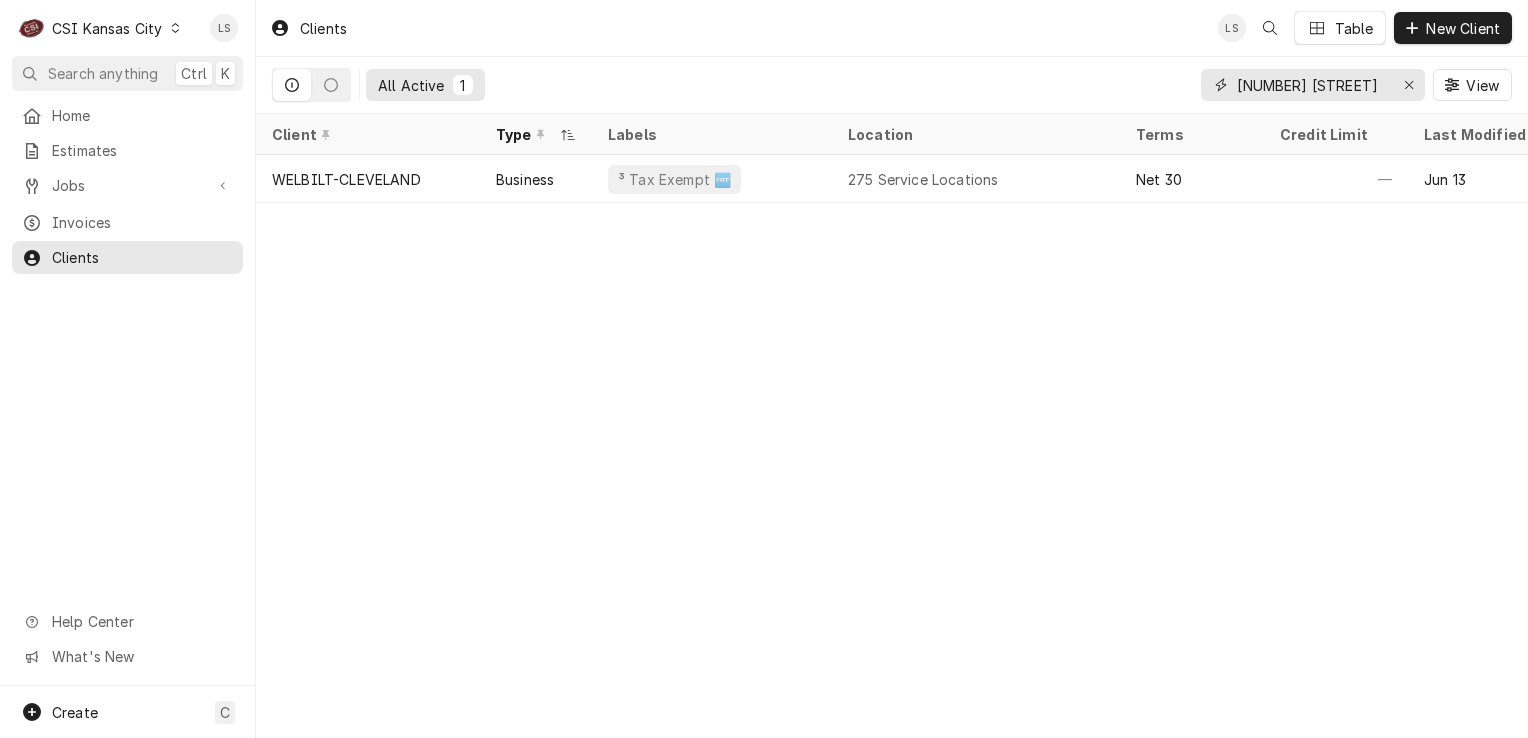 type on "[NUMBER] [STREET]" 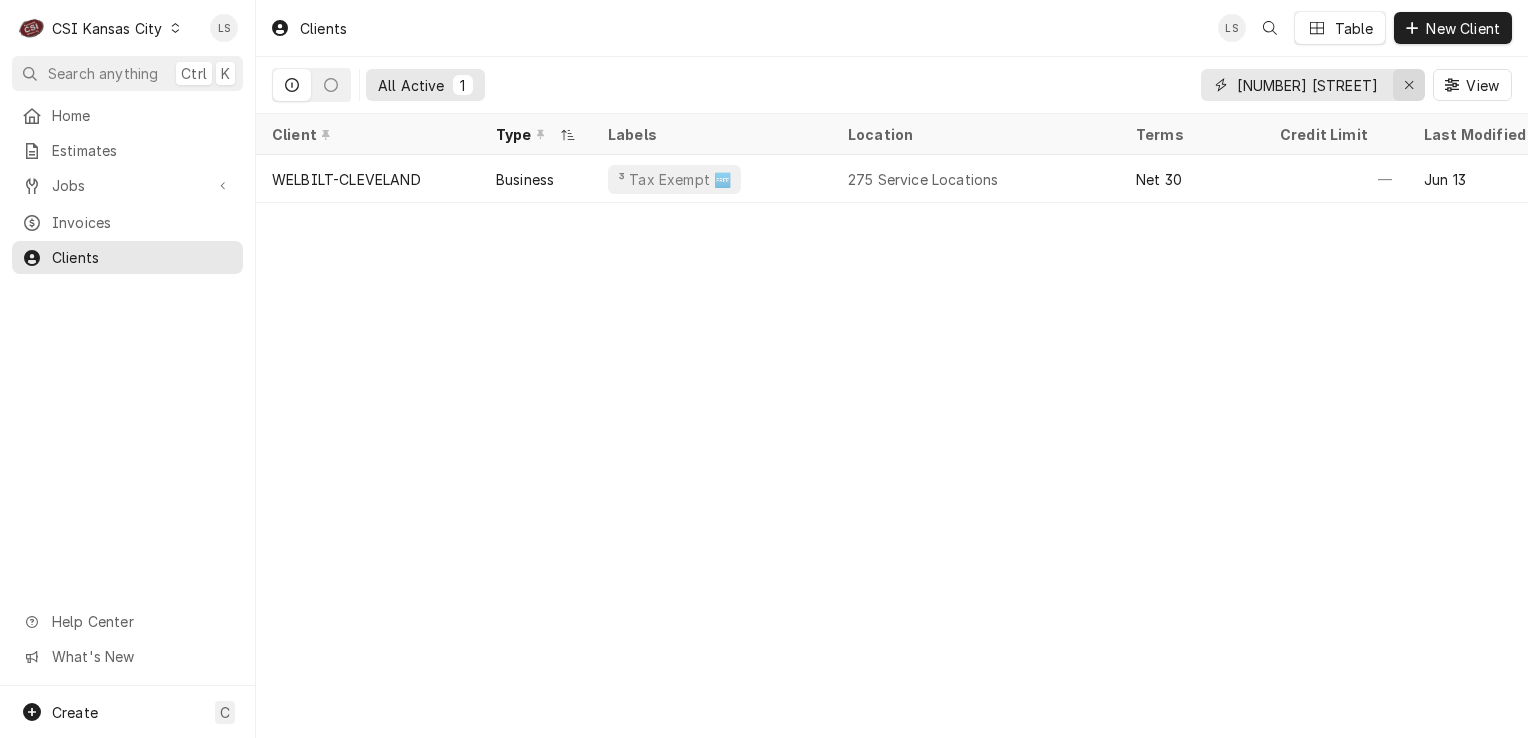 click at bounding box center [1409, 85] 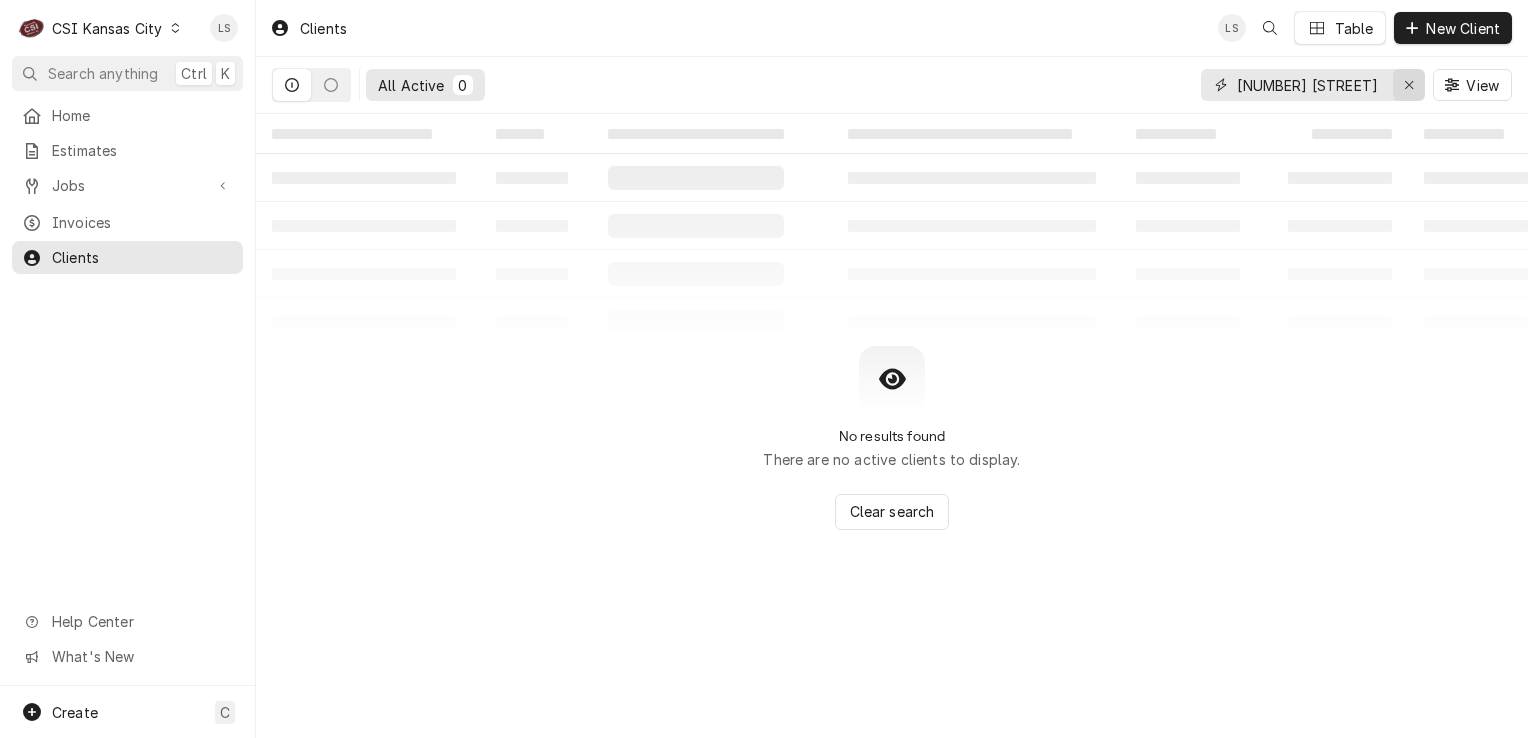 type on "[NUMBER] [STREET]" 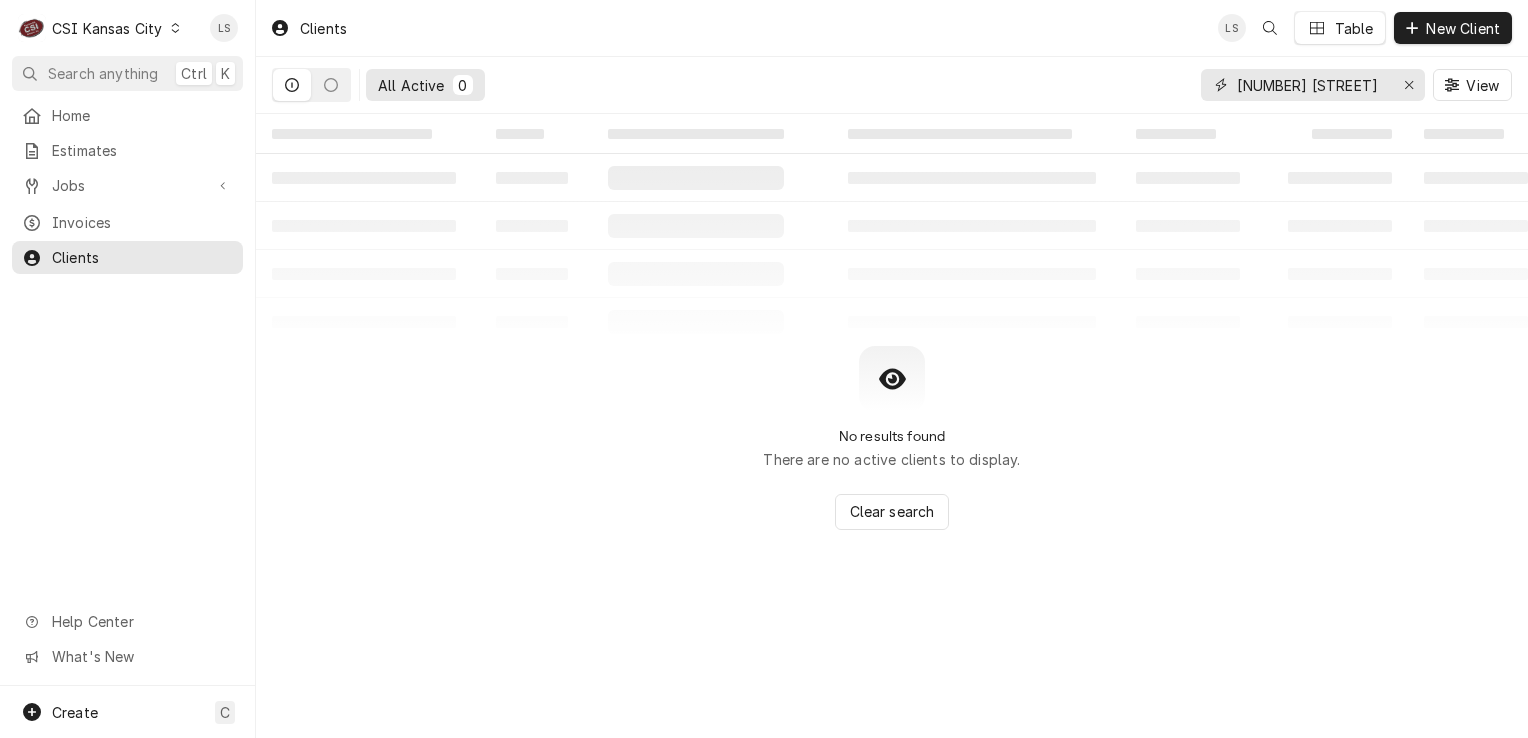 type on "[NUMBER] [STREET]" 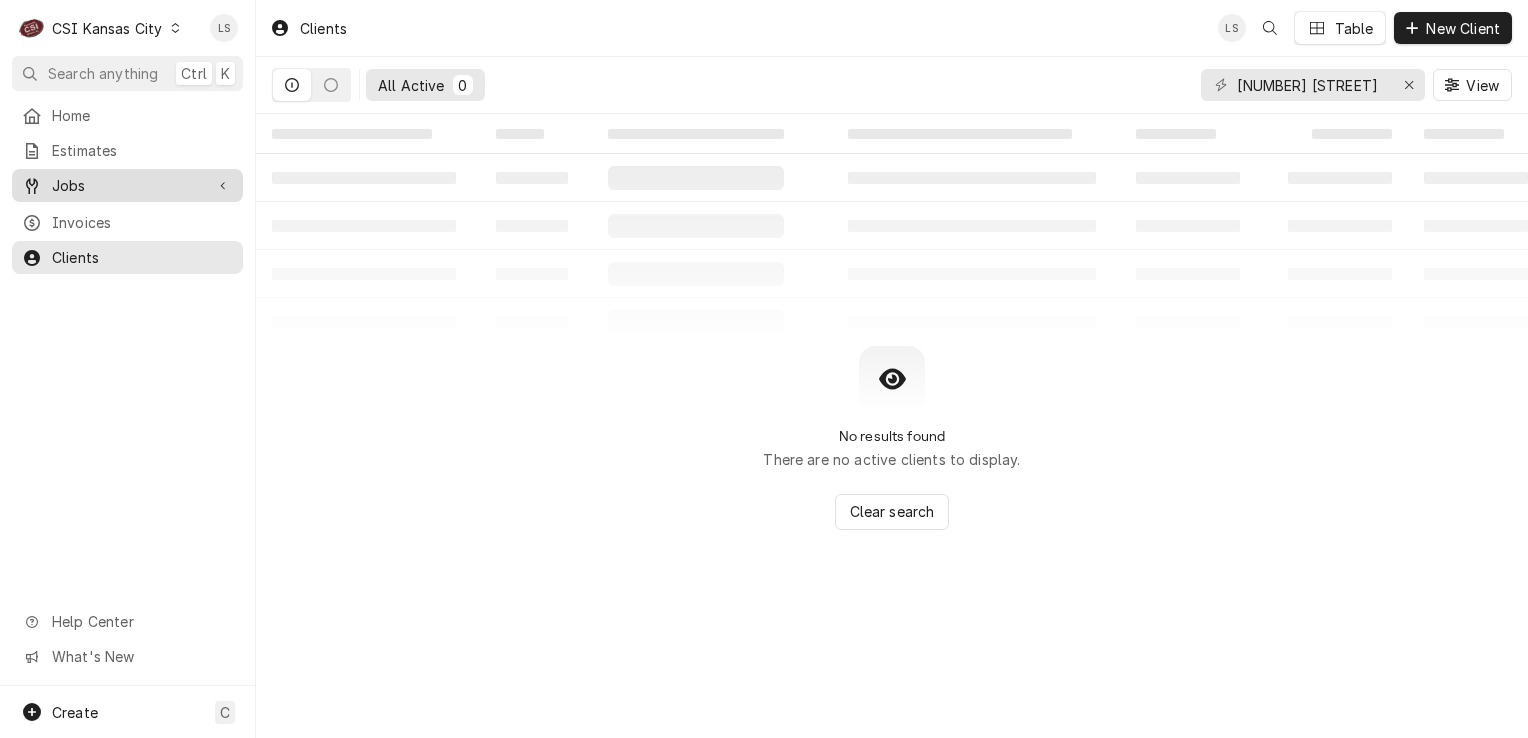 click on "Jobs" at bounding box center [127, 185] 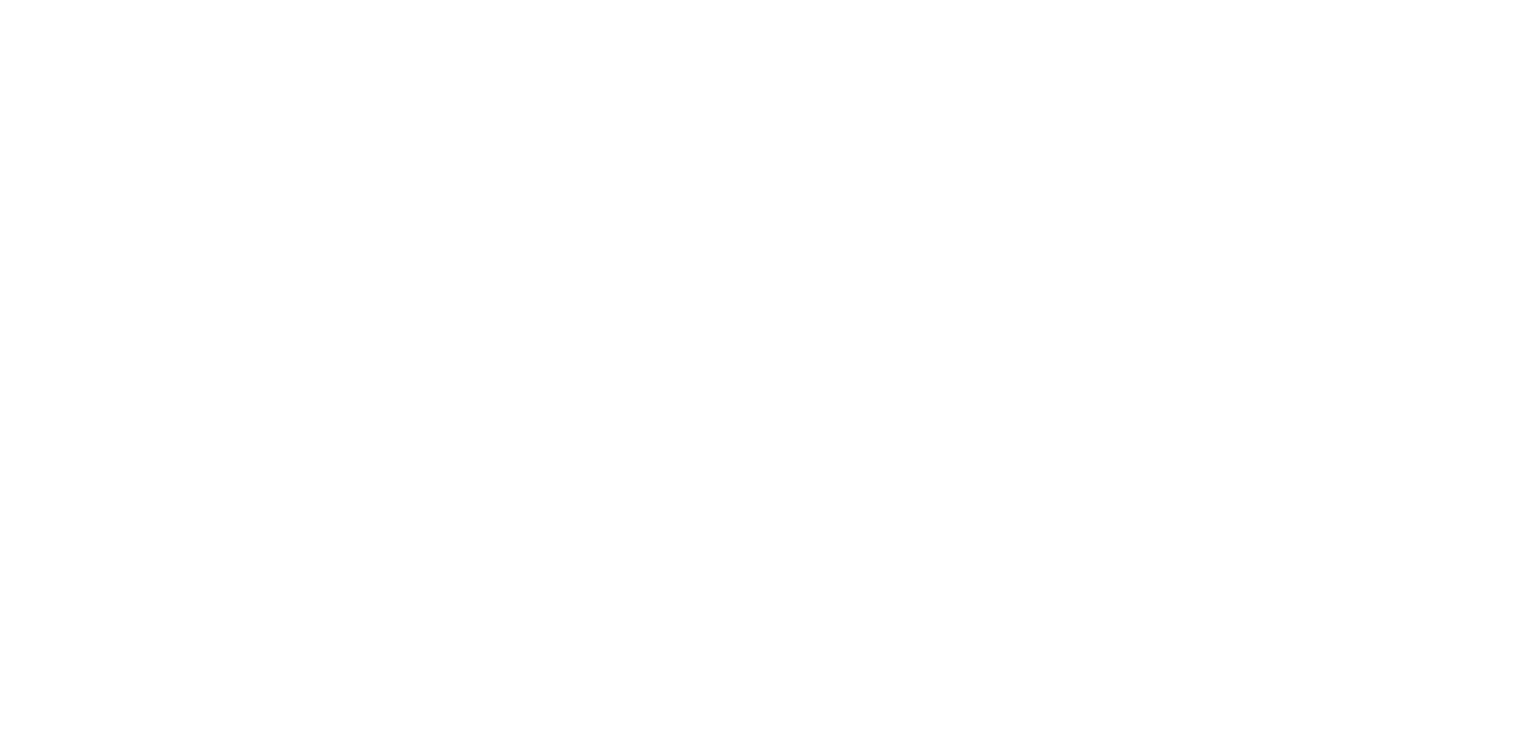 scroll, scrollTop: 0, scrollLeft: 0, axis: both 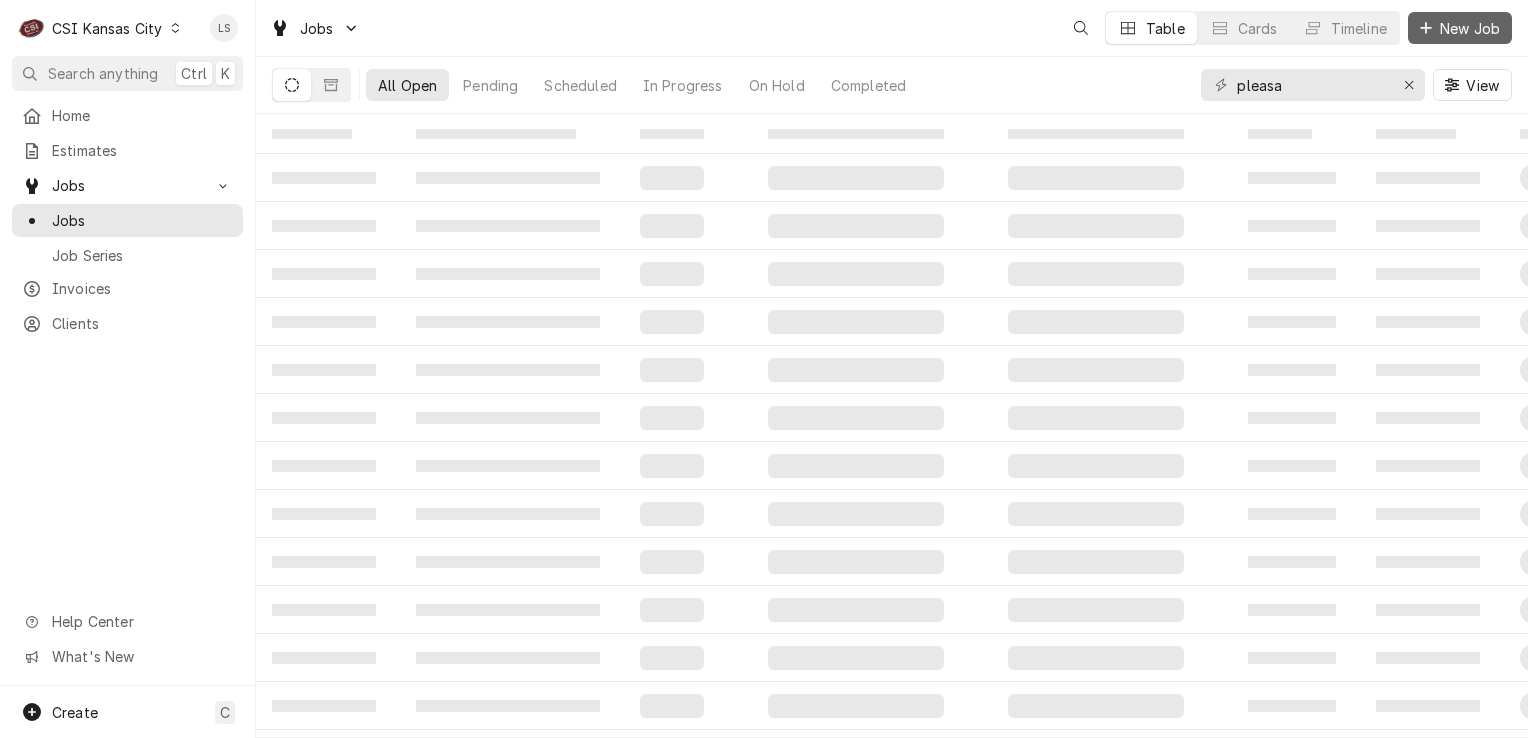 click on "New Job" at bounding box center [1470, 28] 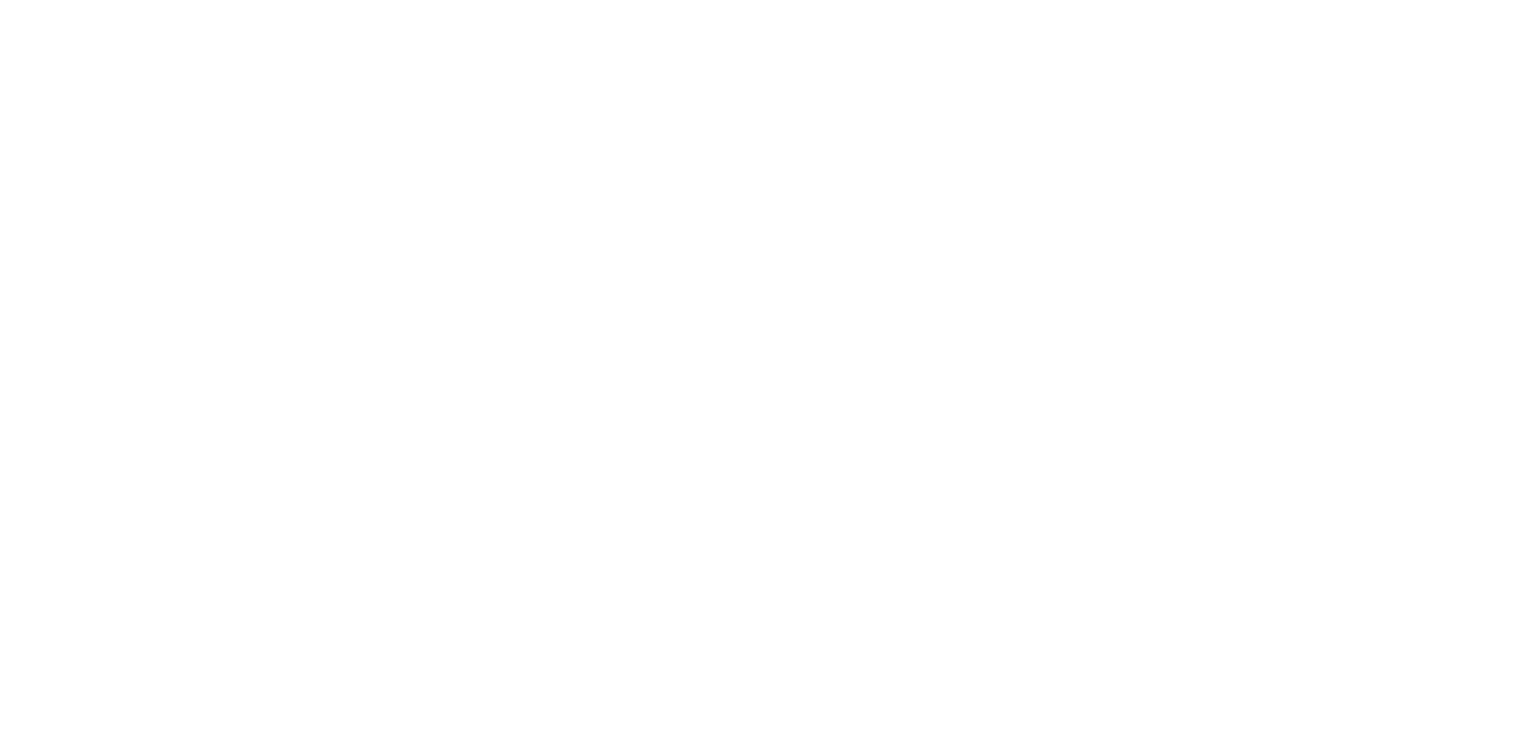 scroll, scrollTop: 0, scrollLeft: 0, axis: both 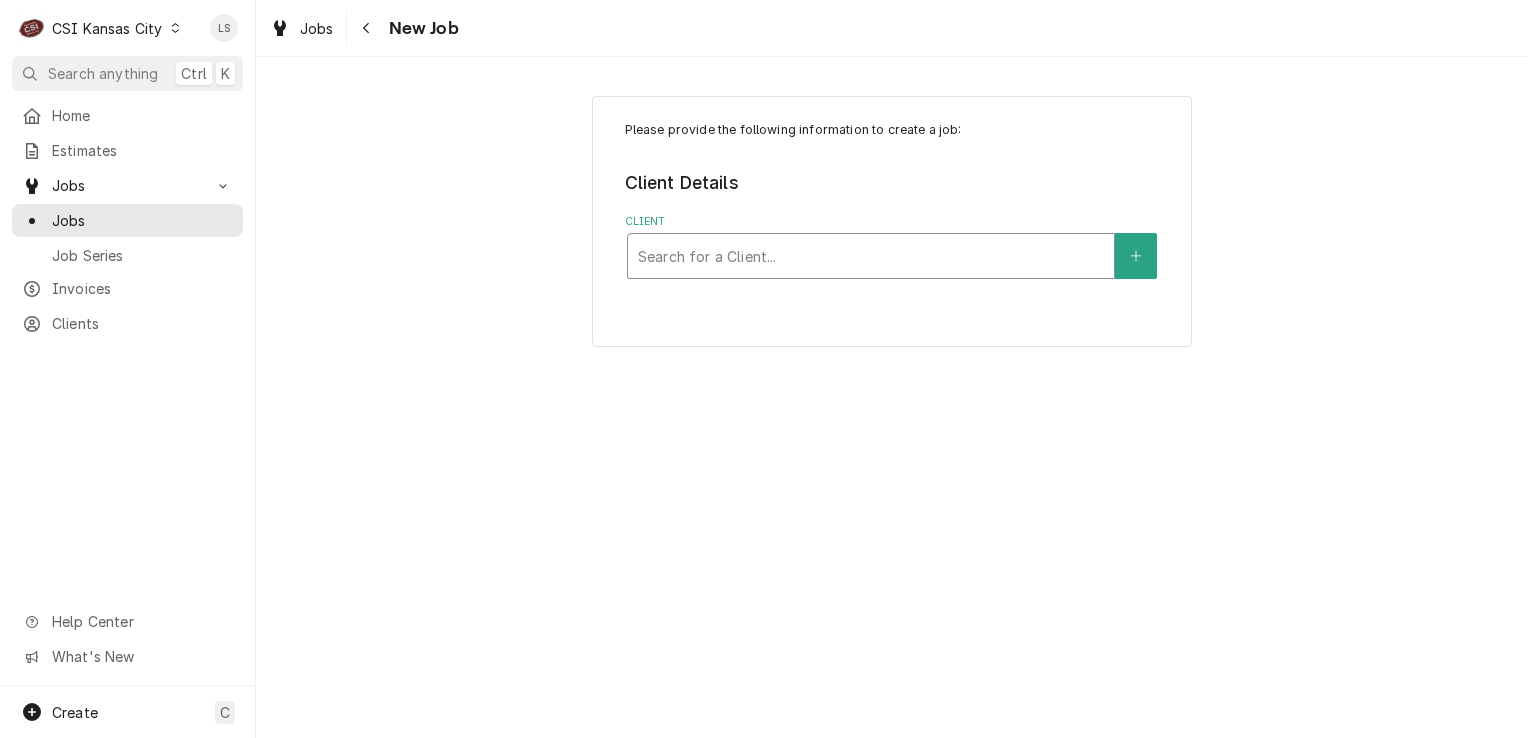click at bounding box center (871, 256) 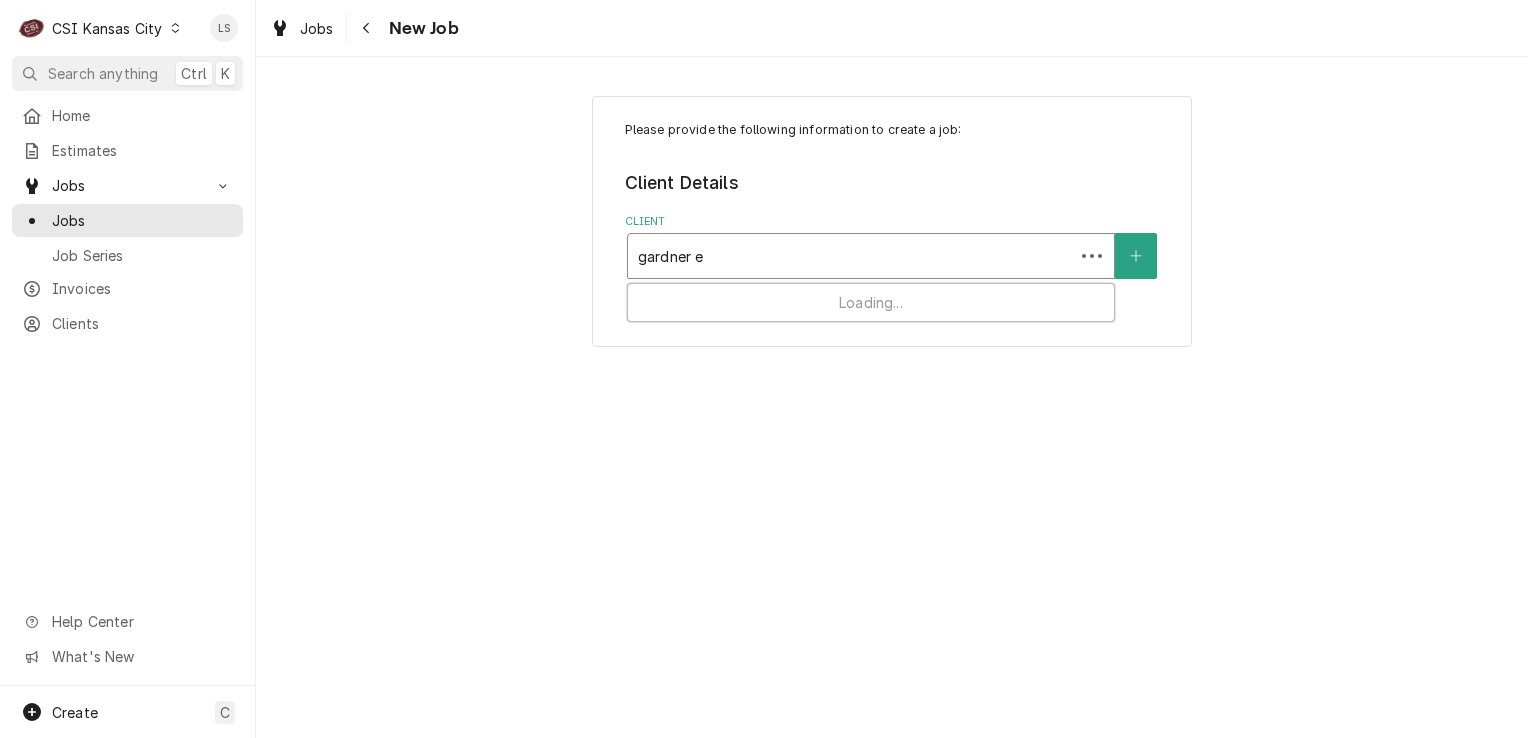 type on "gardner ed" 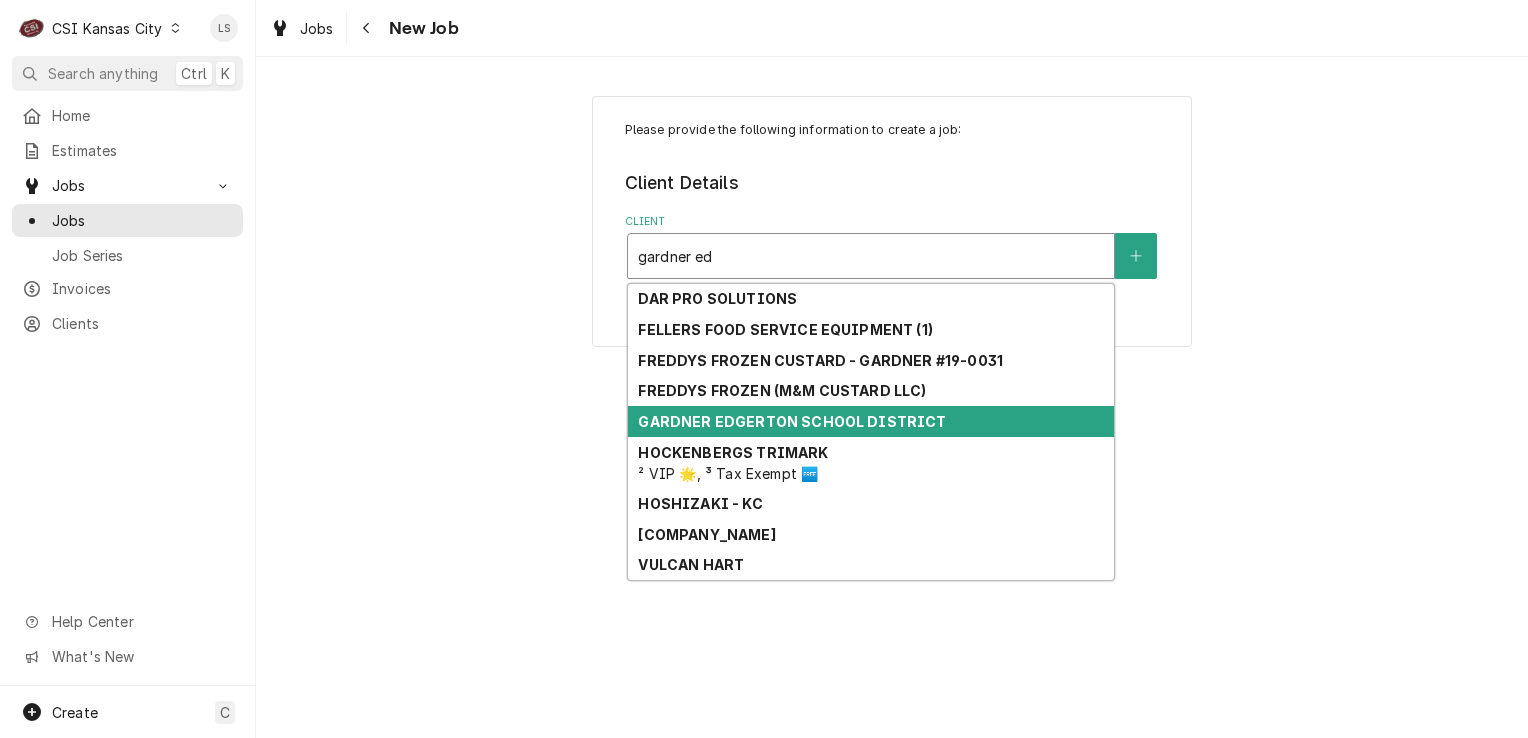 click on "GARDNER EDGERTON SCHOOL DISTRICT" at bounding box center (792, 421) 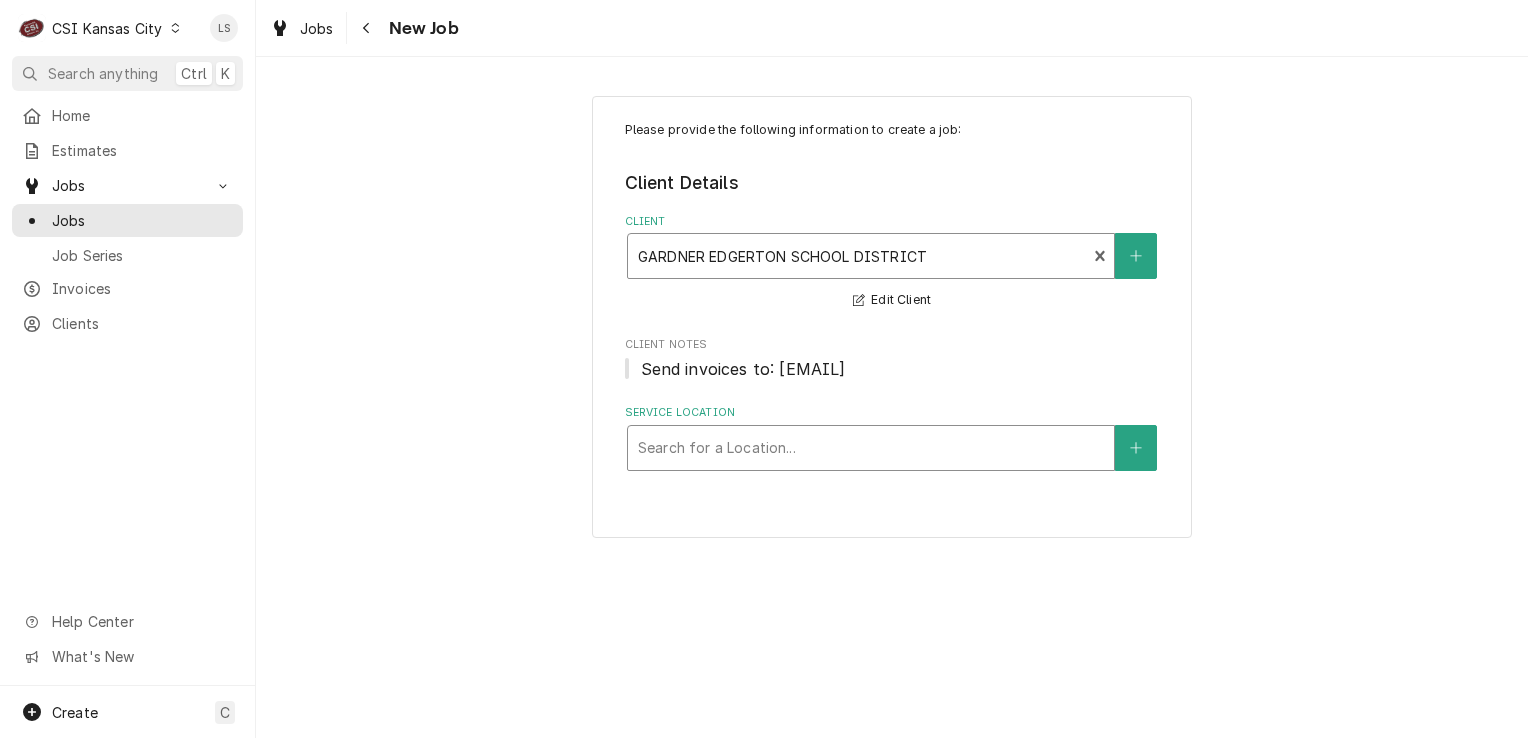 click at bounding box center [871, 448] 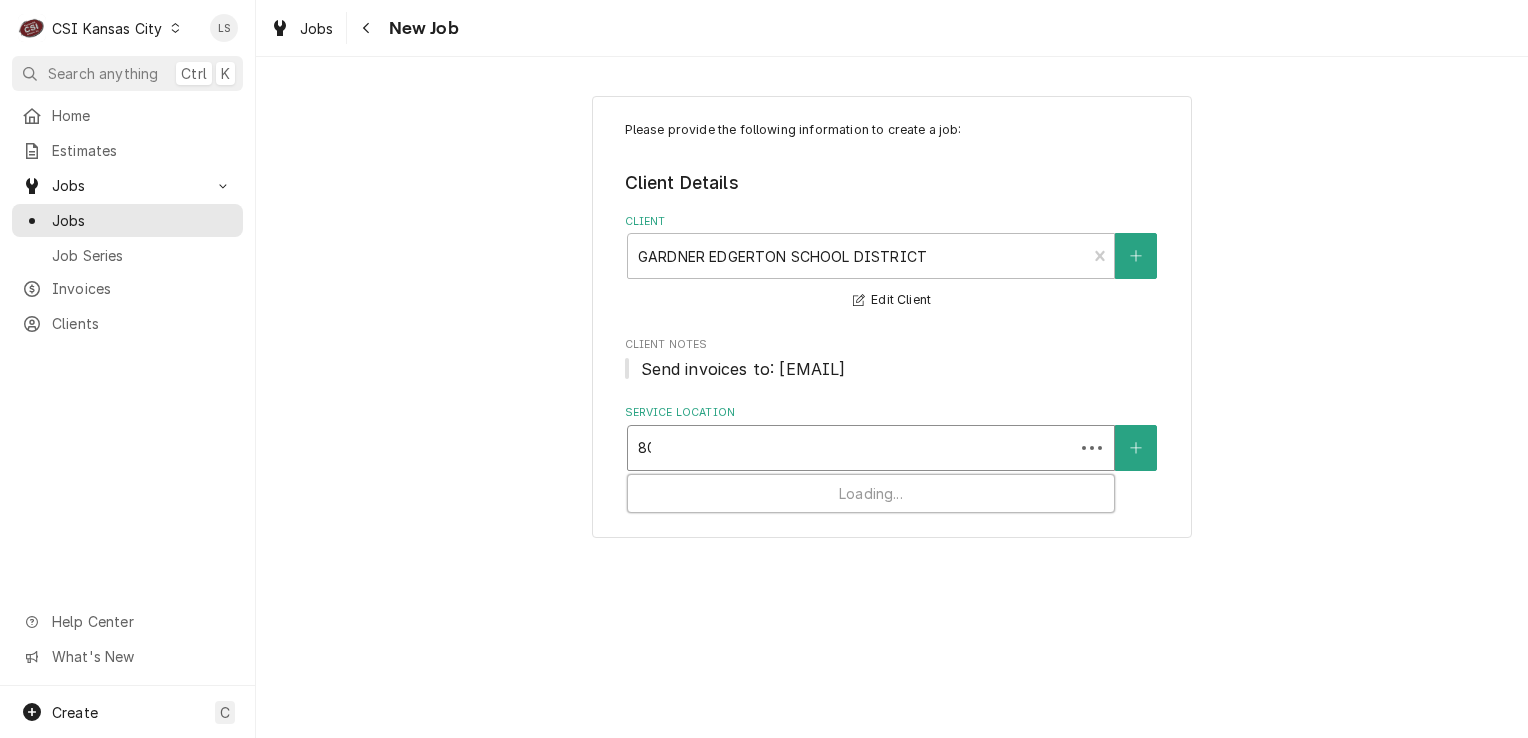 type on "800" 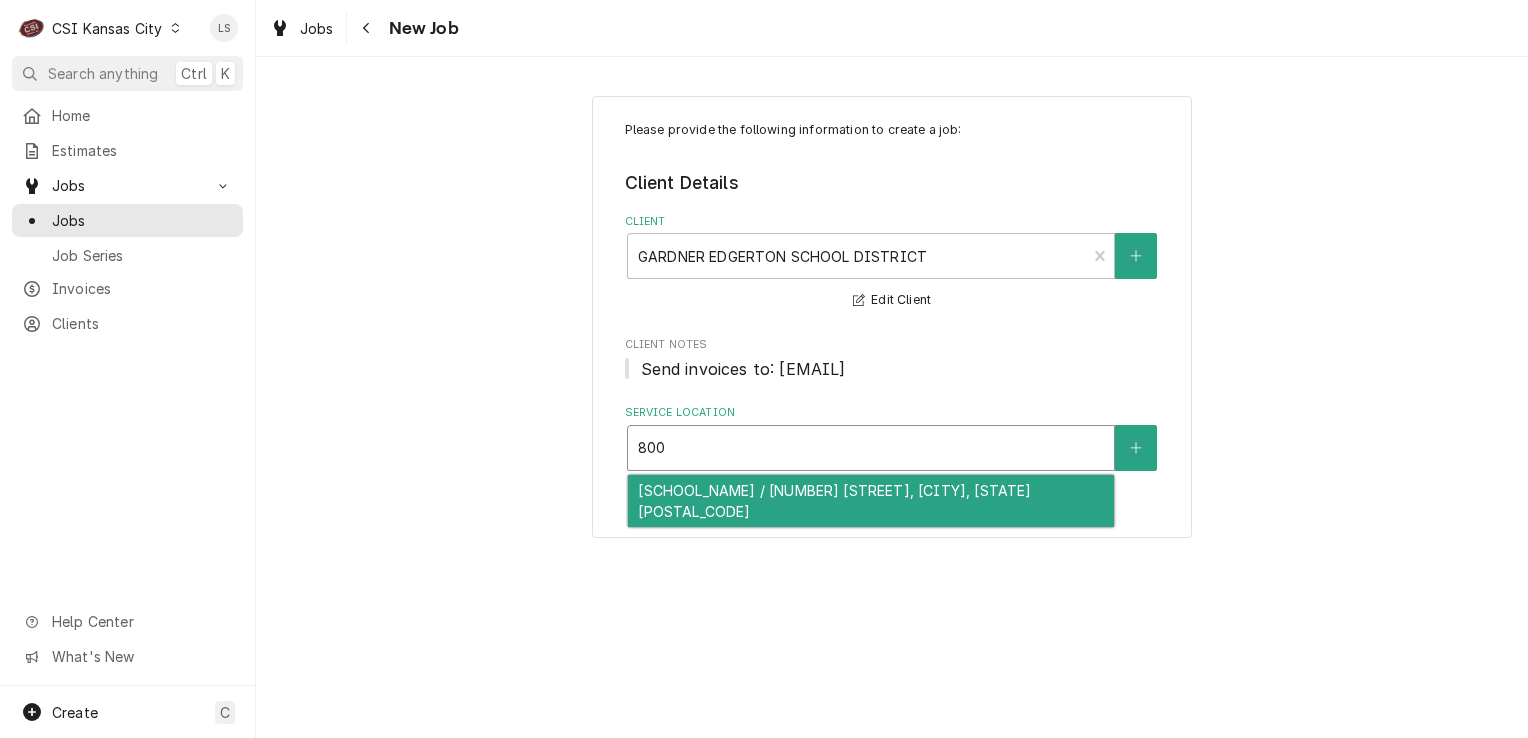 click on "Madison Elementary / 800 West Madison, Gardner, KS 66030" at bounding box center (871, 501) 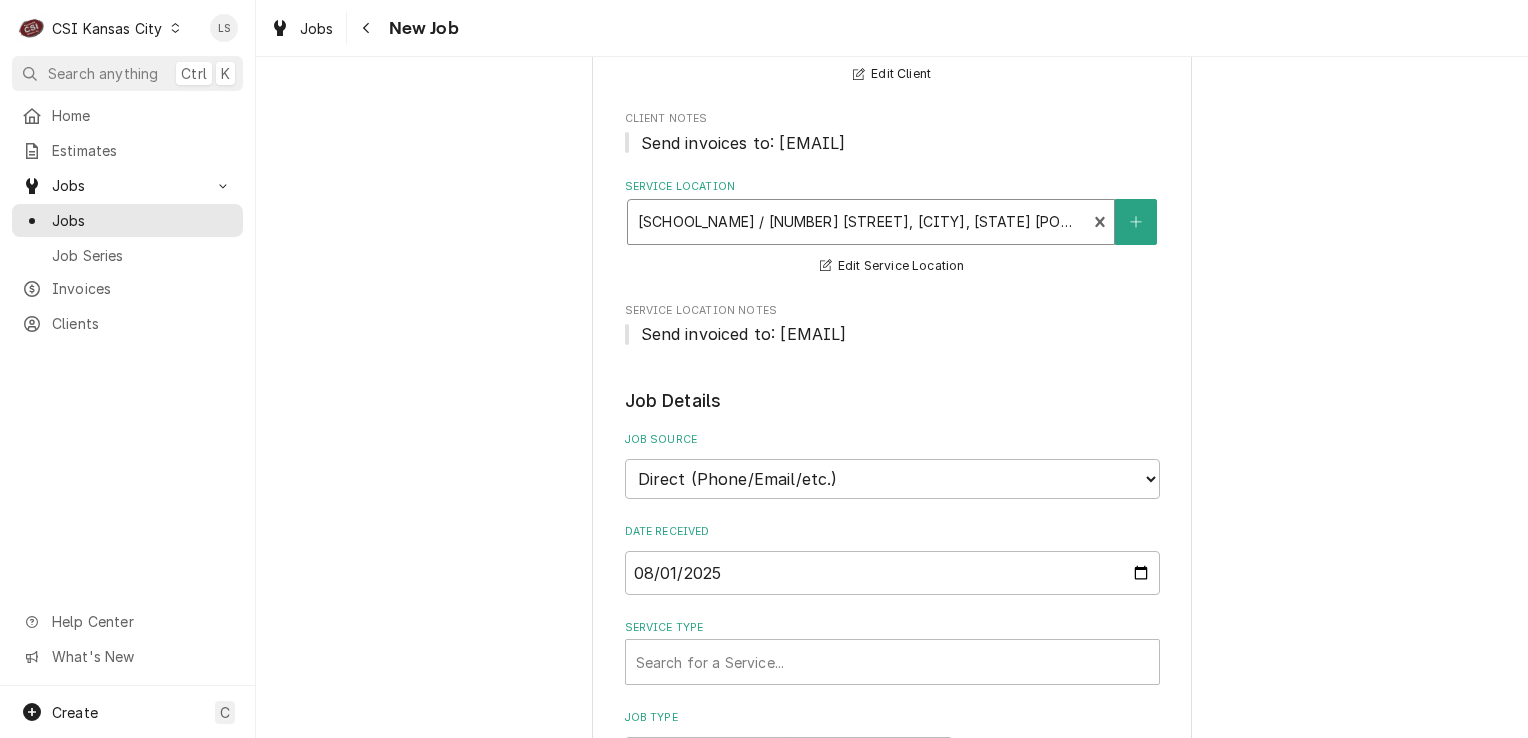 scroll, scrollTop: 400, scrollLeft: 0, axis: vertical 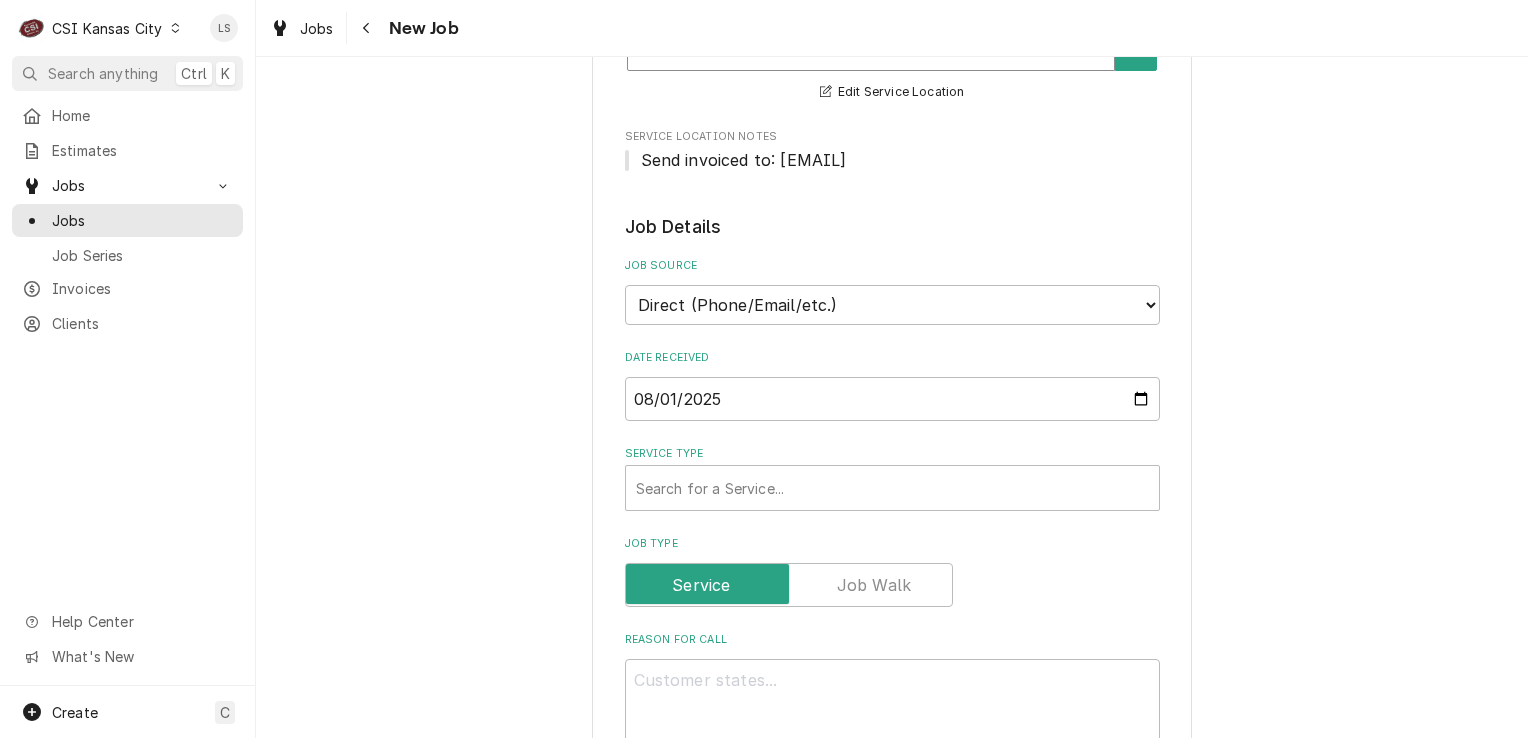 click on "Job Details Job Source Direct (Phone/Email/etc.) Service Channel Corrigo Ecotrak Other Date Received 2025-08-01 Service Type Search for a Service... Job Type Reason For Call Technician Instructions  ( optional ) Priority No Priority Urgent High Medium Low Labels  ( optional ) Add Labels... Equipment Expected Is Equipment involved on this Job? Who called in this service? Search for a Contact... Who should the tech(s) ask for? Search for a Contact... Attachments  ( if any ) Add Attachment Estimated Arrival Time AM / PM 6:00 AM 6:15 AM 6:30 AM 6:45 AM 7:00 AM 7:15 AM 7:30 AM 7:45 AM 8:00 AM 8:15 AM 8:30 AM 8:45 AM 9:00 AM 9:15 AM 9:30 AM 9:45 AM 10:00 AM 10:15 AM 10:30 AM 10:45 AM 11:00 AM 11:15 AM 11:30 AM 11:45 AM 12:00 PM 12:15 PM 12:30 PM 12:45 PM 1:00 PM 1:15 PM 1:30 PM 1:45 PM 2:00 PM 2:15 PM 2:30 PM 2:45 PM 3:00 PM 3:15 PM 3:30 PM 3:45 PM 4:00 PM 4:15 PM 4:30 PM 4:45 PM 5:00 PM 5:15 PM 5:30 PM 5:45 PM 6:00 PM 6:15 PM 6:30 PM 6:45 PM 7:00 PM 7:15 PM 7:30 PM 7:45 PM 8:00 PM 8:15 PM 8:30 PM 8:45 PM 9:00 PM" at bounding box center [892, 957] 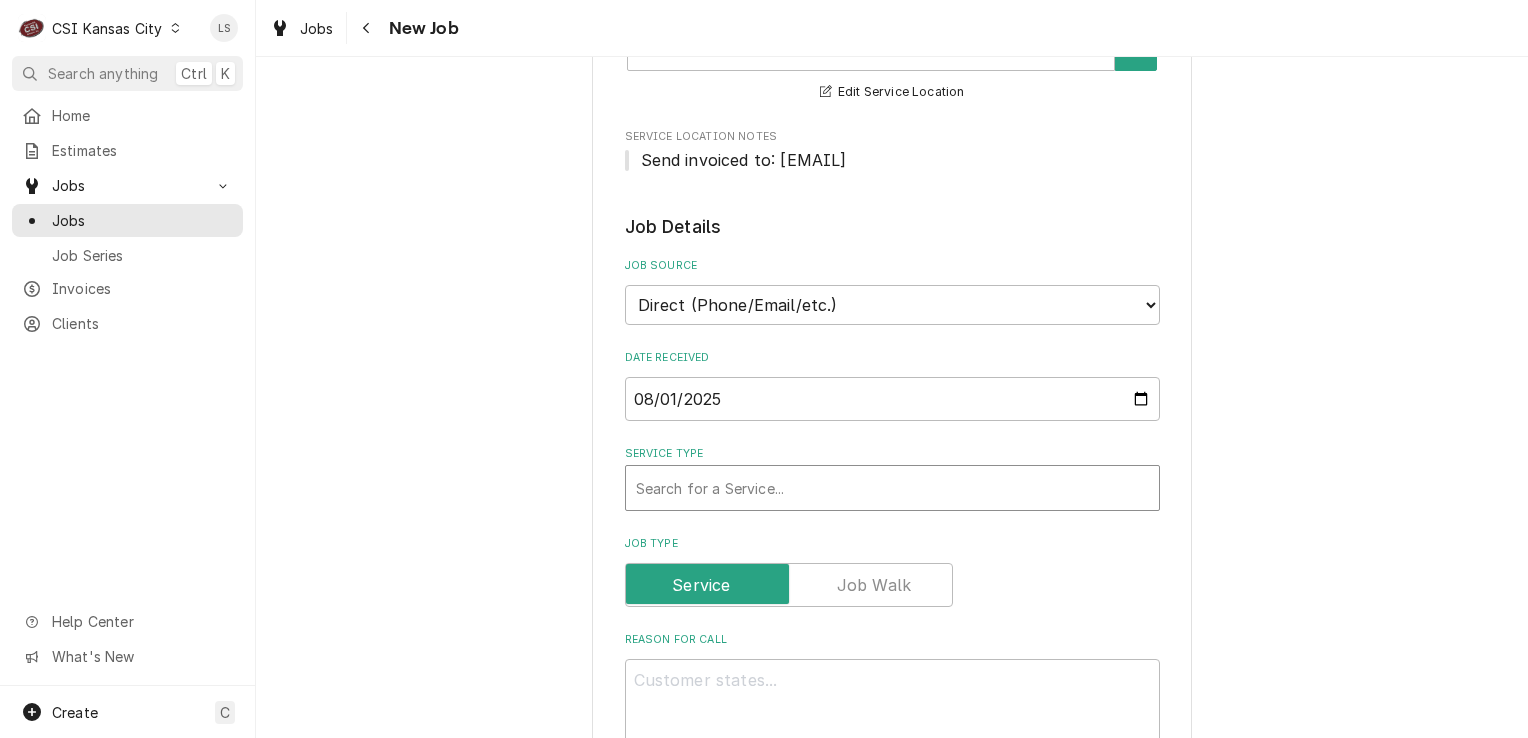 click at bounding box center (892, 488) 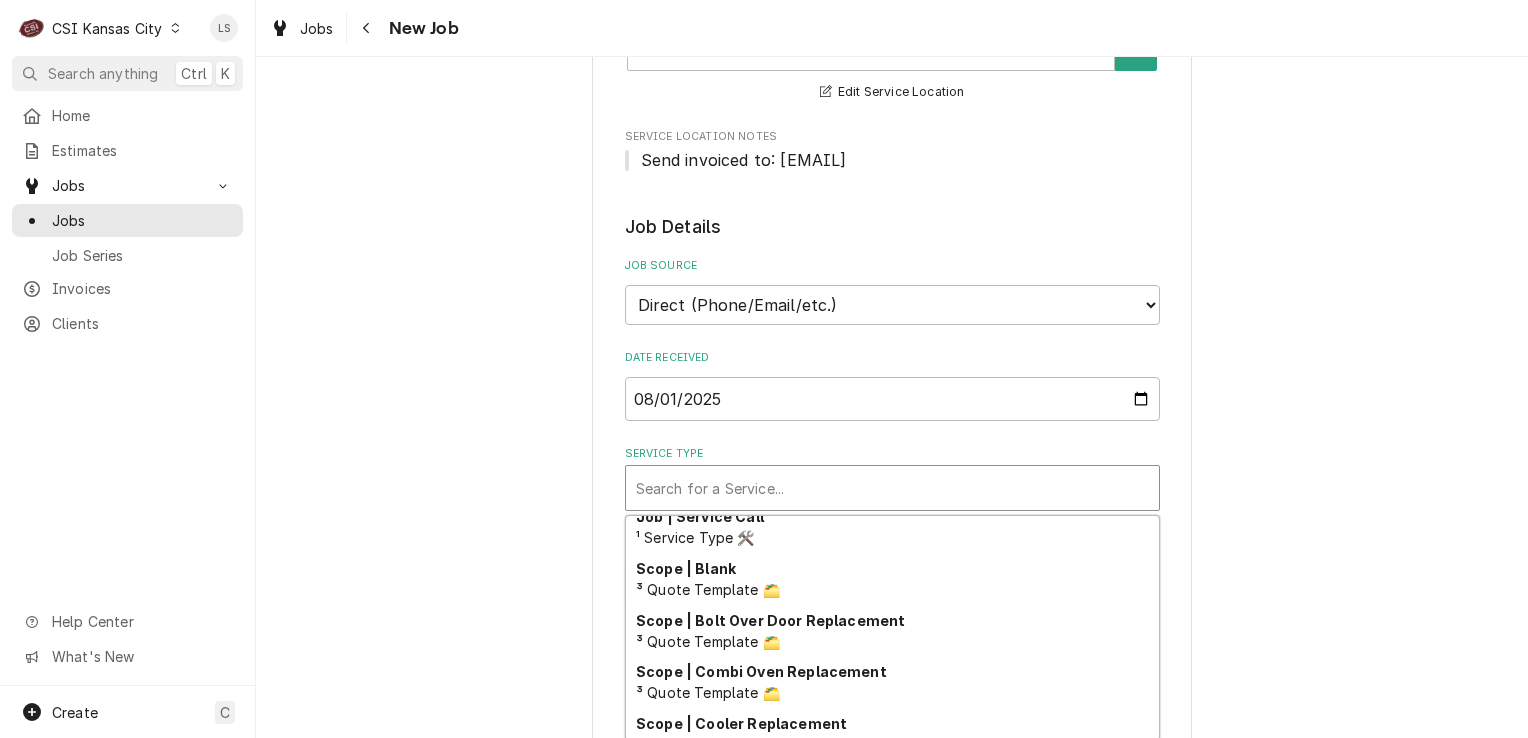 scroll, scrollTop: 1308, scrollLeft: 0, axis: vertical 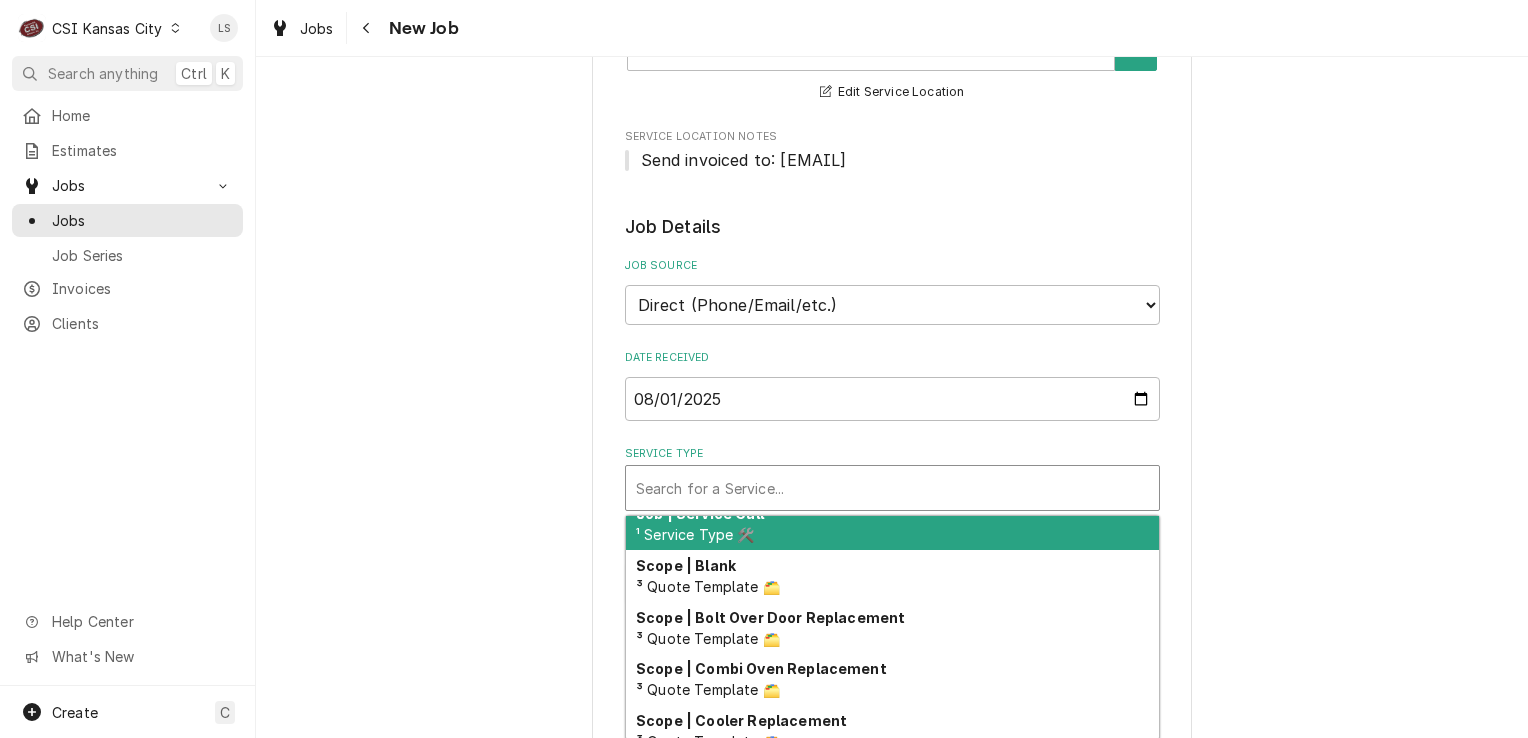 click on "¹ Service Type 🛠️" at bounding box center [695, 534] 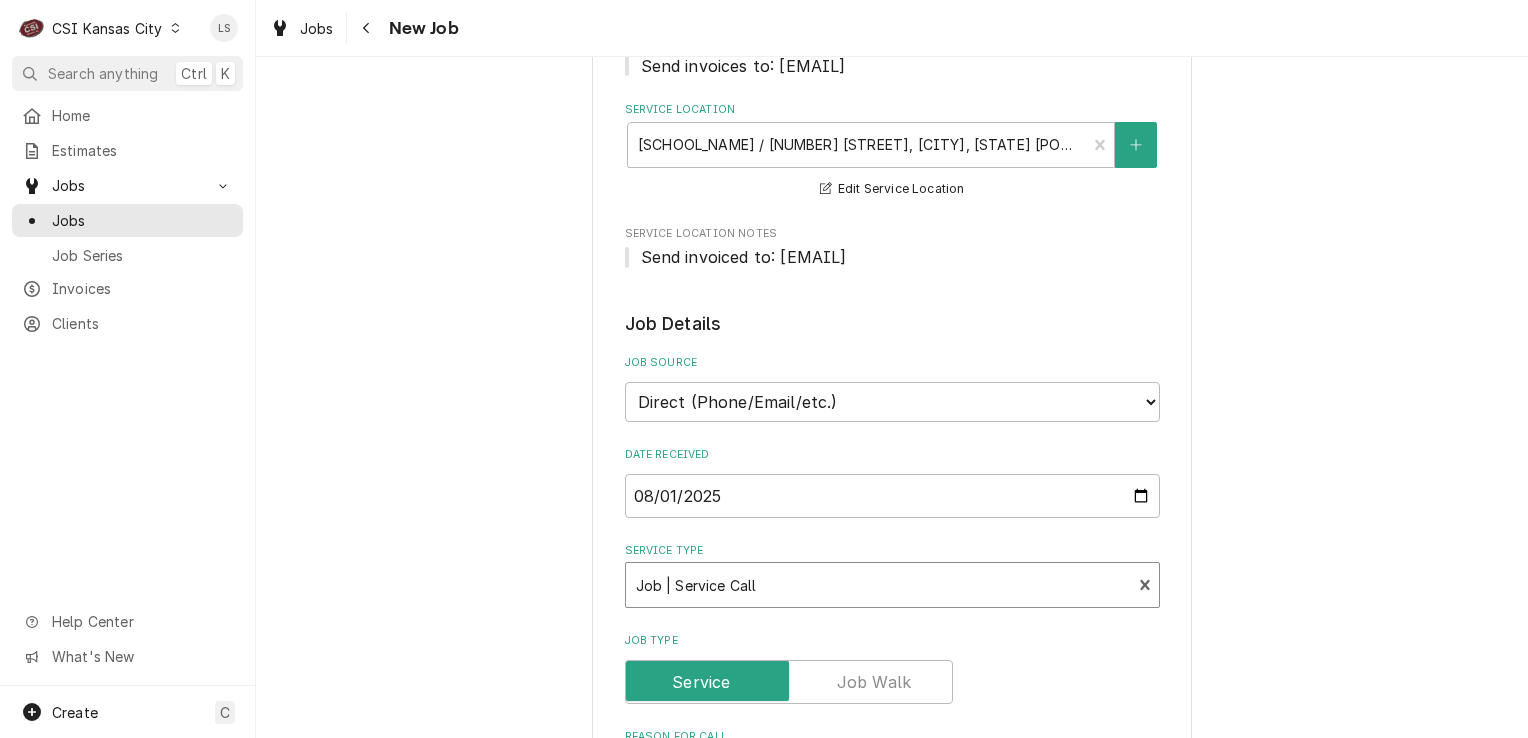 scroll, scrollTop: 500, scrollLeft: 0, axis: vertical 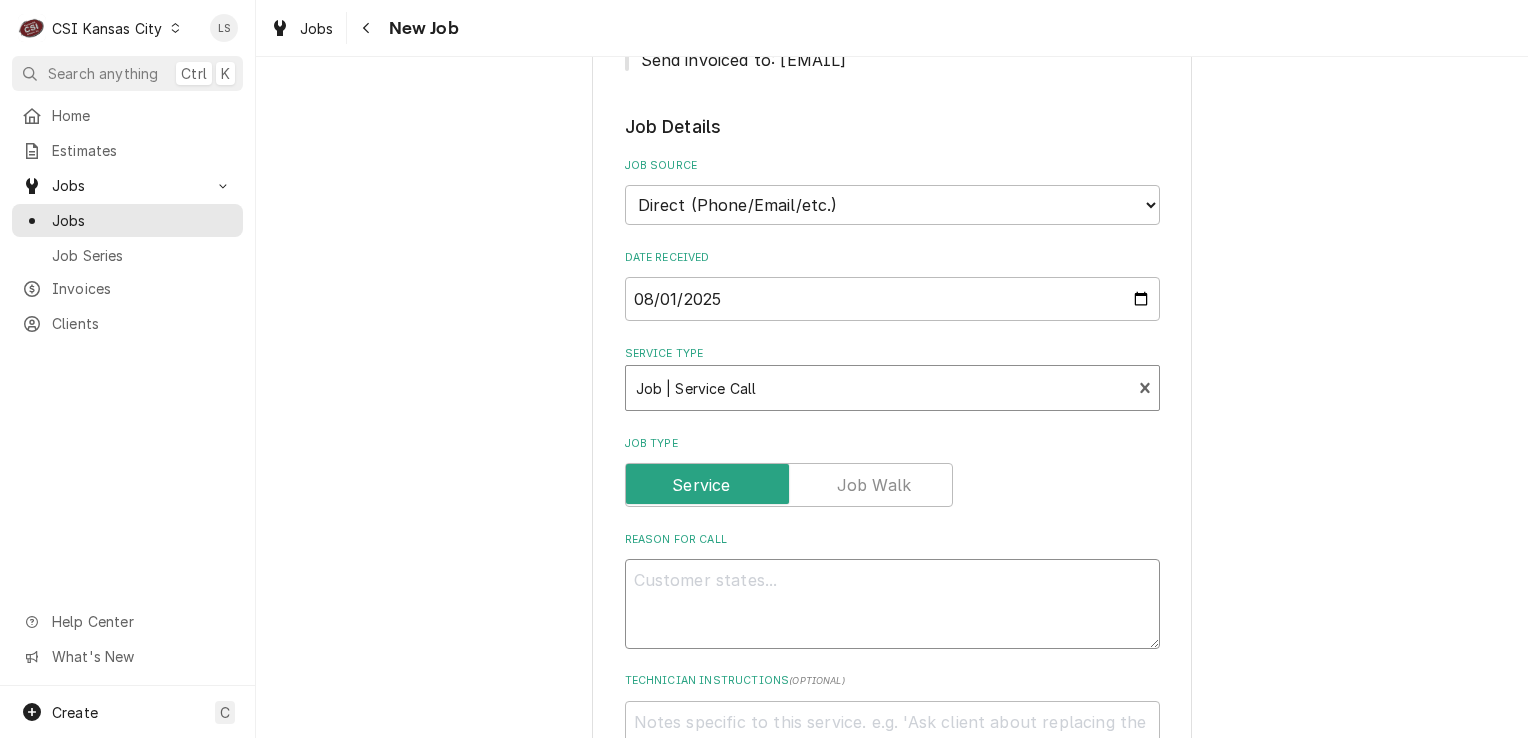 click on "Reason For Call" at bounding box center [892, 604] 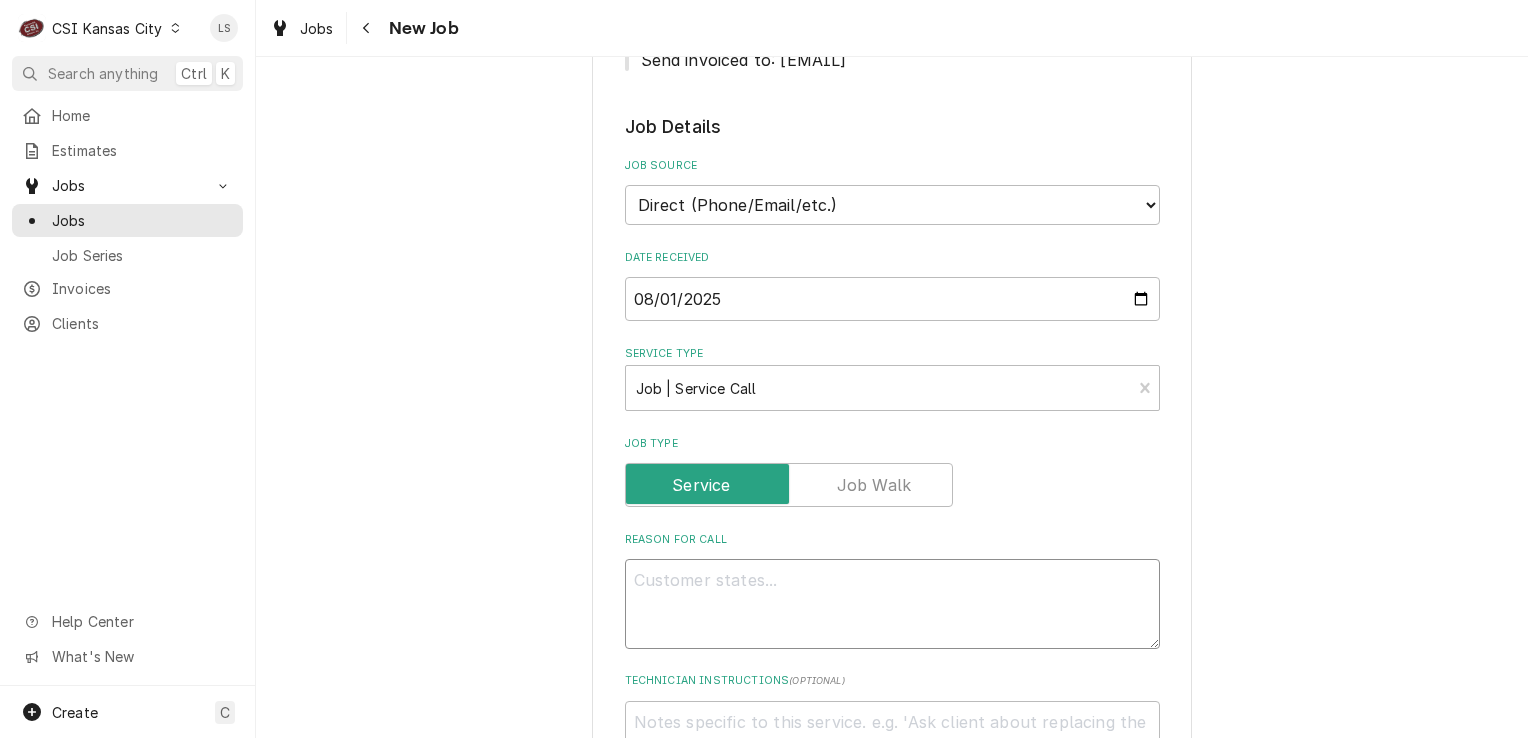 paste on "This combi oven is showing an error and limited use/options for the cleaning cycle" 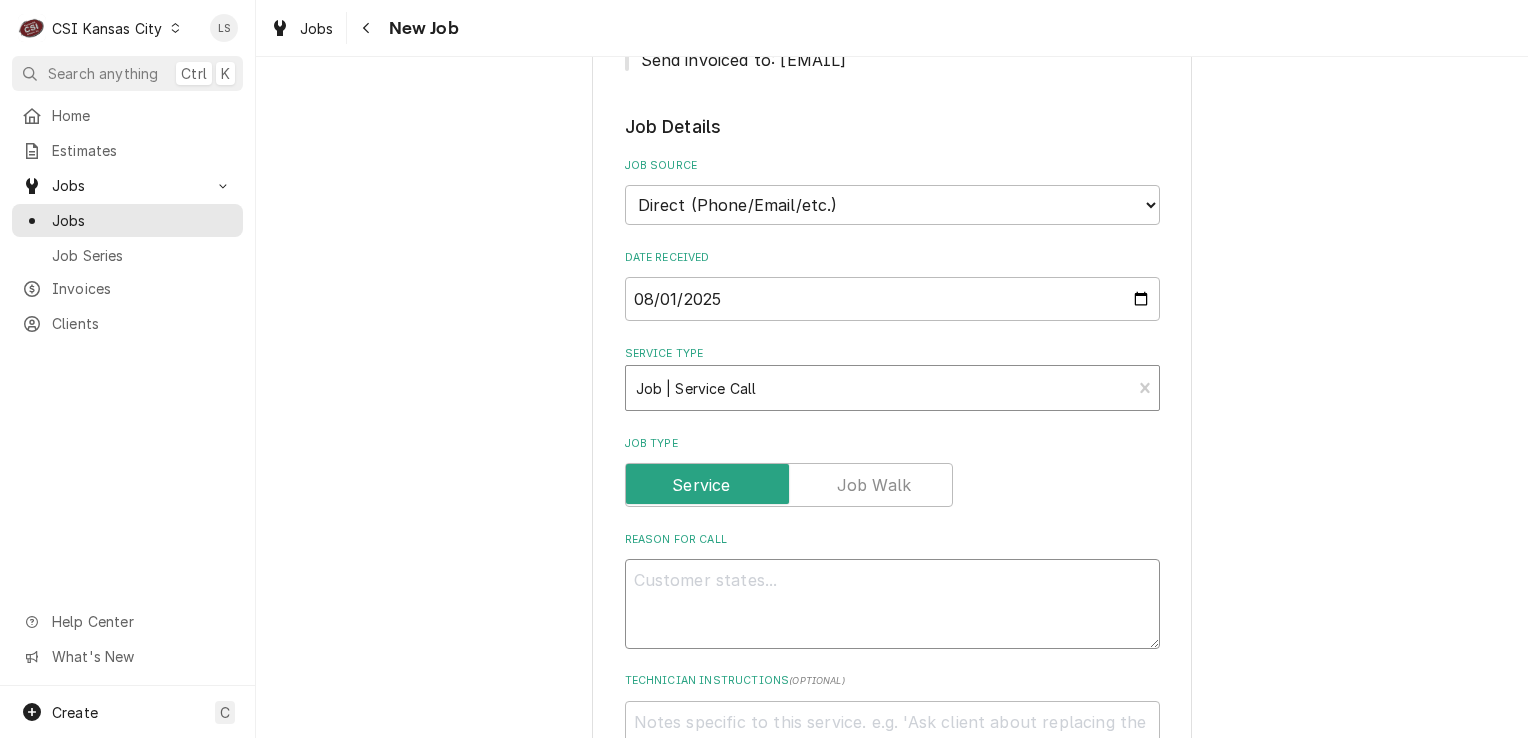 type on "x" 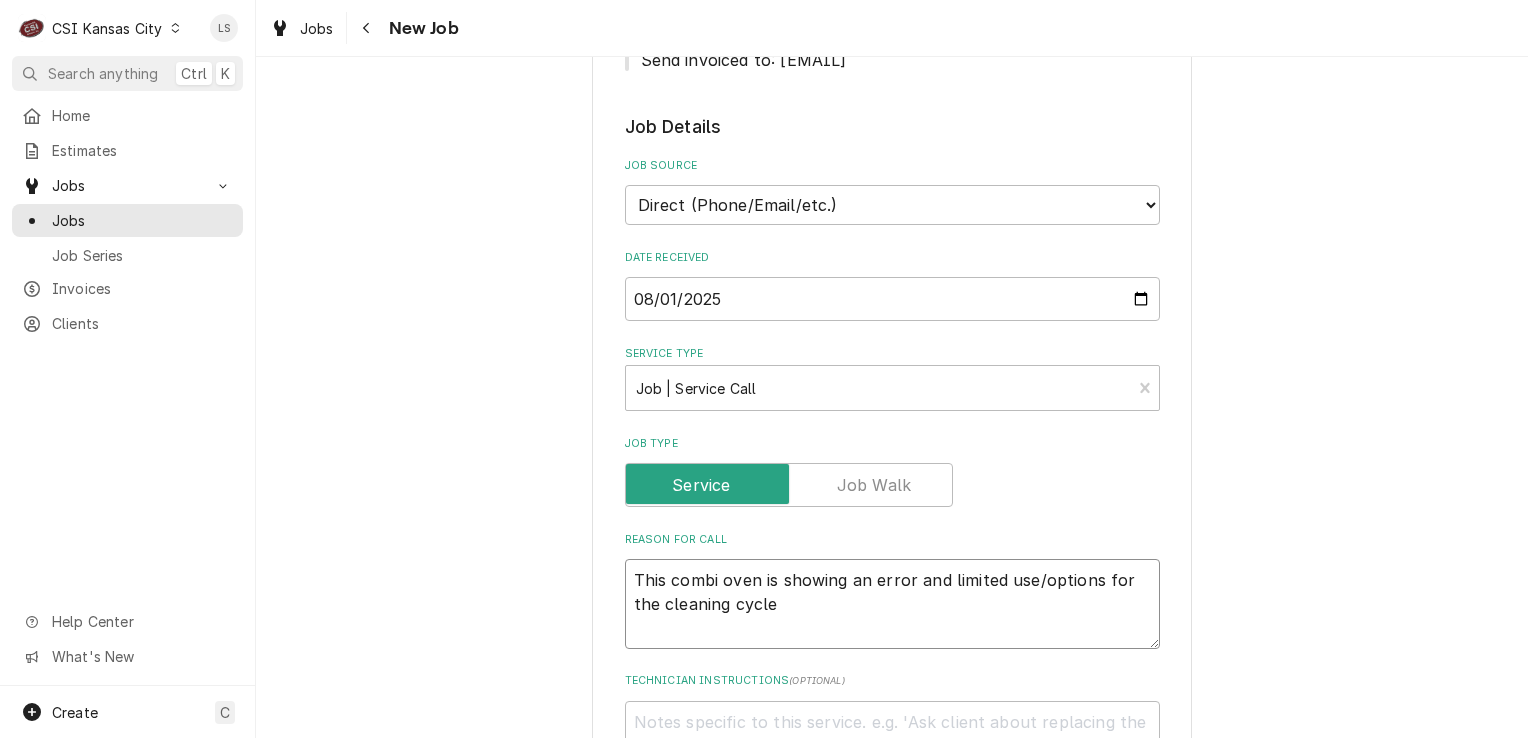type on "x" 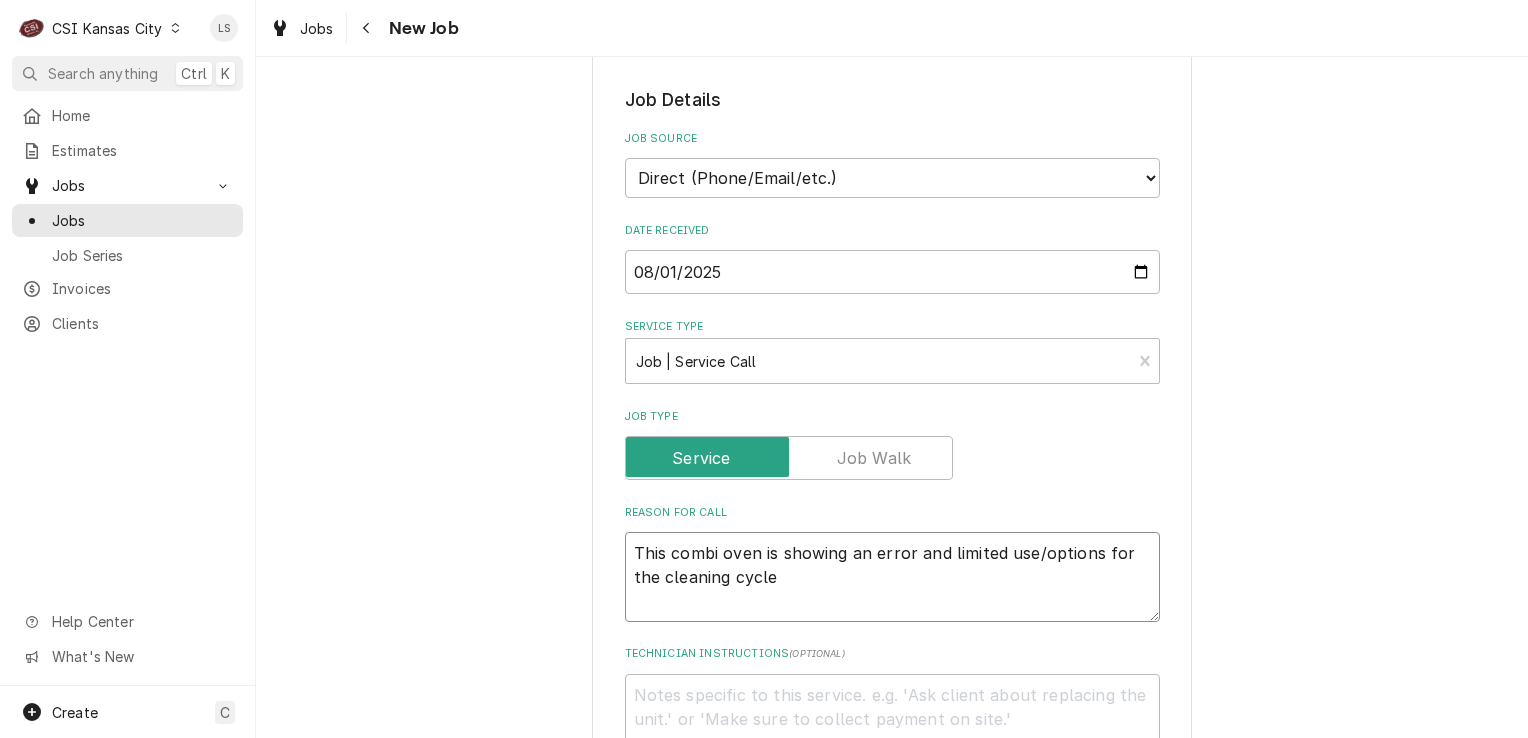 scroll, scrollTop: 800, scrollLeft: 0, axis: vertical 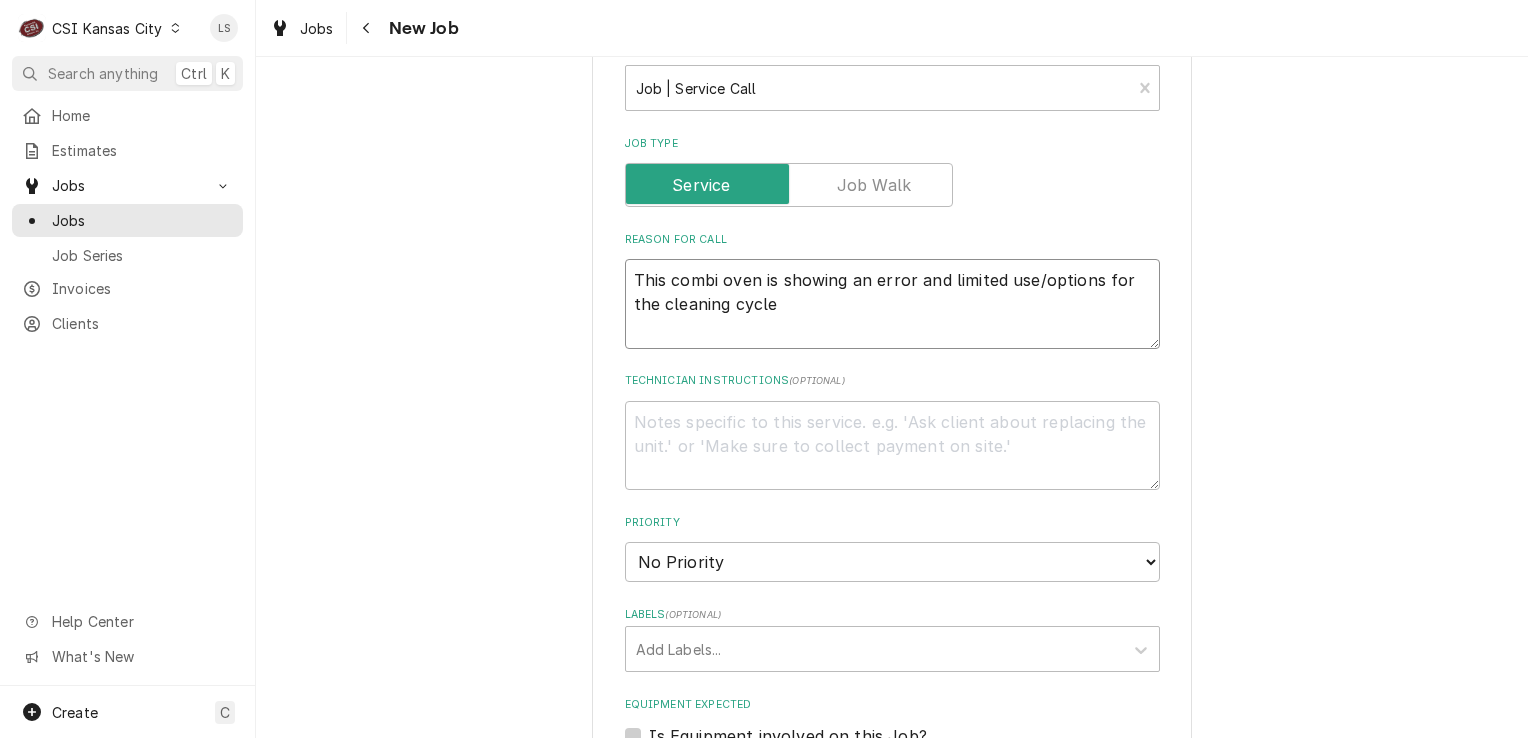 type on "This combi oven is showing an error and limited use/options for the cleaning cycle" 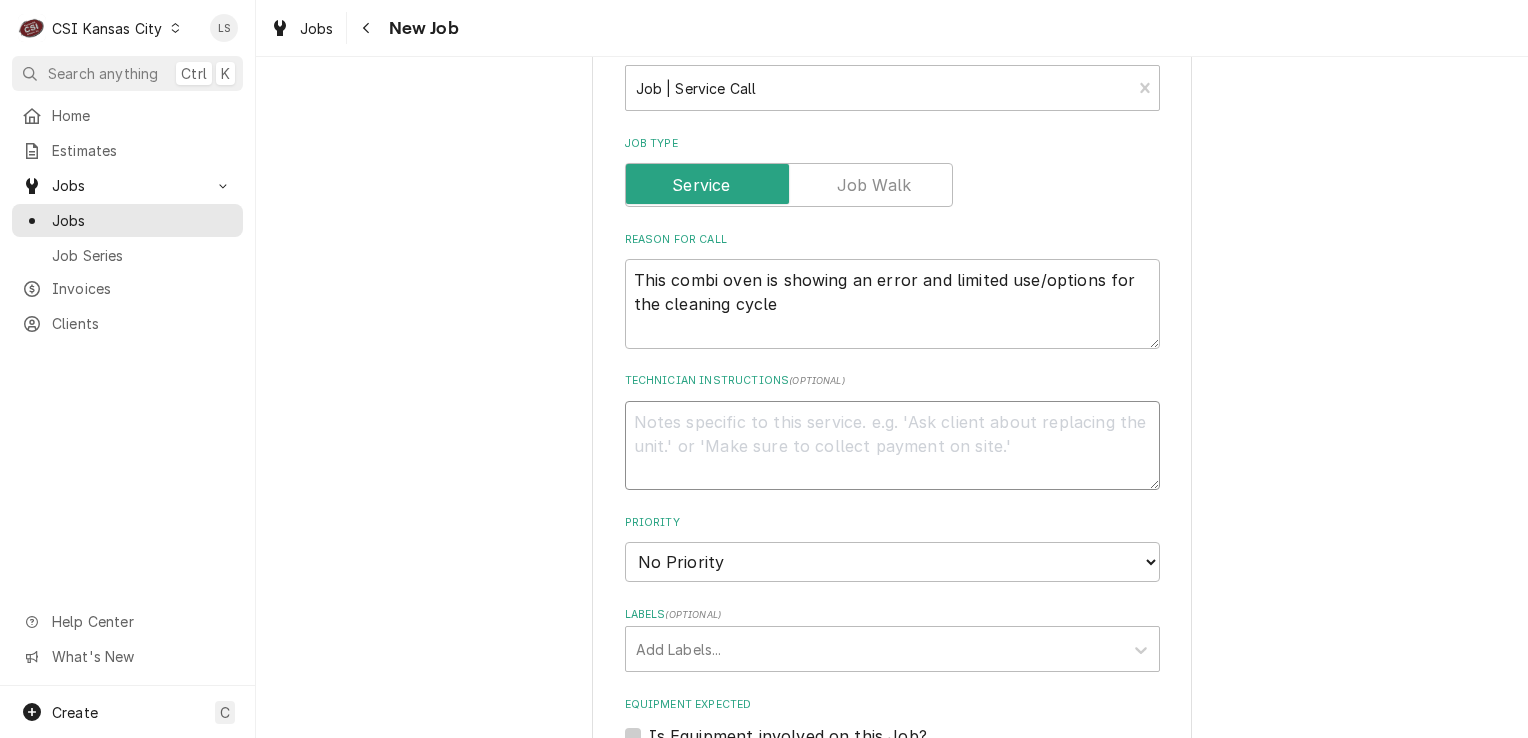click on "Technician Instructions  ( optional )" at bounding box center (892, 446) 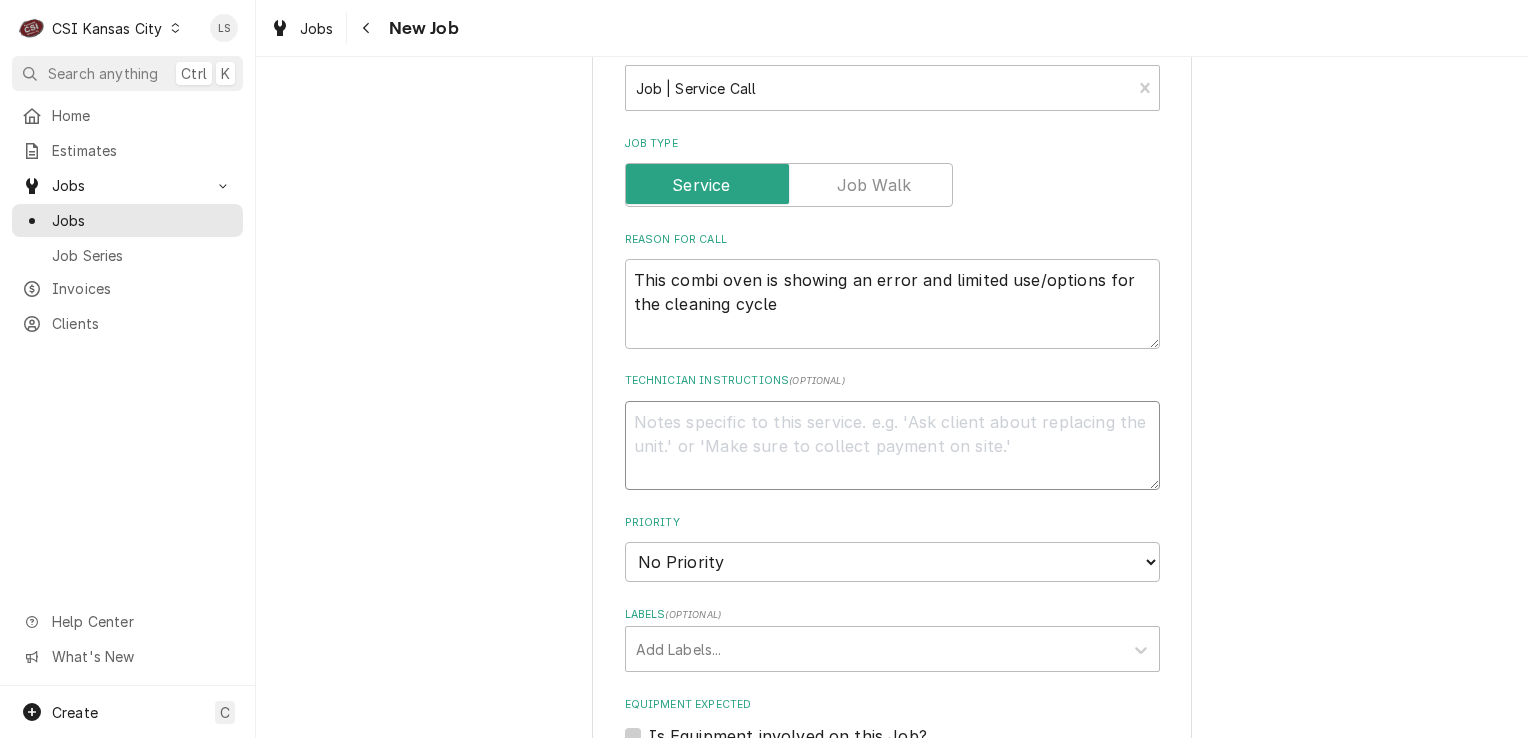 paste on "custodian, 913-856-0451 (Mon-Fri, 7am-3pm)" 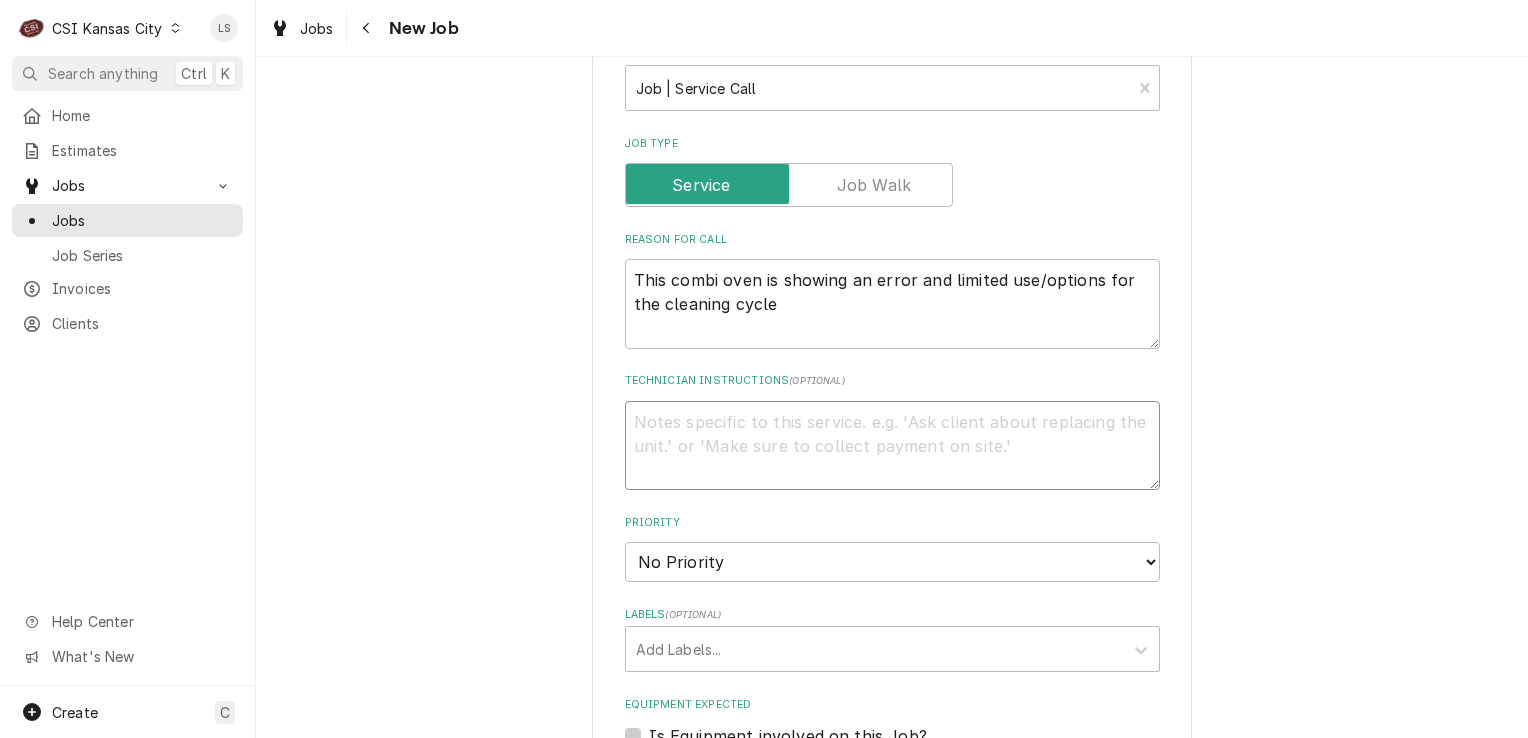 type on "x" 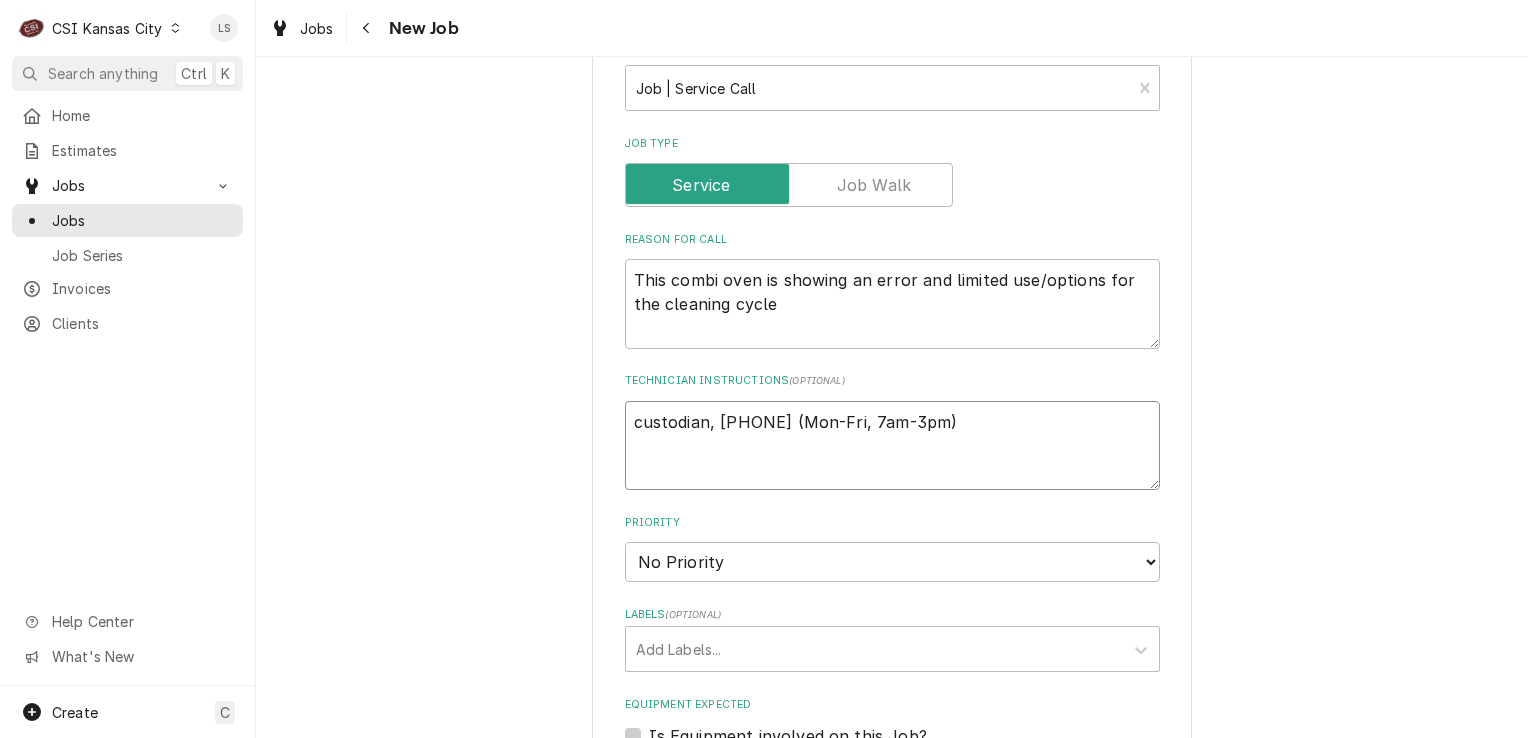 type on "x" 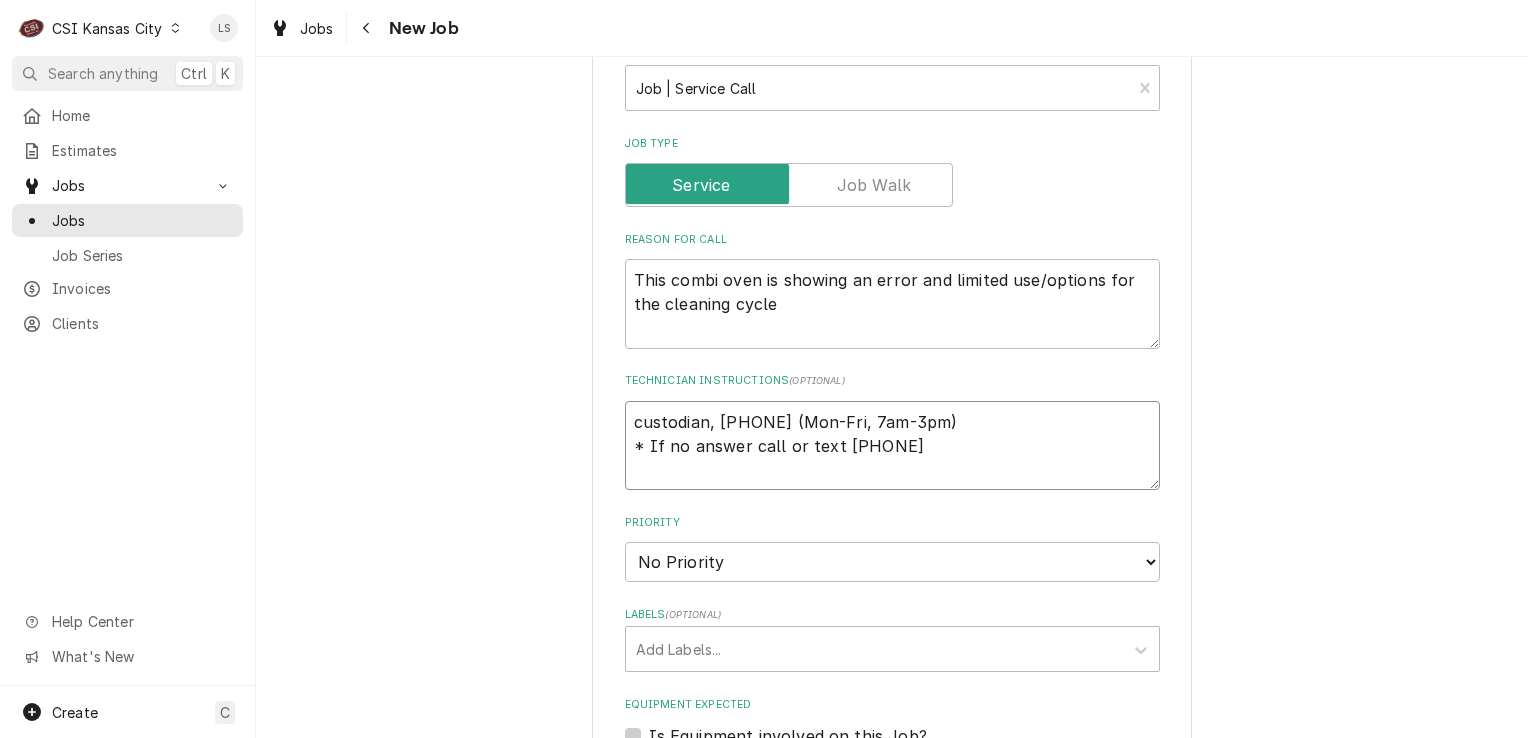 type on "x" 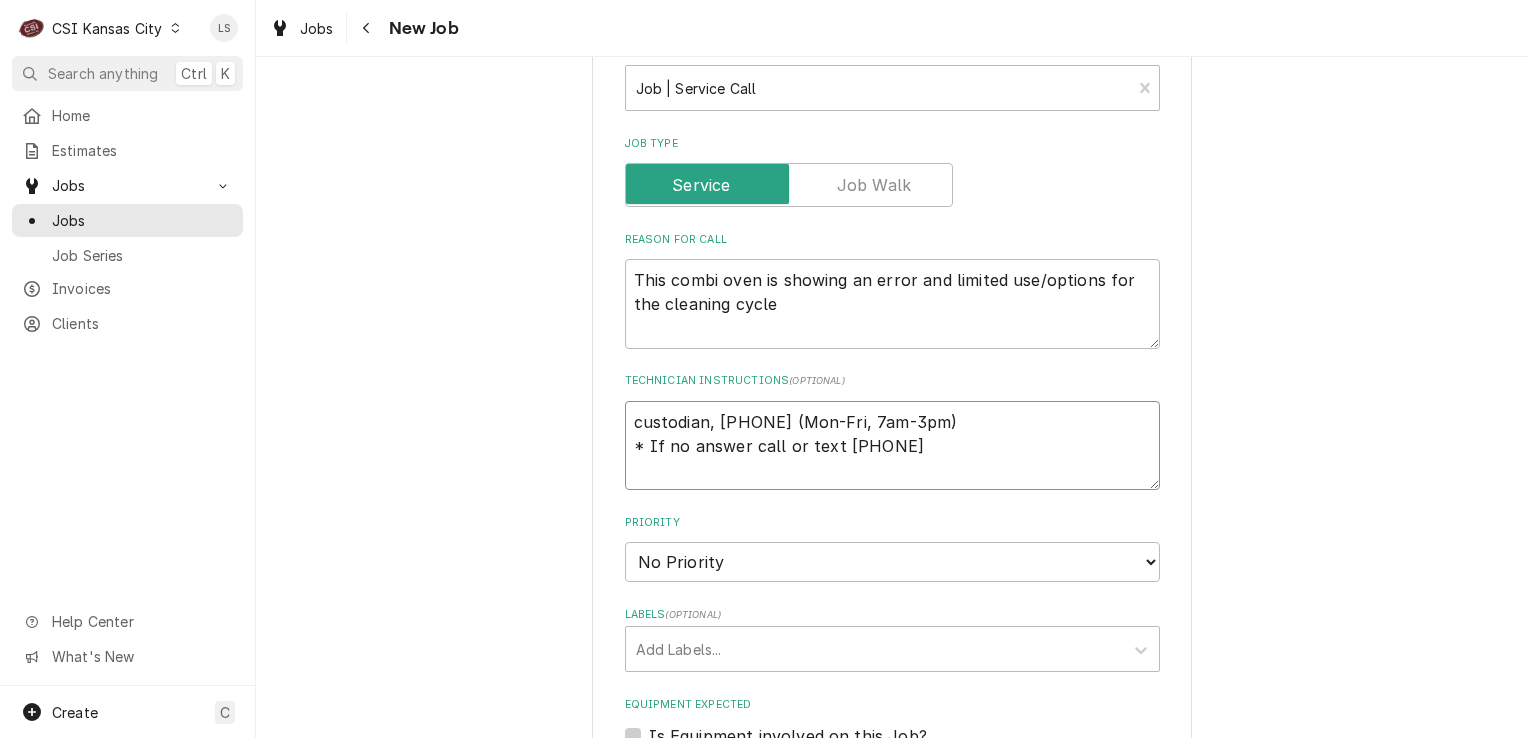 type on "custodian, 913-856-0451 (Mon-Fri, 7am-3pm)
* If no answer call or text 816-797-2084" 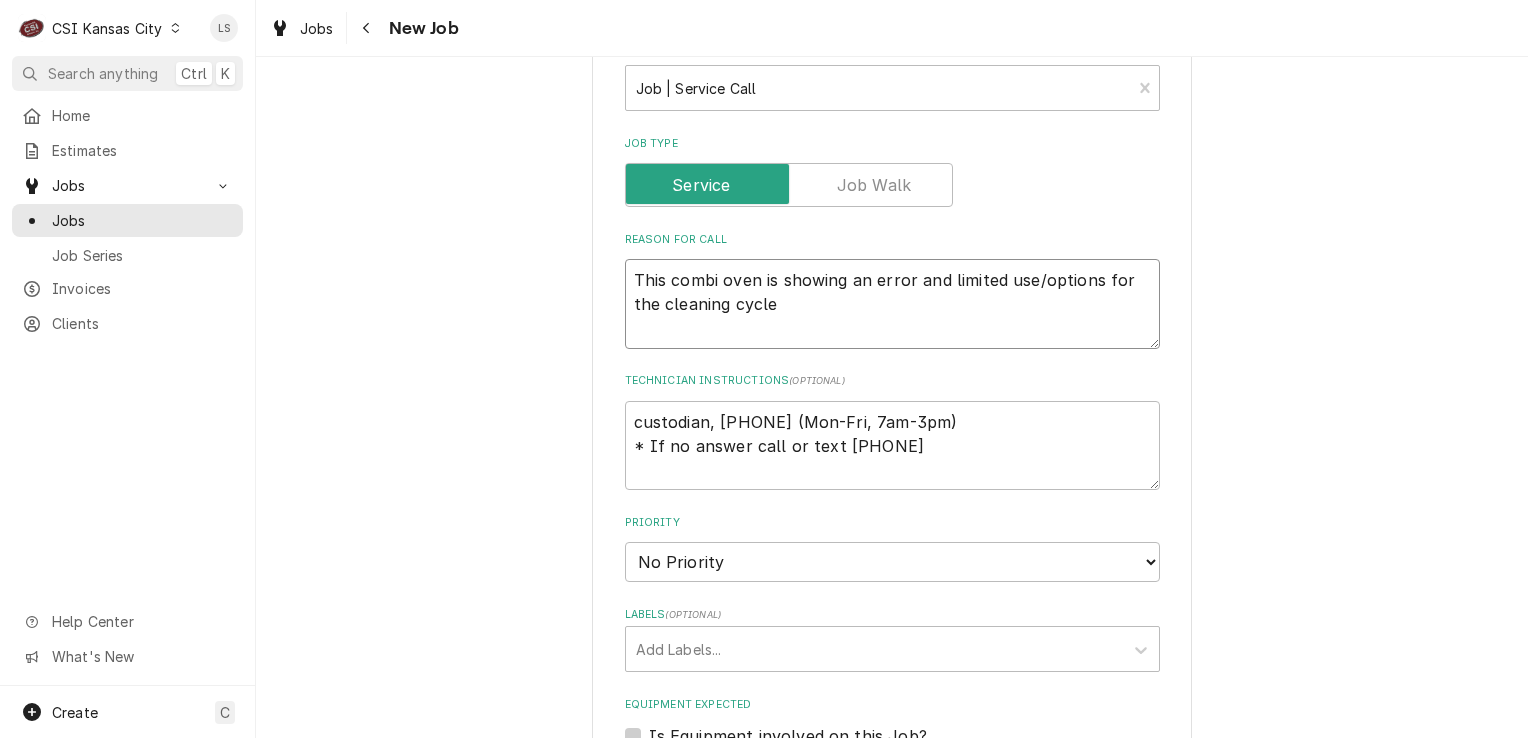 click on "This combi oven is showing an error and limited use/options for the cleaning cycle" at bounding box center [892, 304] 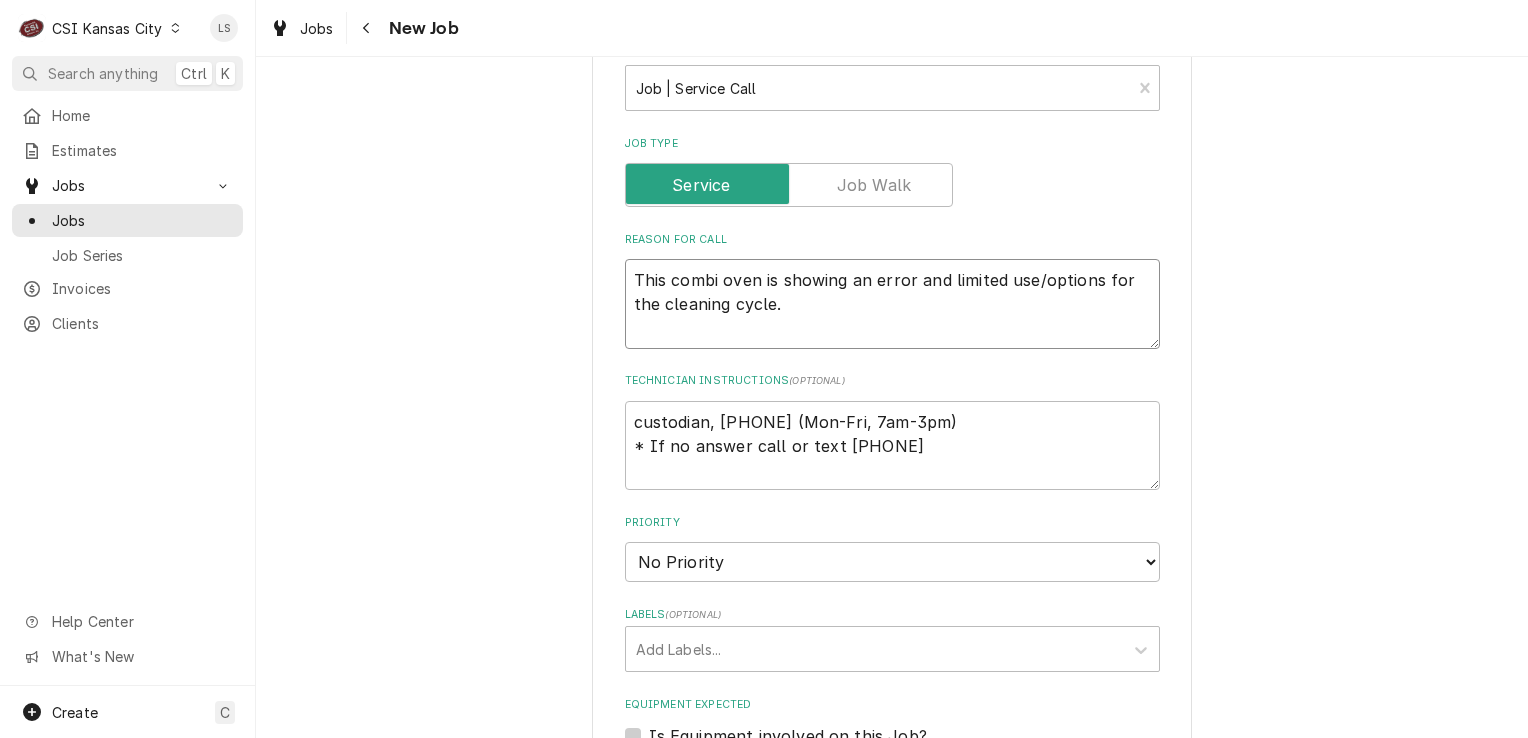 type on "x" 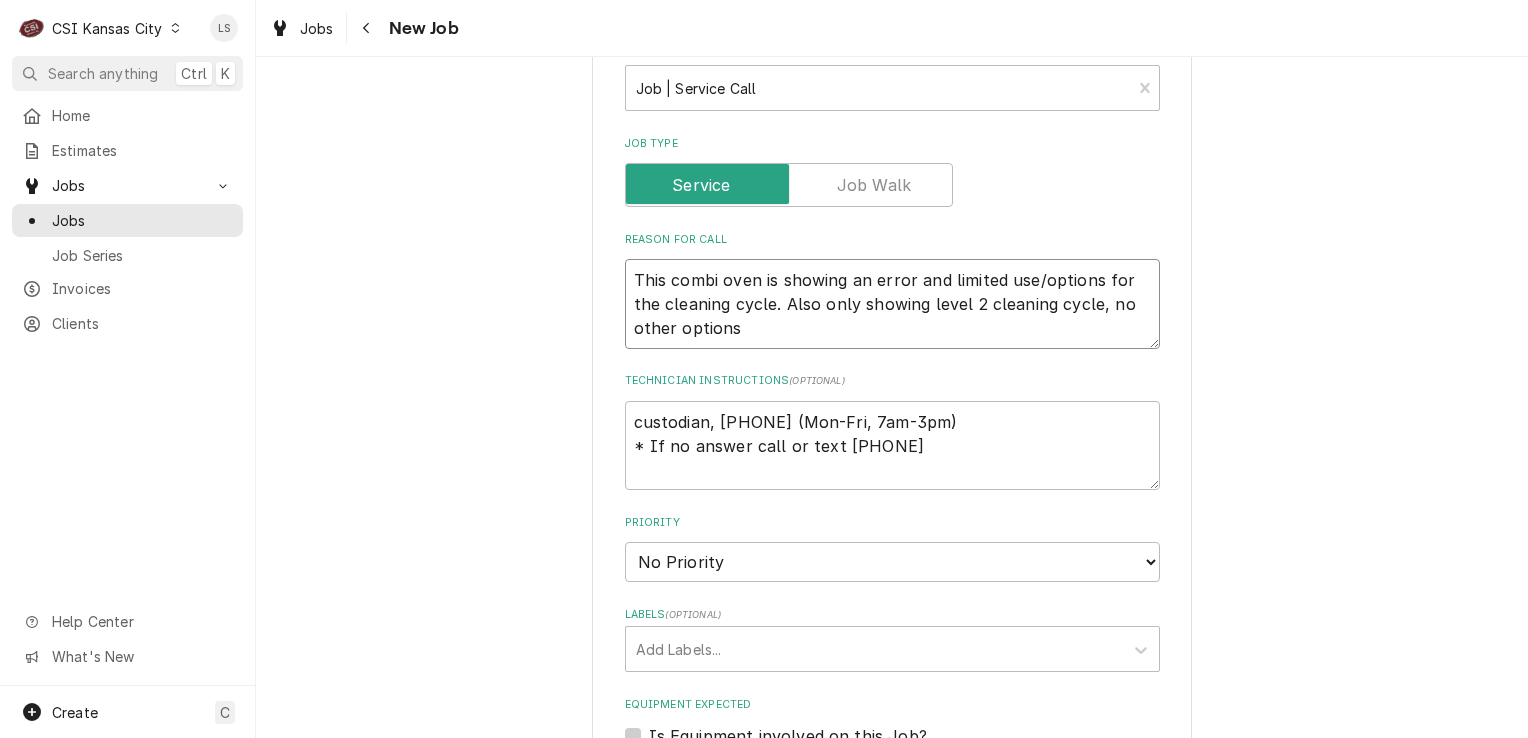 type on "x" 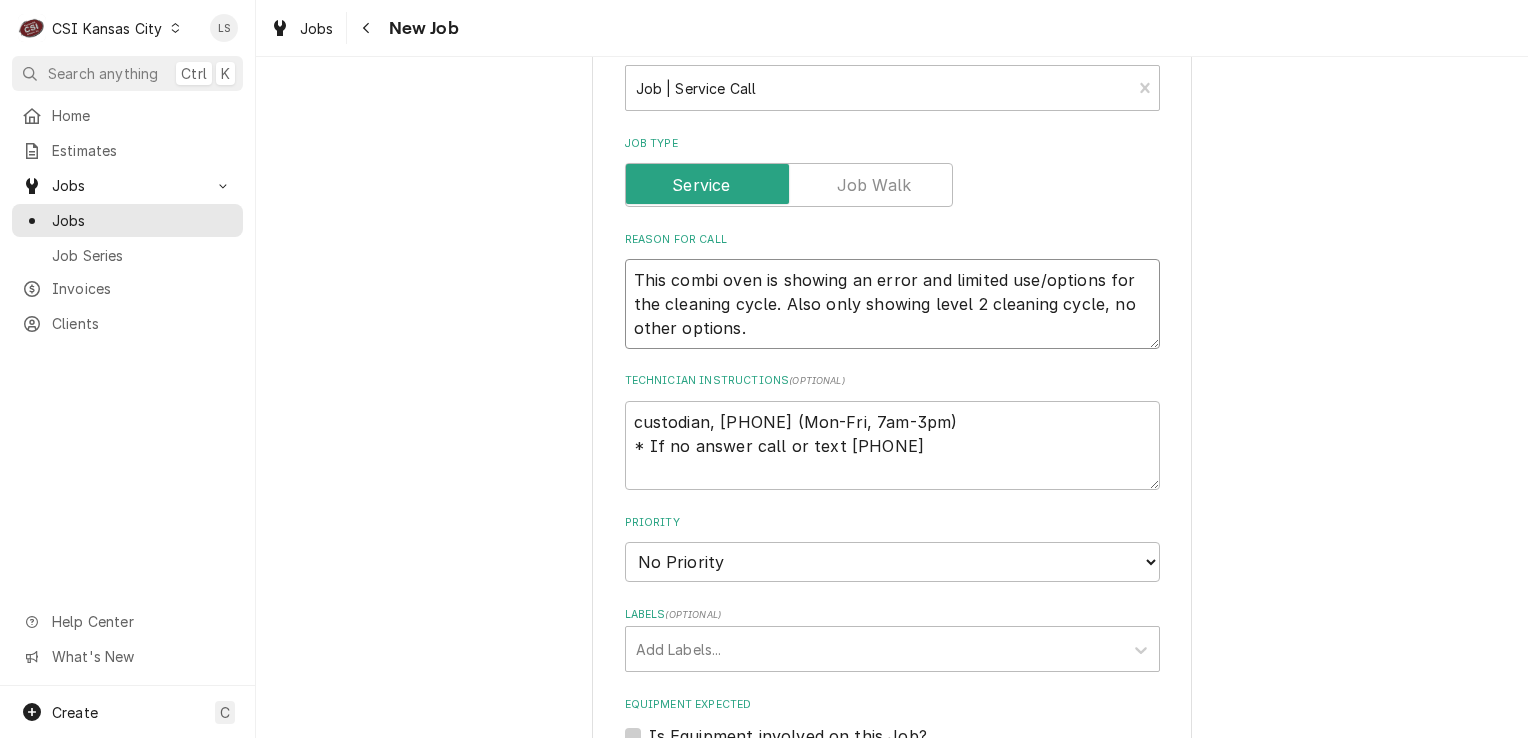 type on "x" 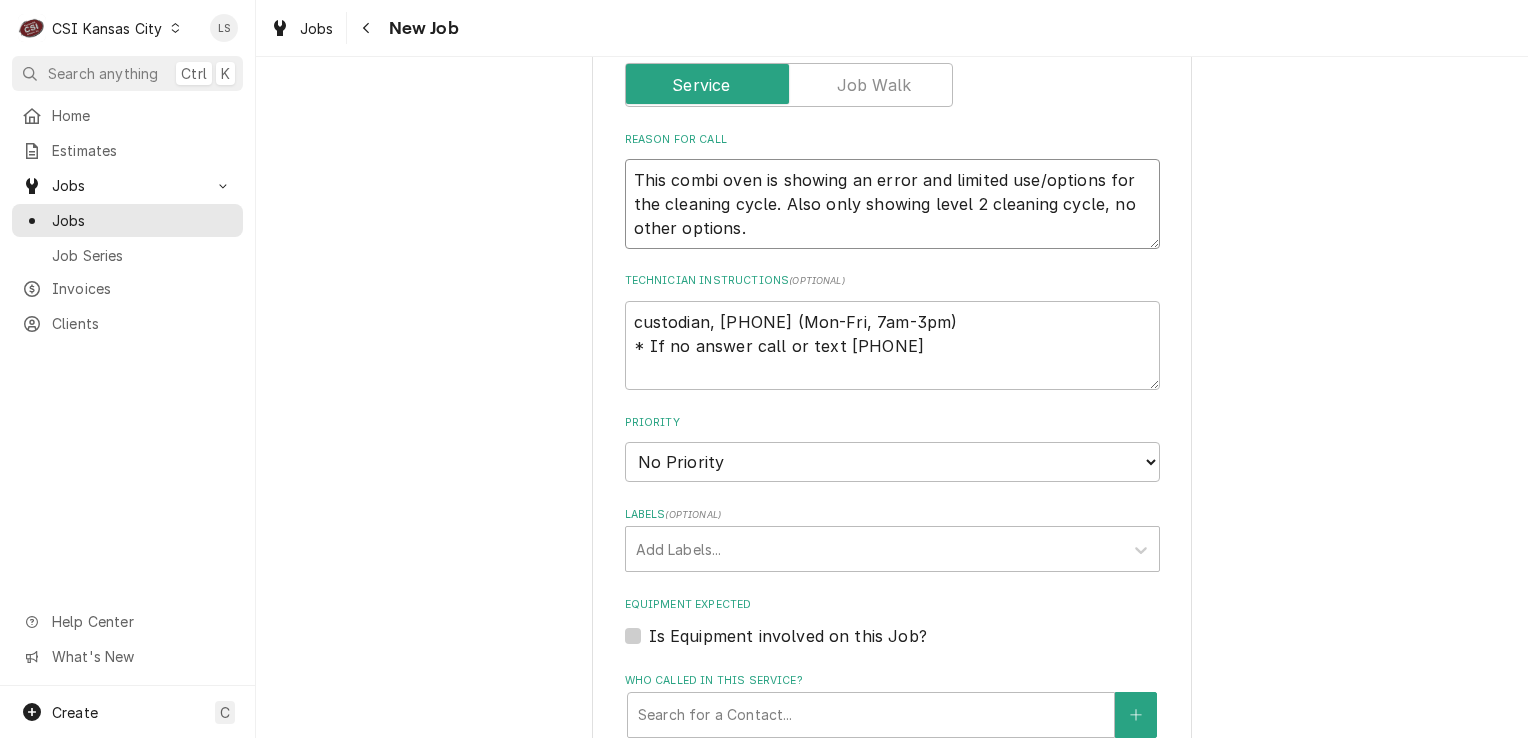 type on "This combi oven is showing an error and limited use/options for the cleaning cycle. Also only showing level 2 cleaning cycle, no other options." 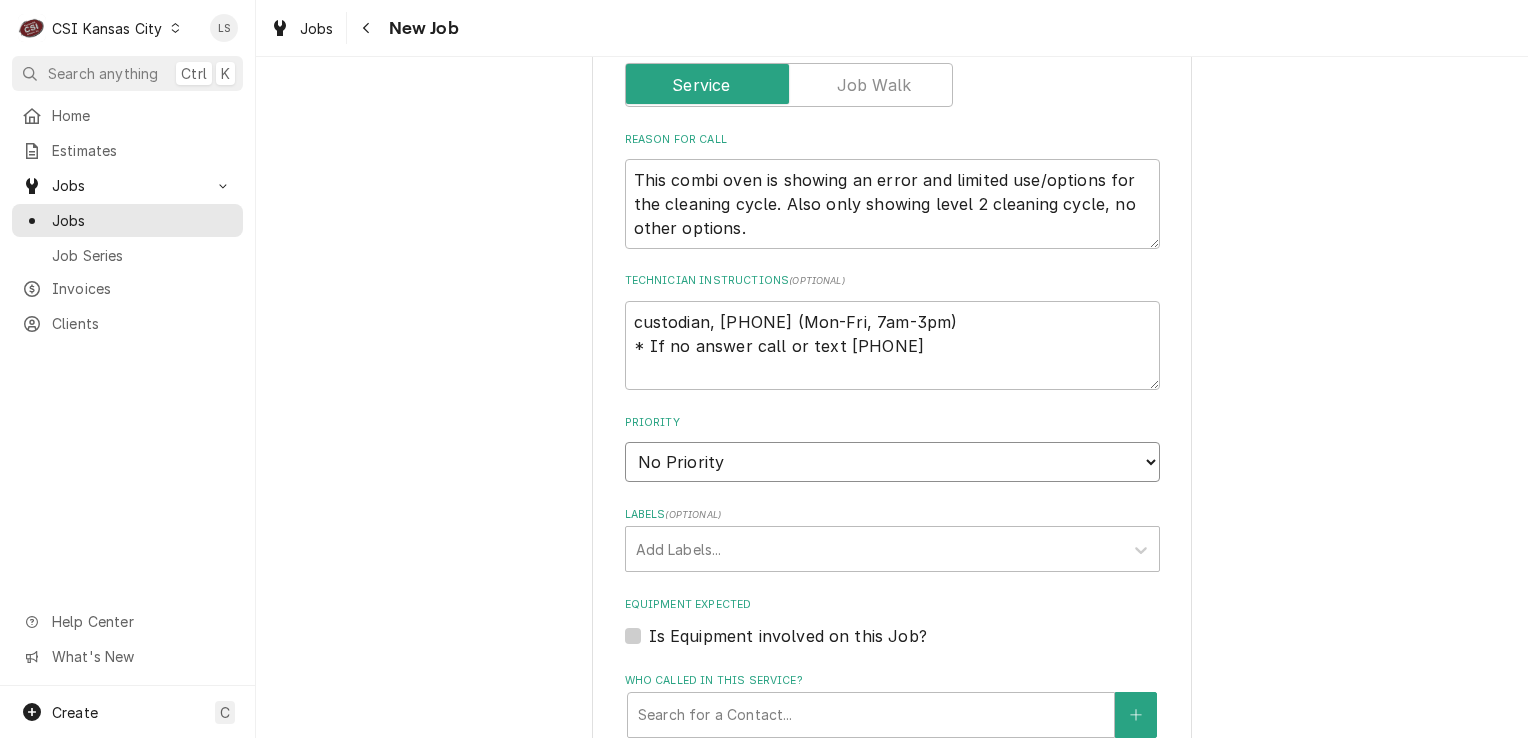 click on "No Priority Urgent High Medium Low" at bounding box center [892, 462] 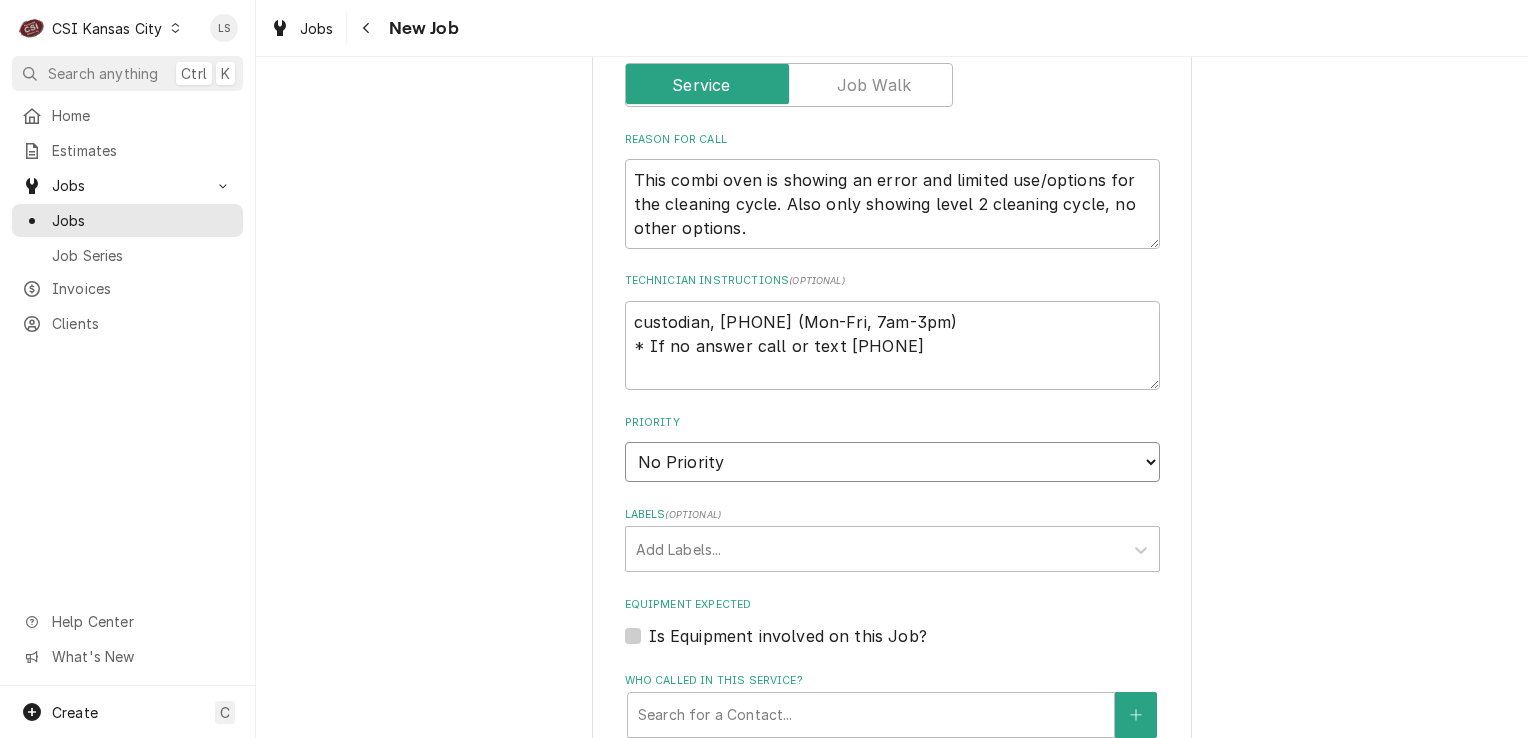select on "2" 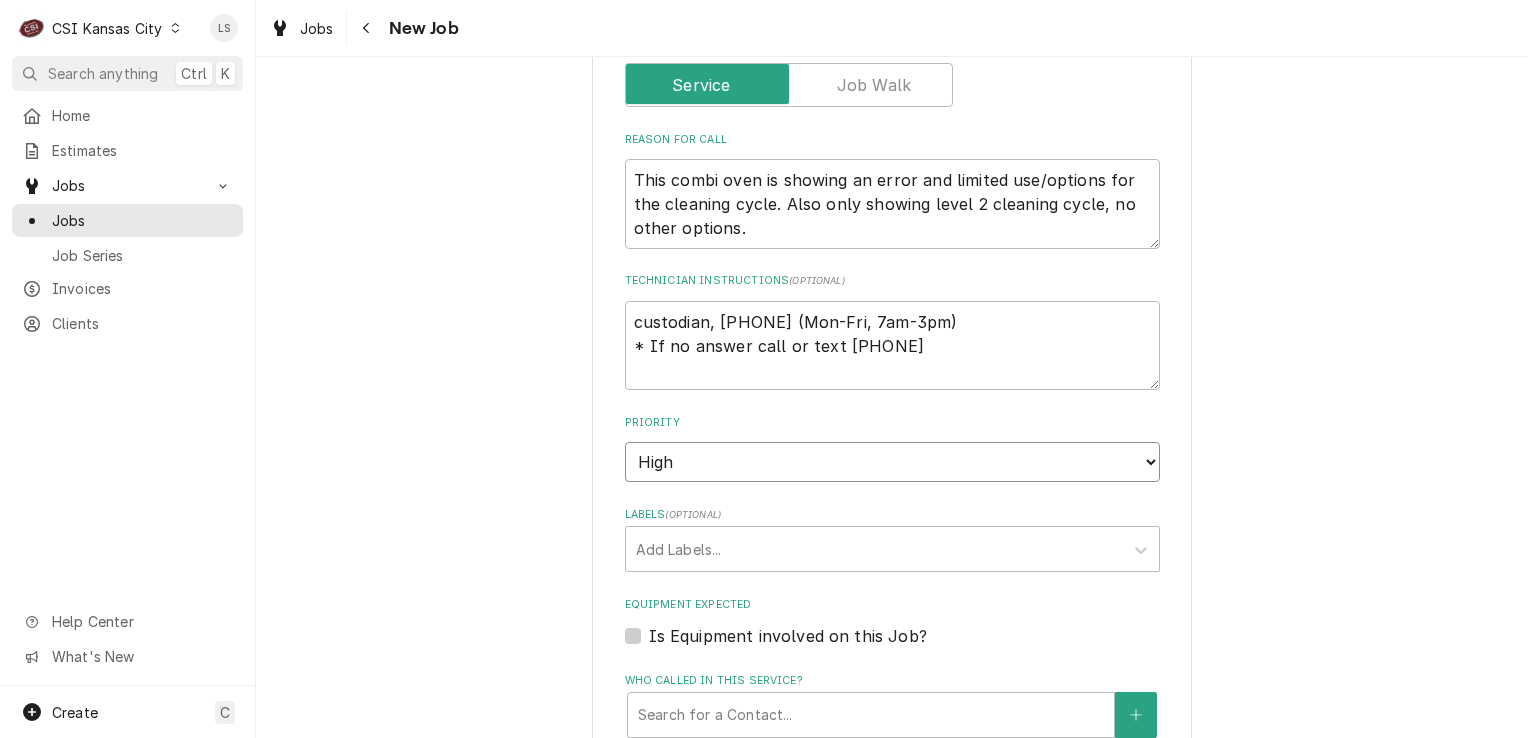 click on "No Priority Urgent High Medium Low" at bounding box center [892, 462] 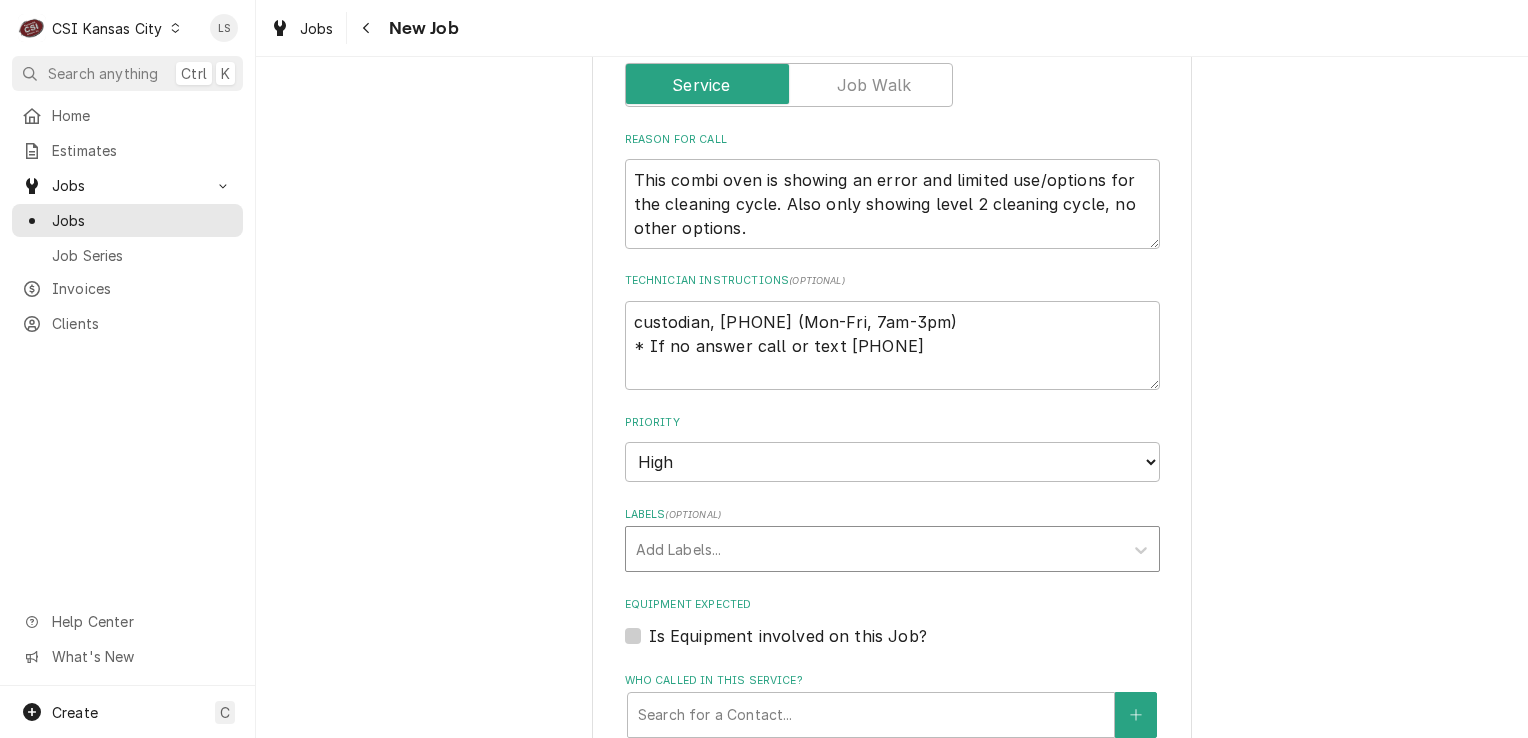 click on "Add Labels..." at bounding box center [874, 549] 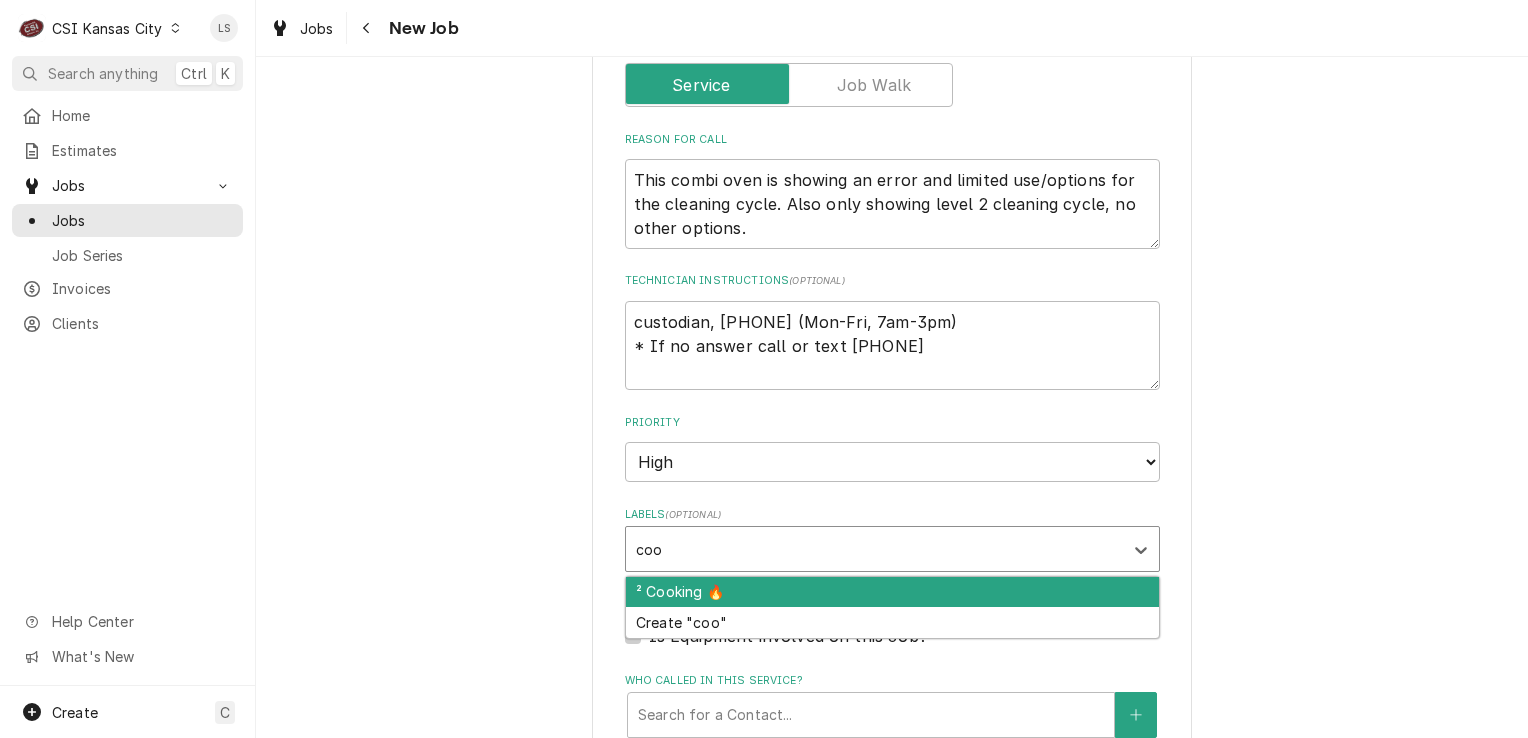 type on "cook" 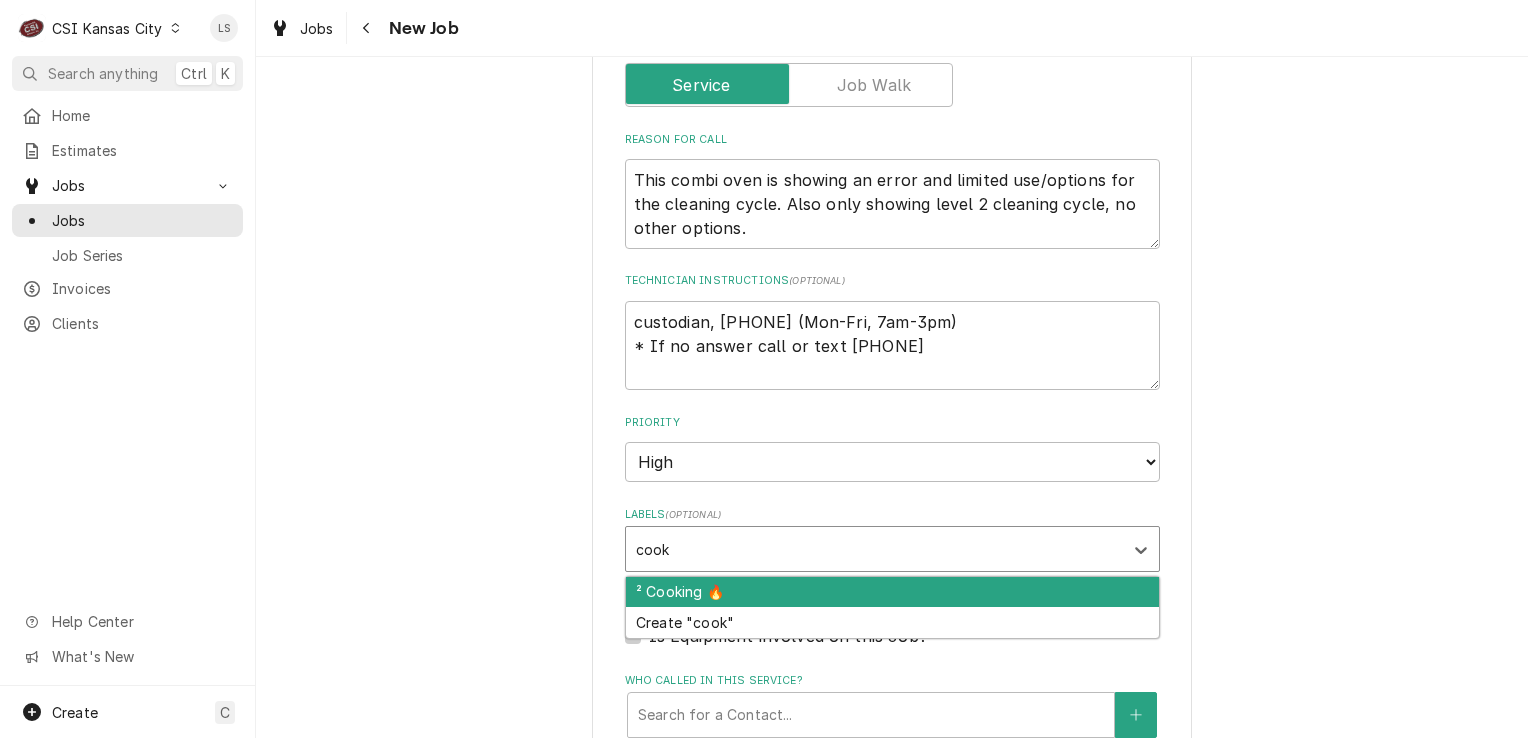 type on "x" 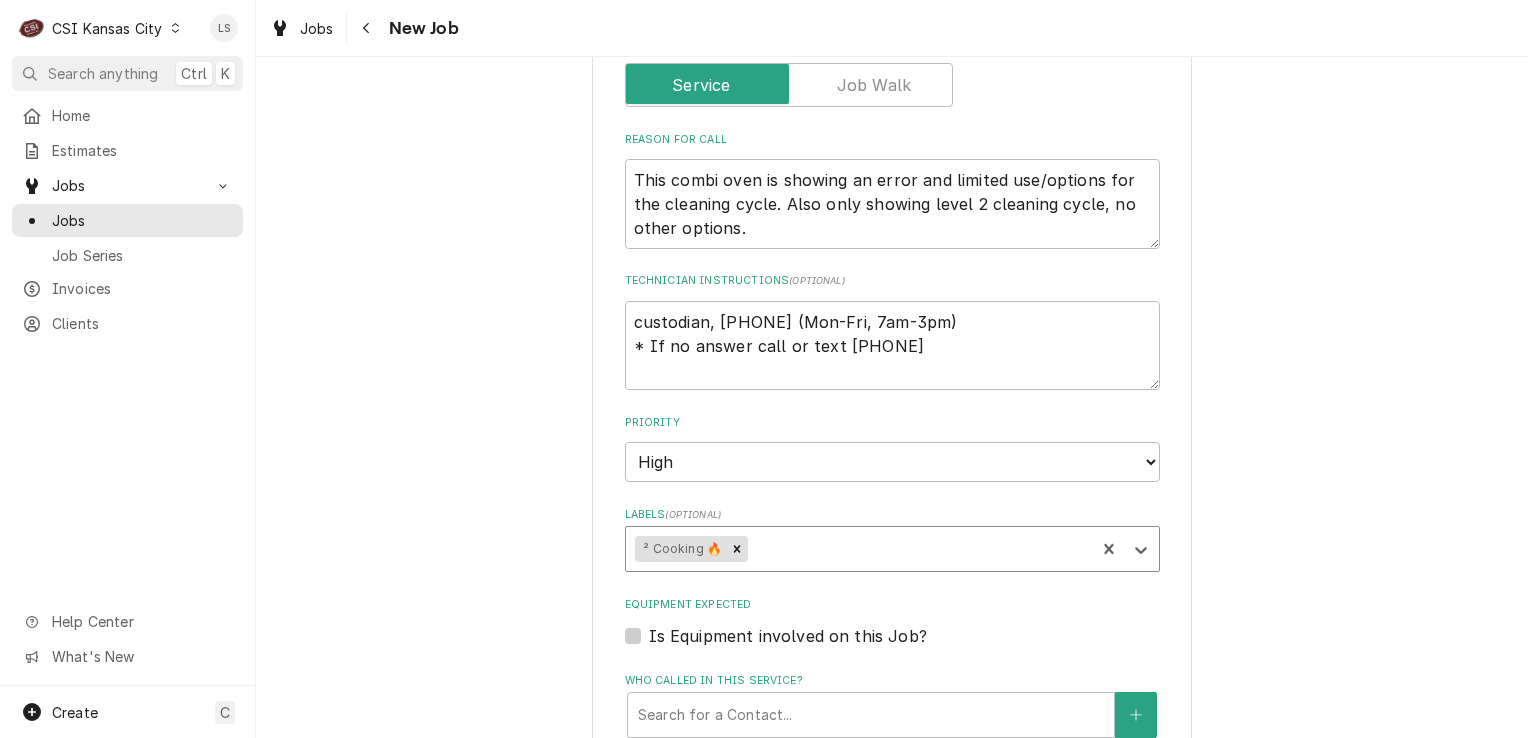 type on "x" 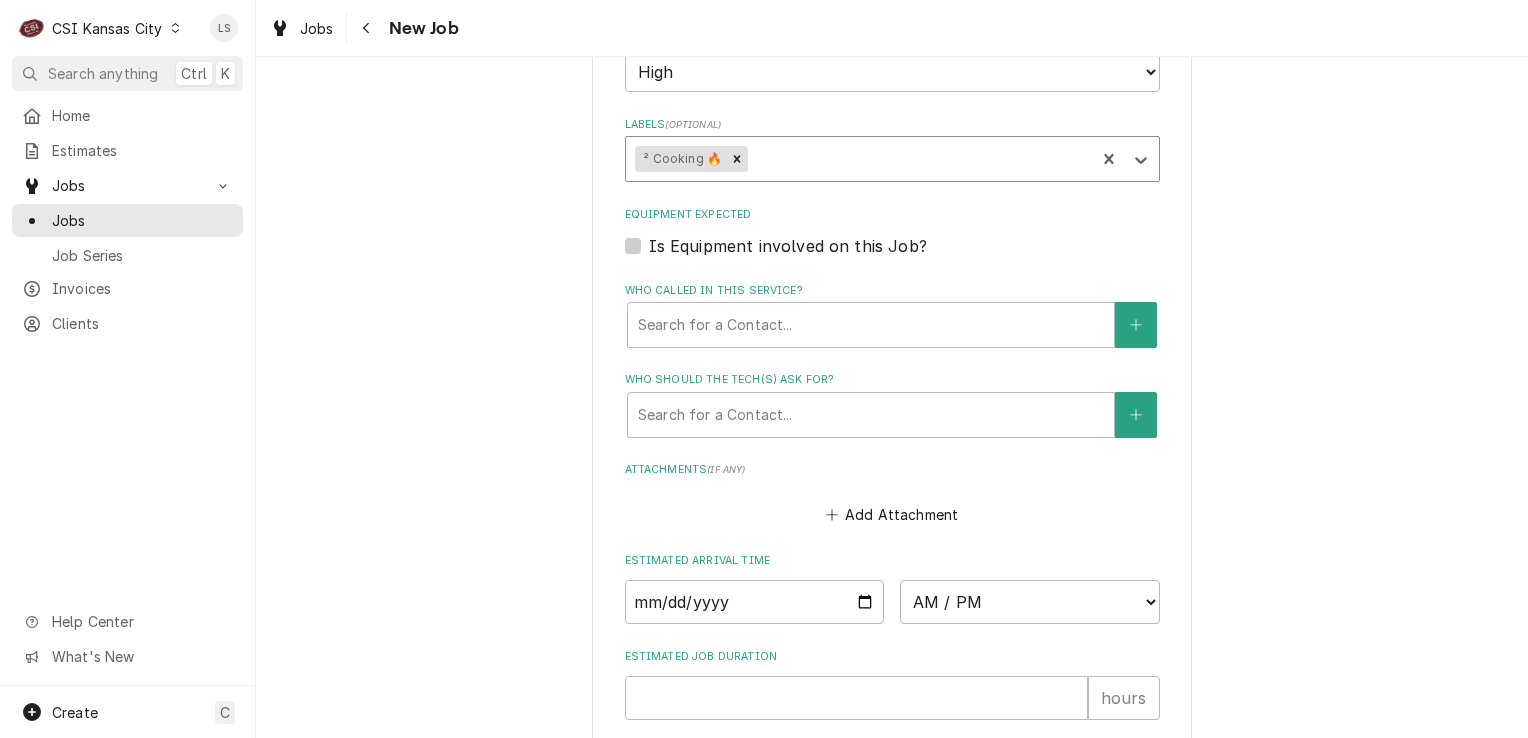 scroll, scrollTop: 1300, scrollLeft: 0, axis: vertical 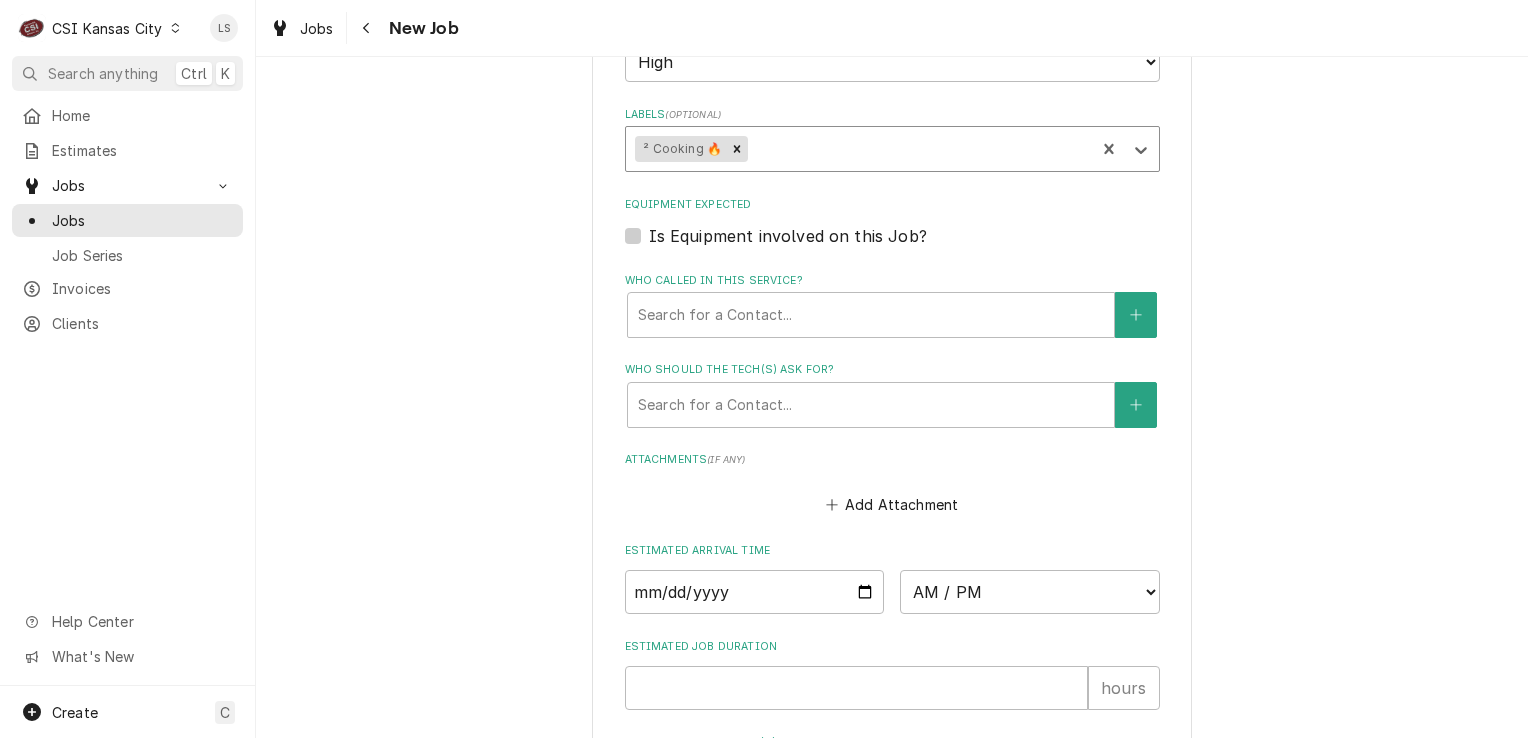 click on "Is Equipment involved on this Job?" at bounding box center [788, 236] 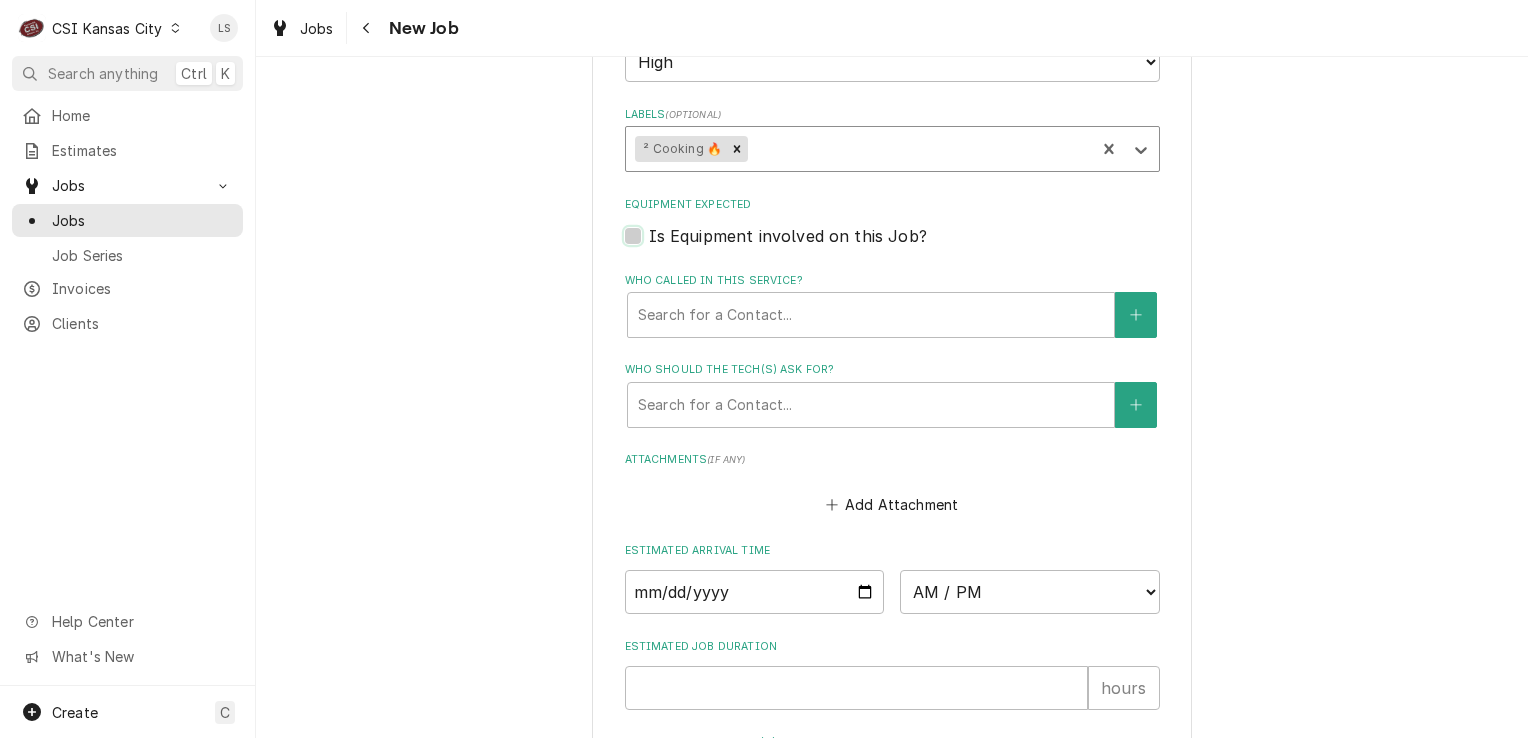 click on "Equipment Expected" at bounding box center [916, 246] 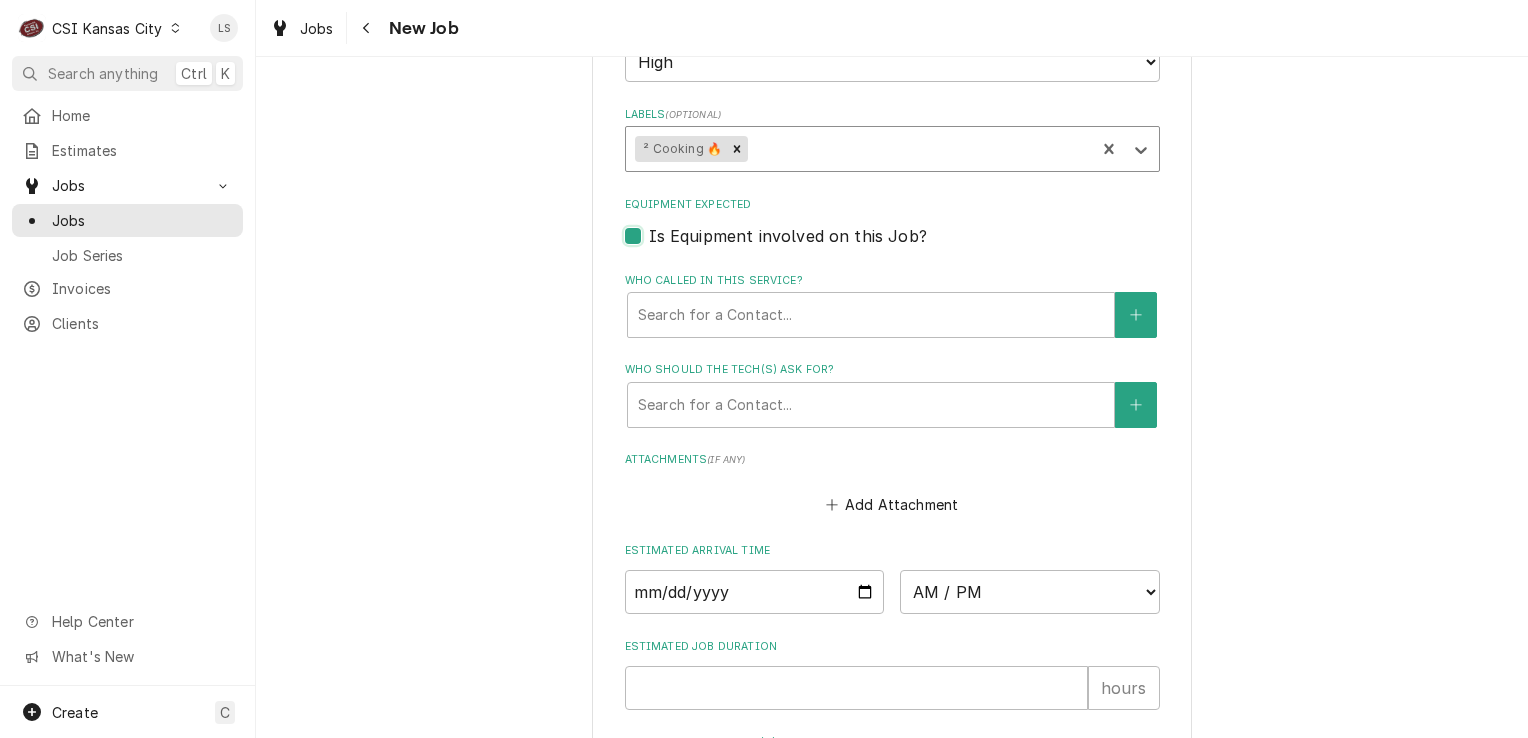 checkbox on "true" 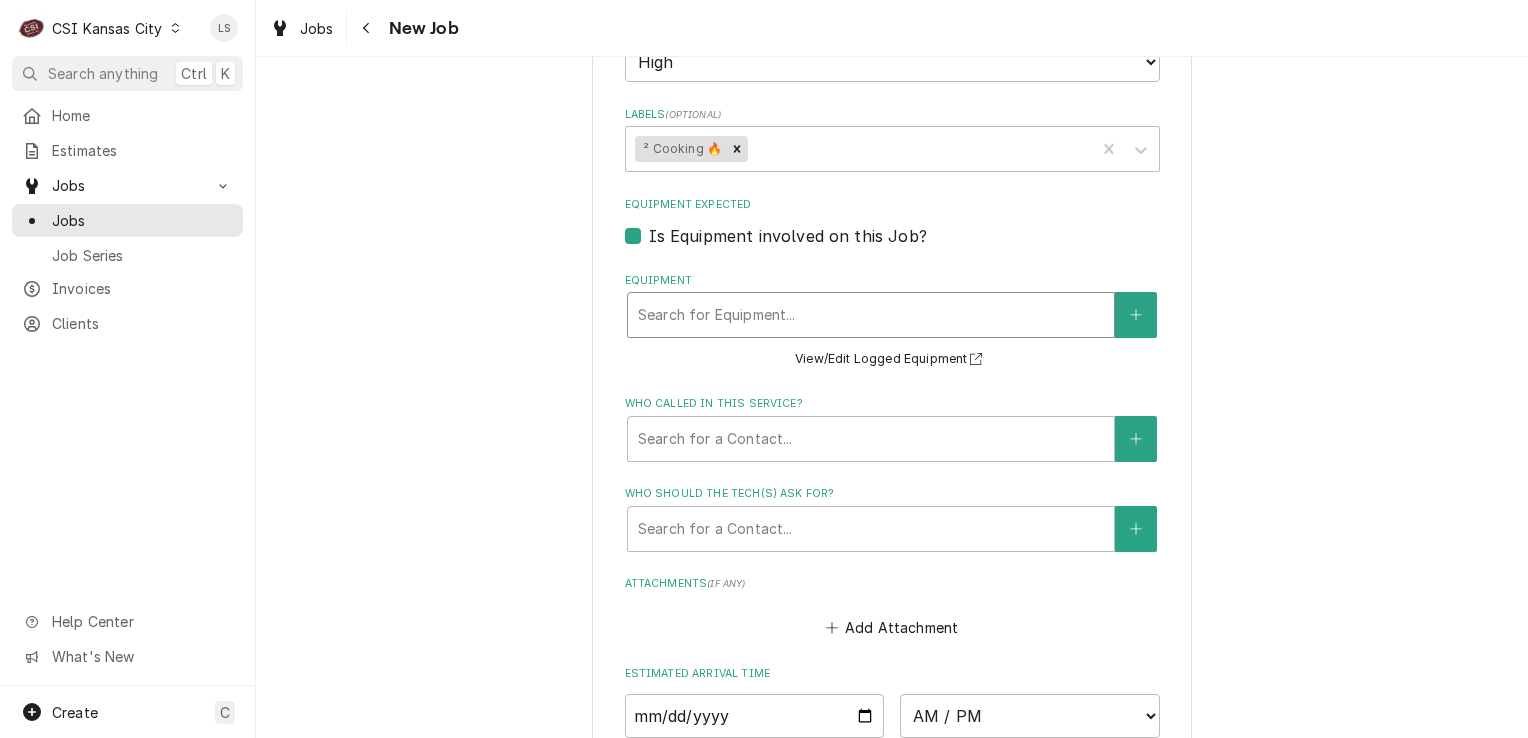 click at bounding box center (871, 315) 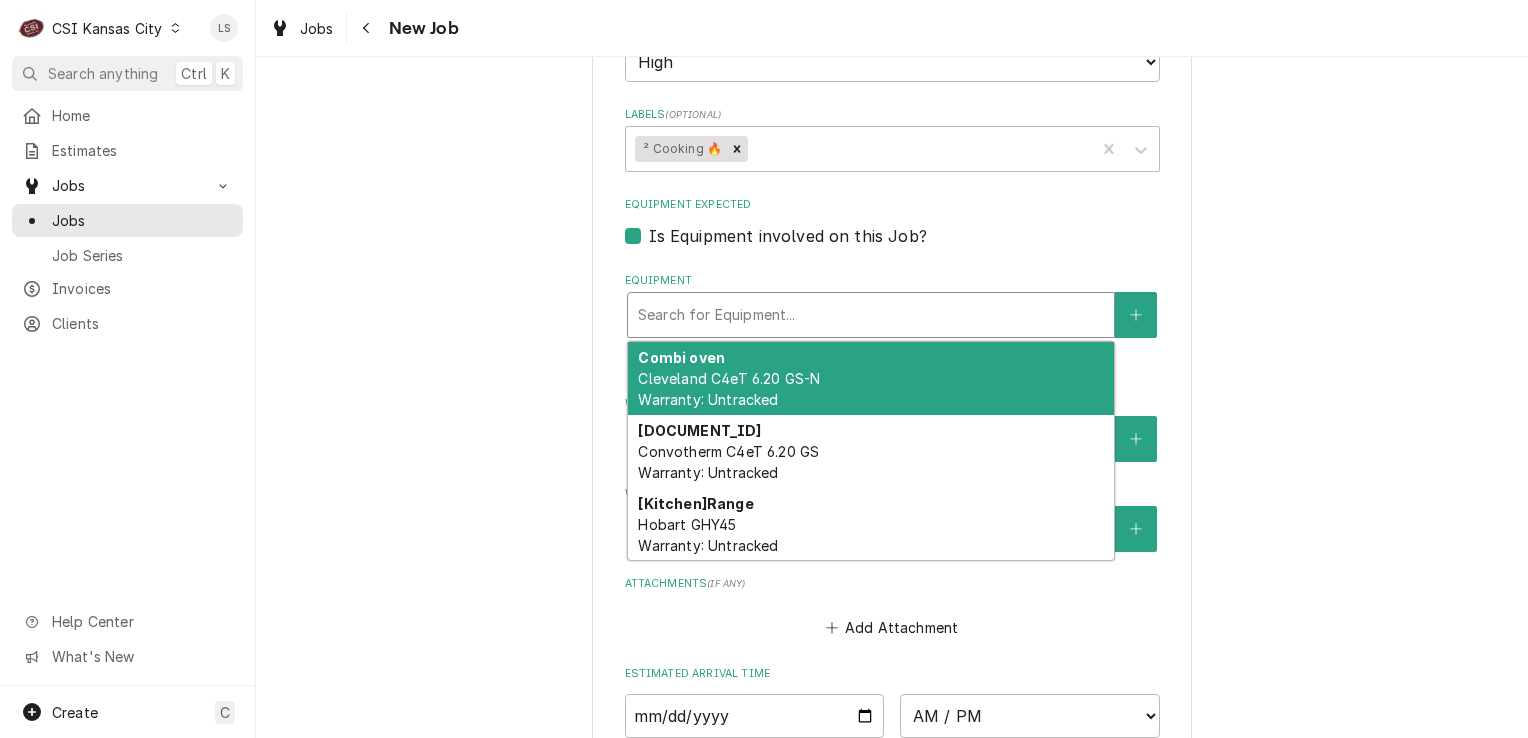 click at bounding box center (871, 315) 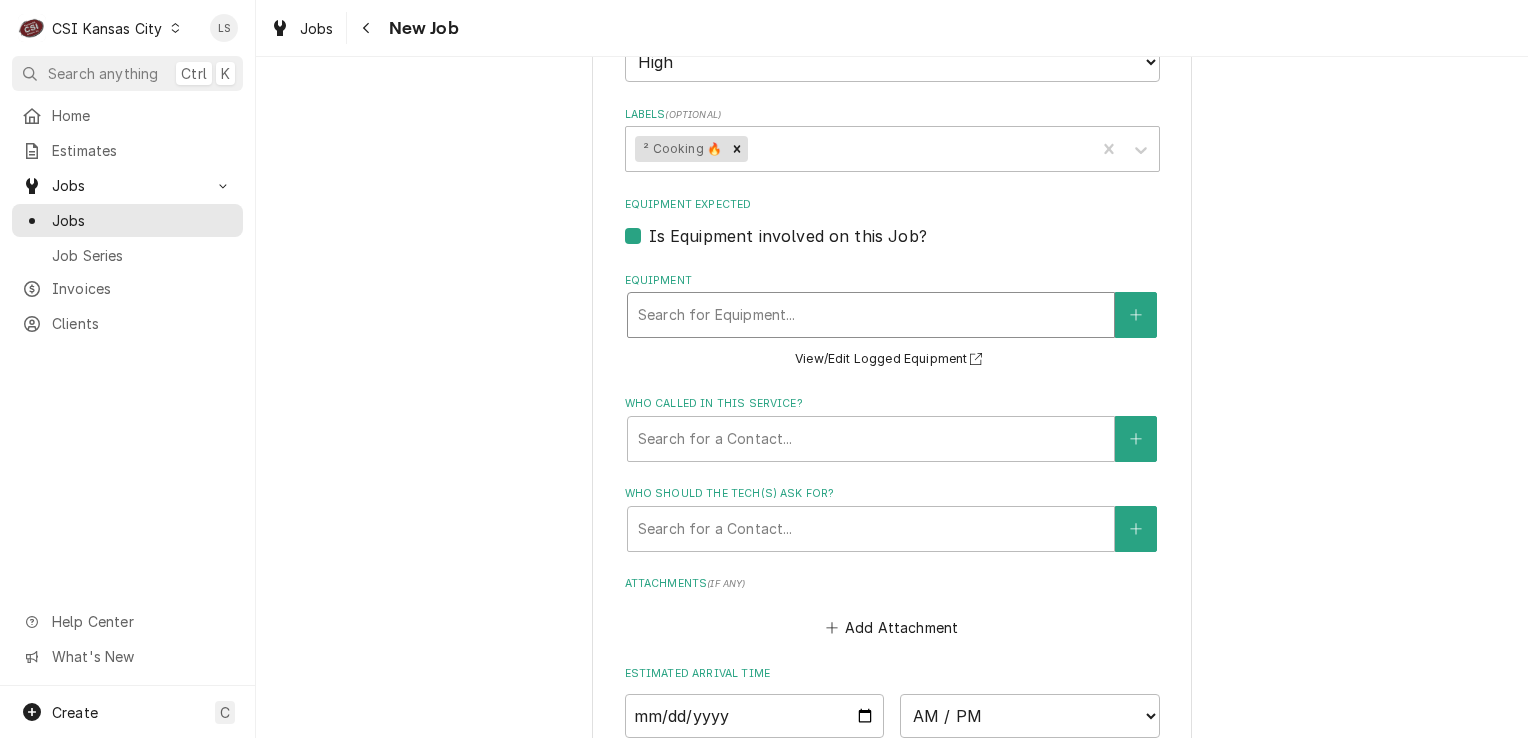 click at bounding box center [871, 315] 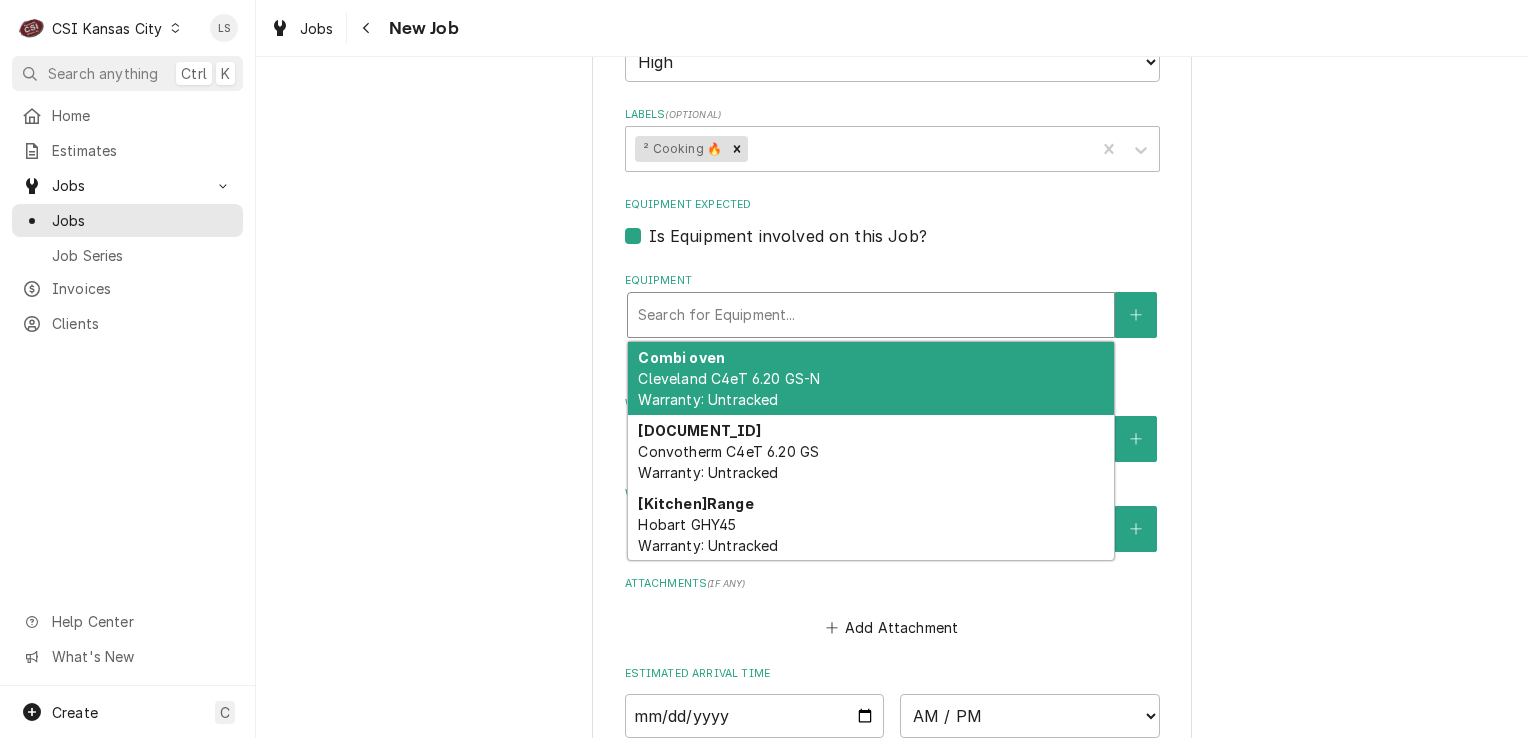type on "x" 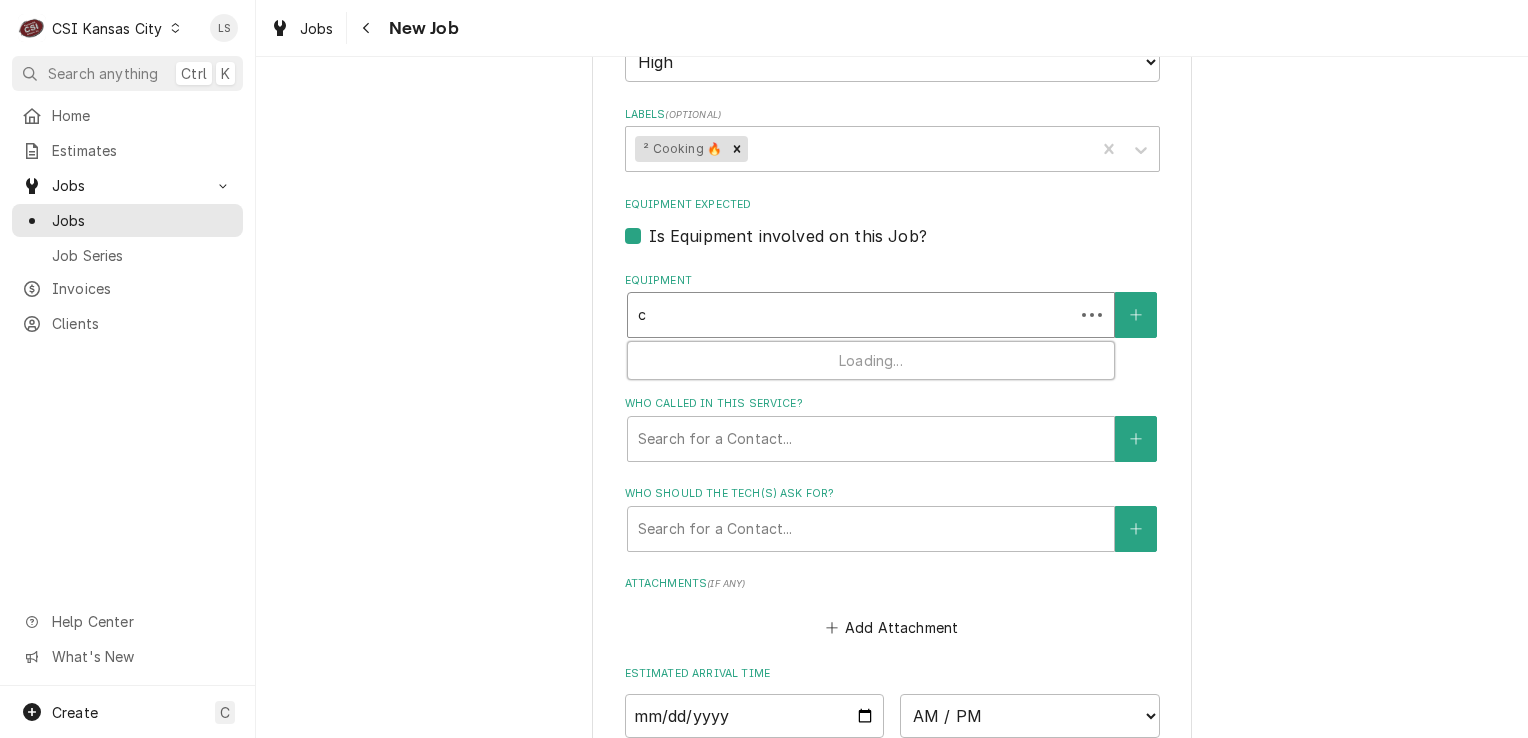 type on "x" 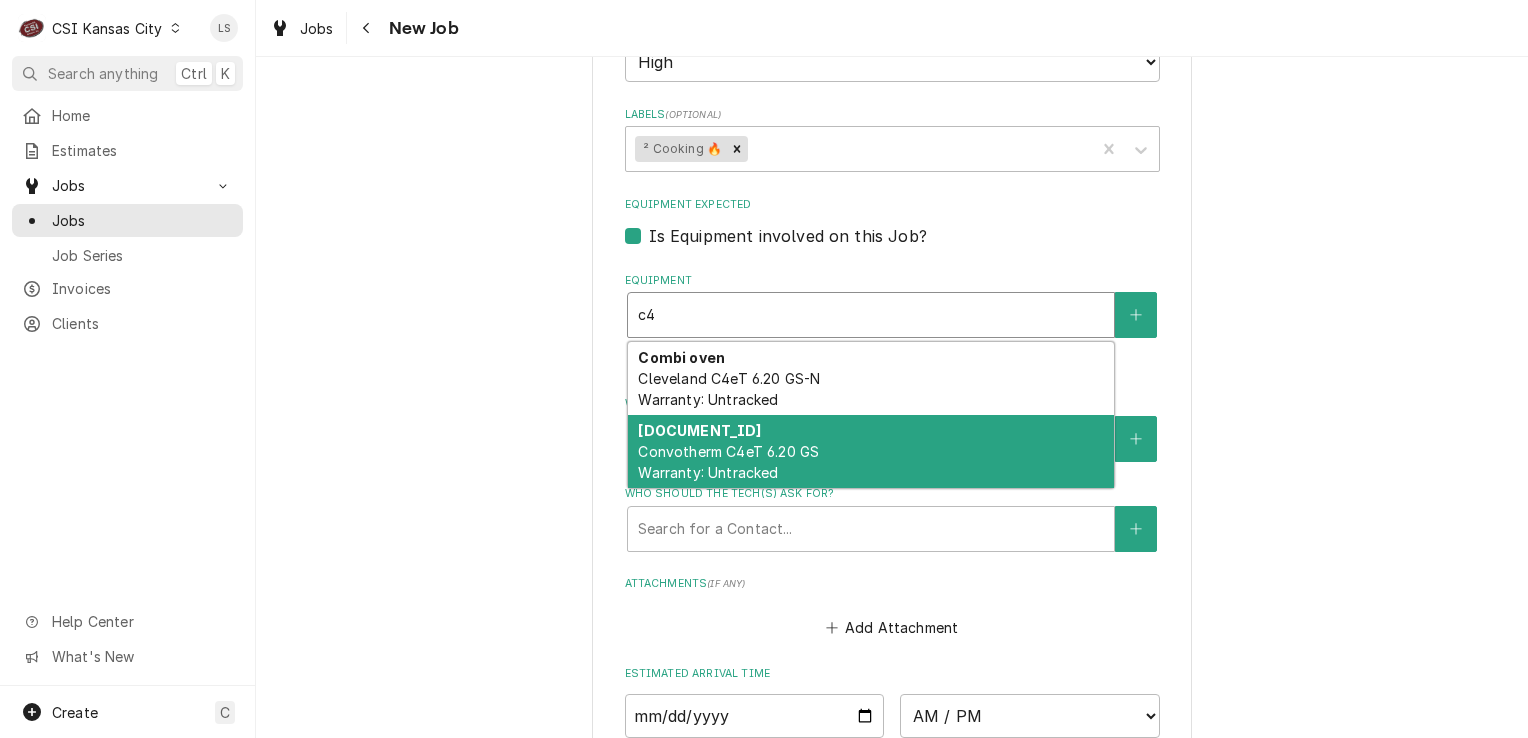 type on "c4" 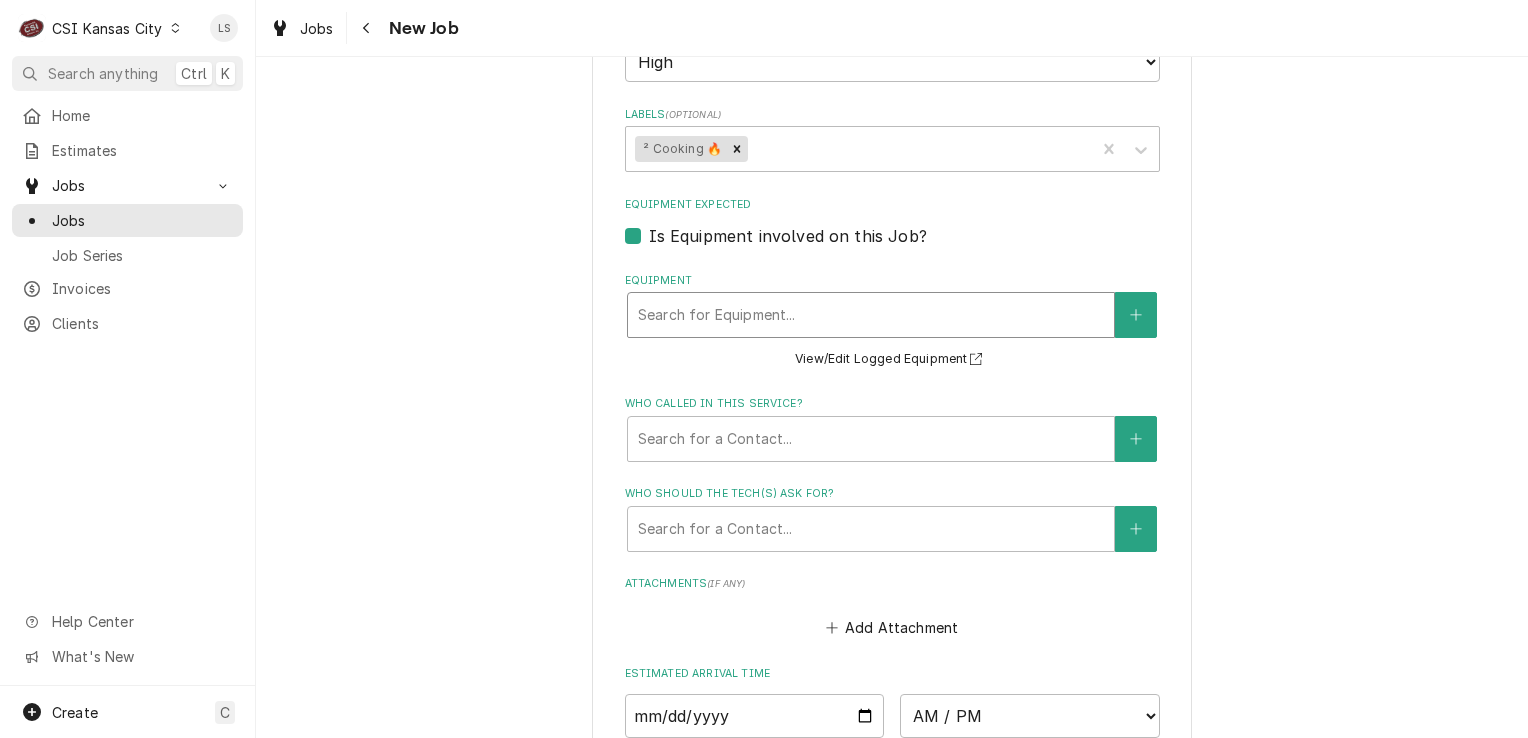 type on "x" 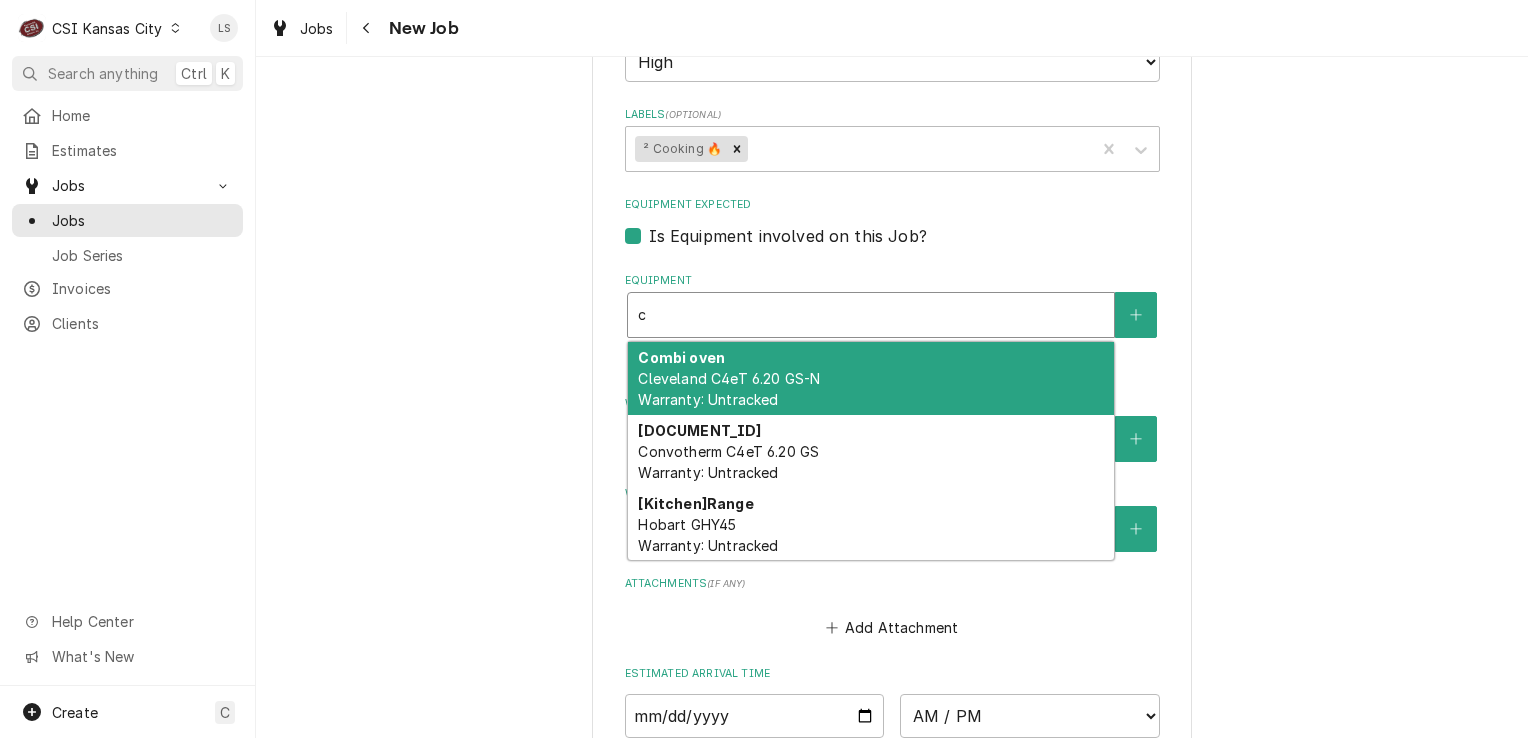 type on "x" 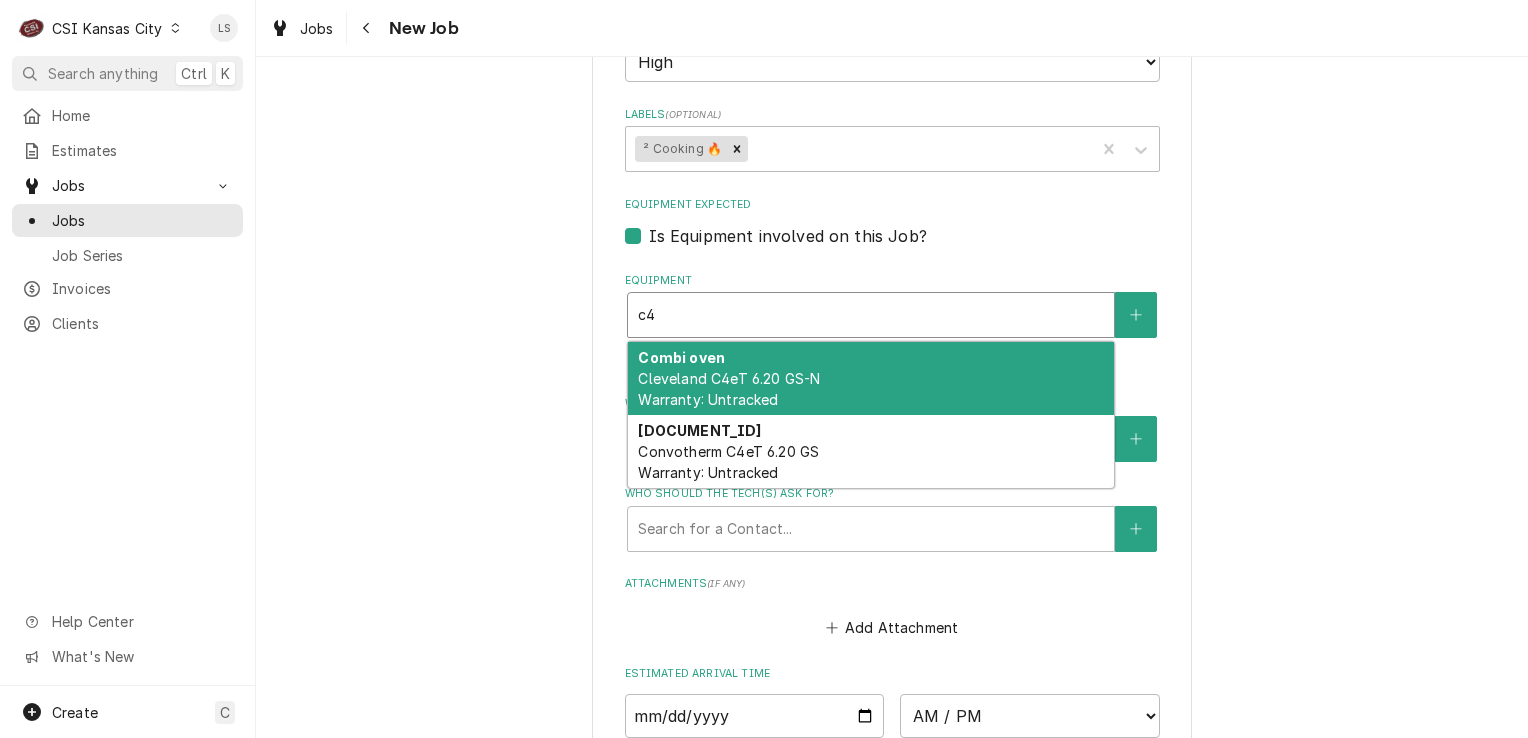 type on "x" 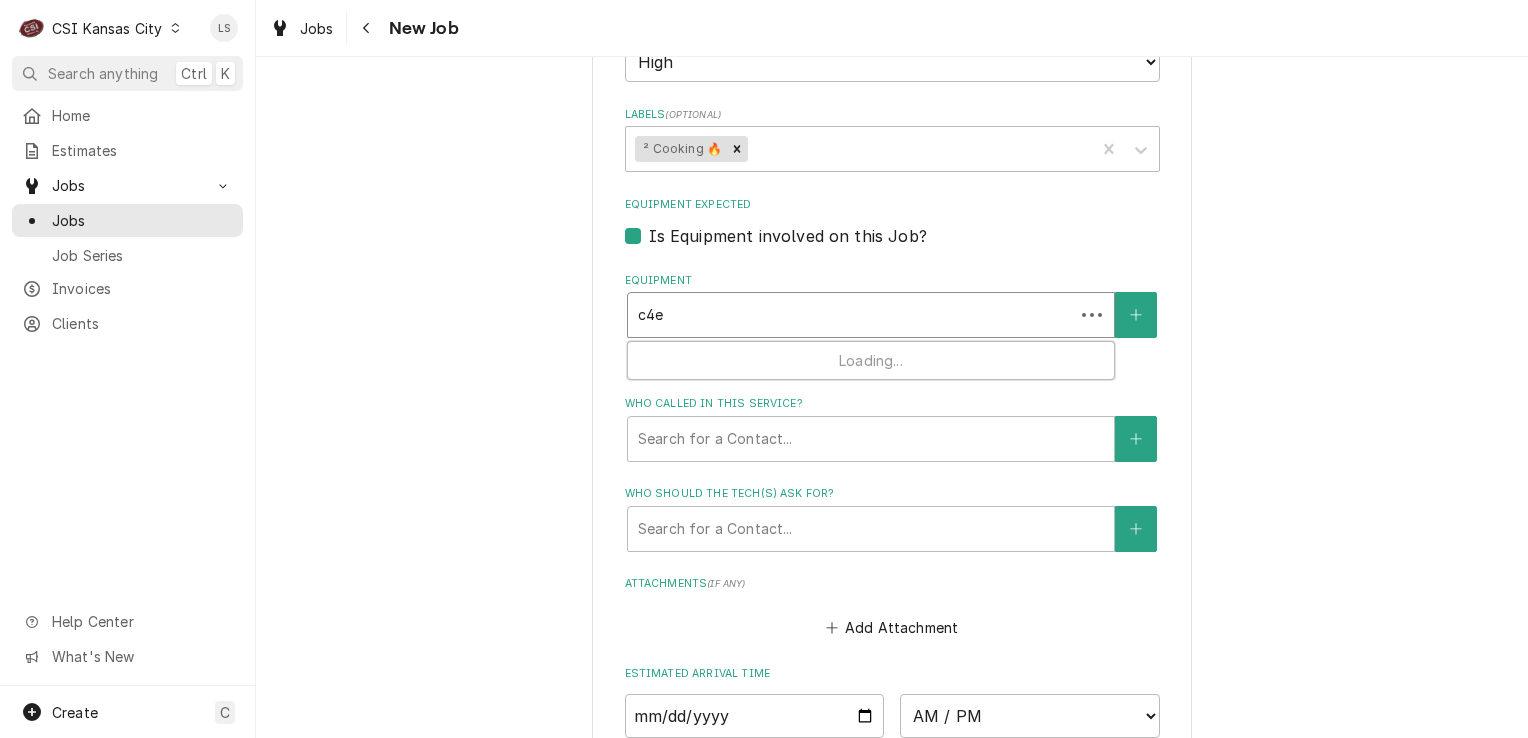 type on "x" 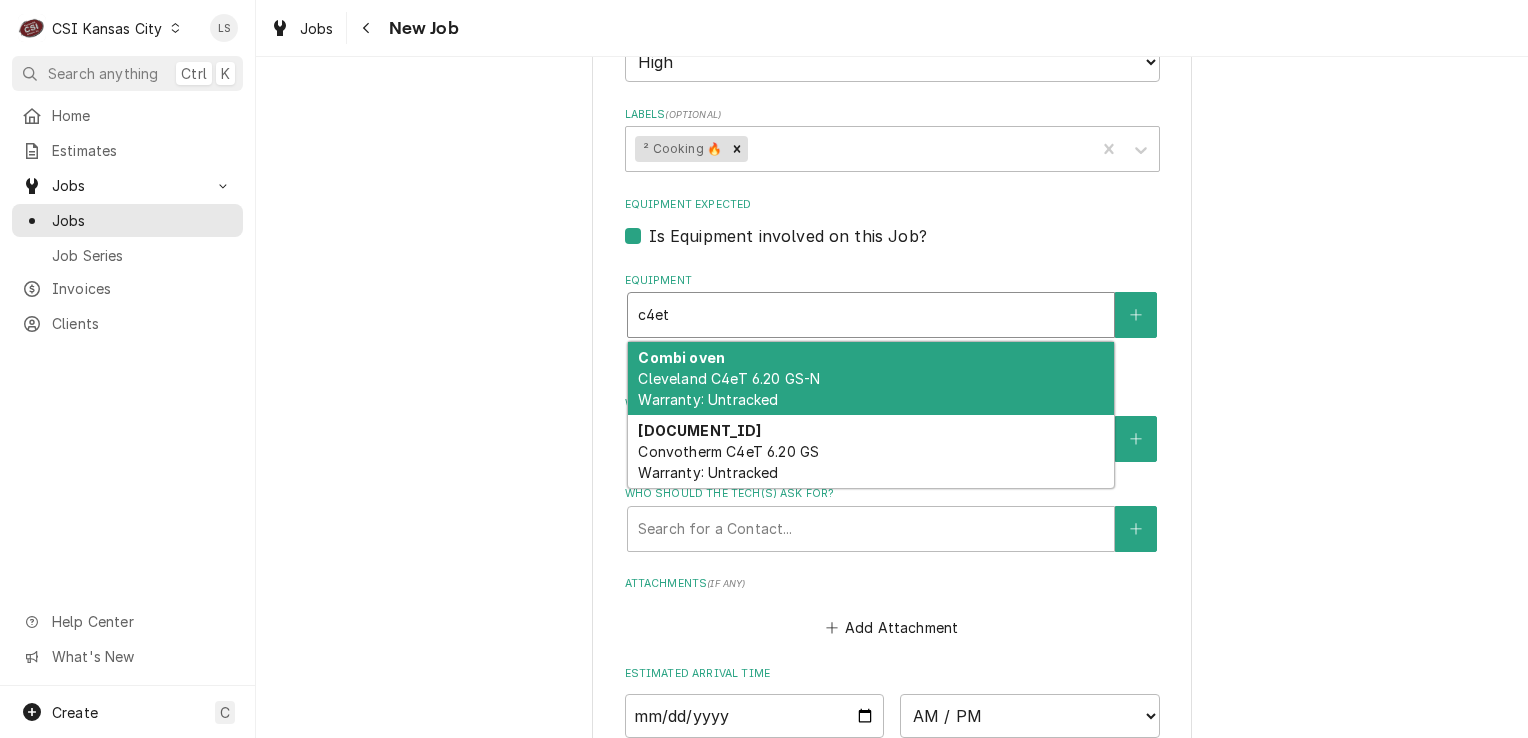 click on "Combi oven Cleveland C4eT 6.20 GS-N Warranty: Untracked" at bounding box center [871, 378] 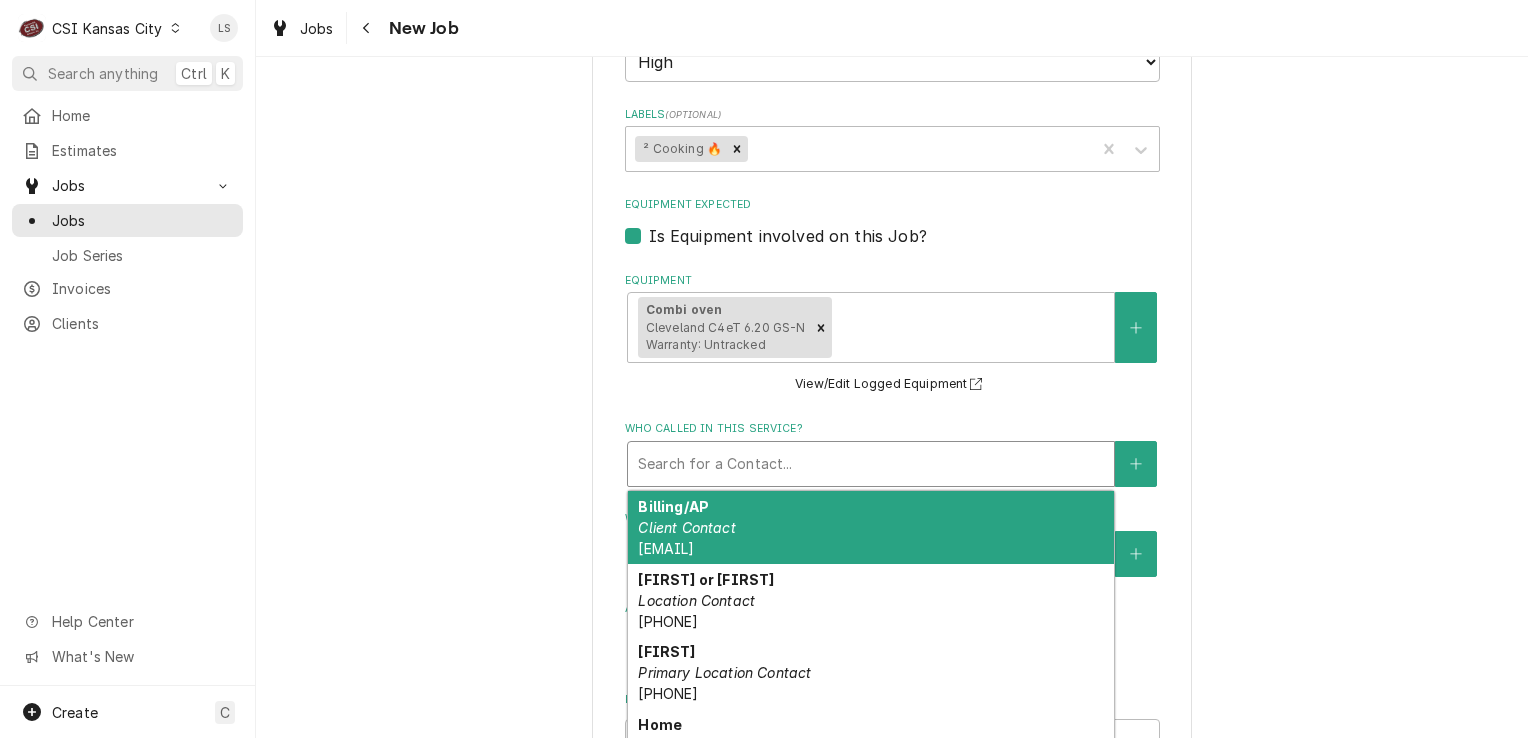click at bounding box center (871, 464) 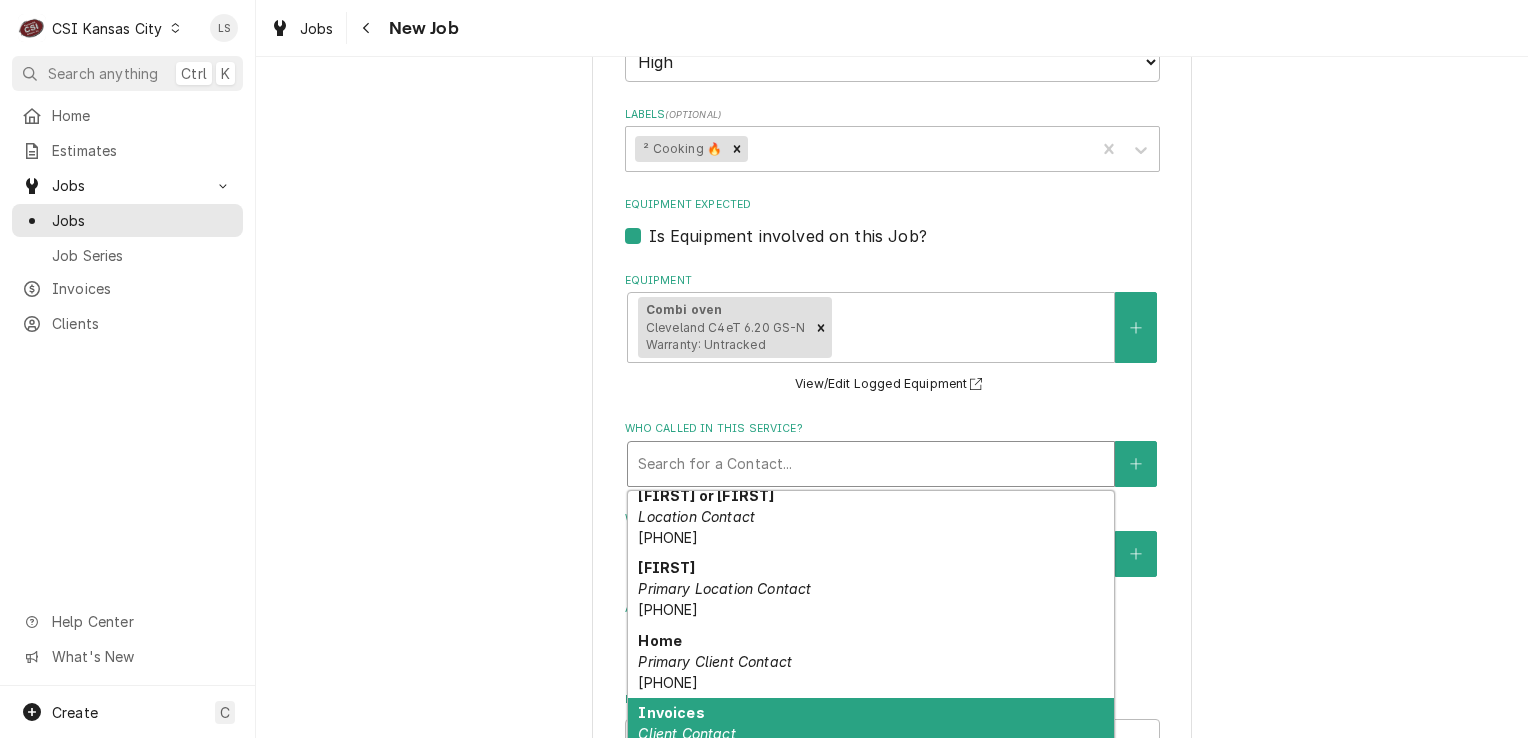 scroll, scrollTop: 0, scrollLeft: 0, axis: both 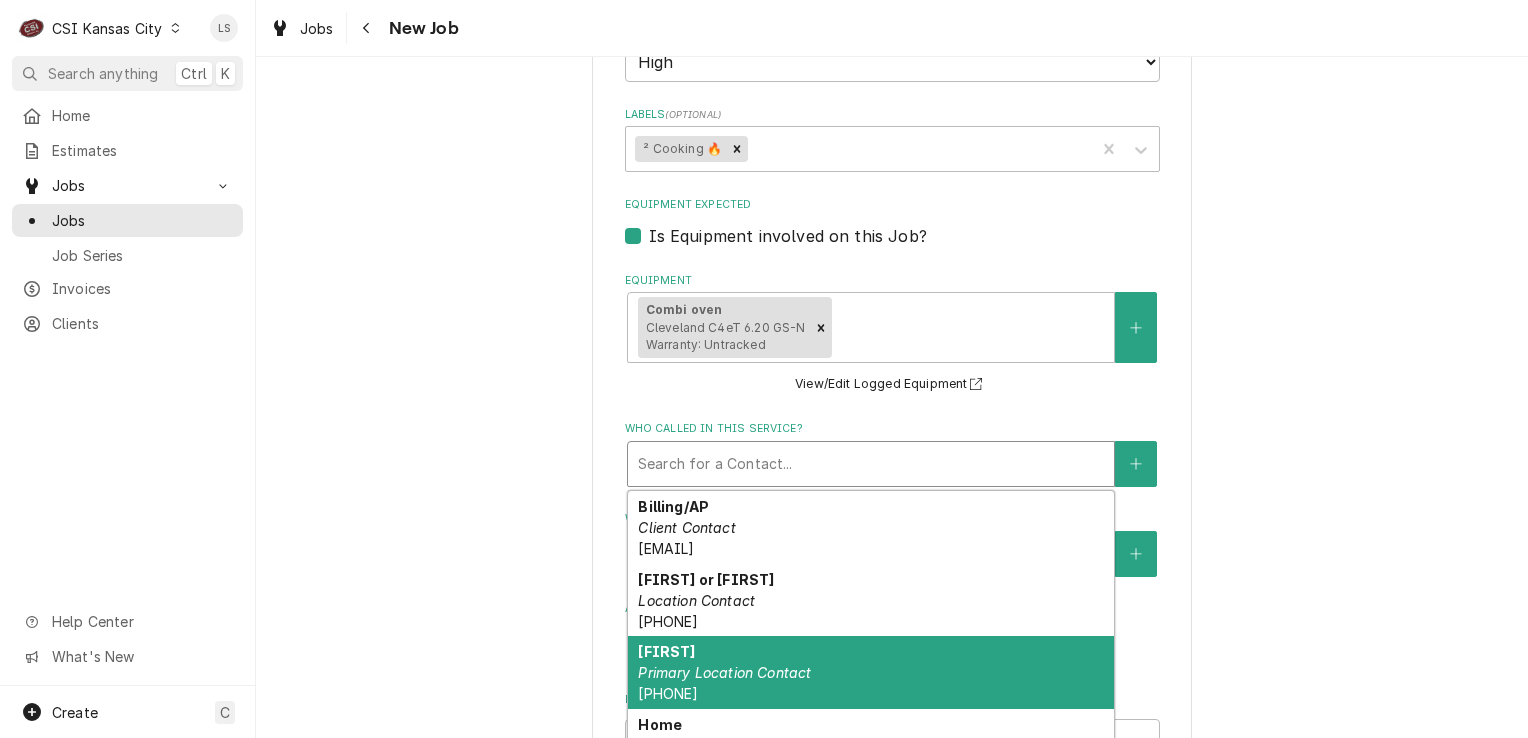 click on "Primary Location Contact" at bounding box center (724, 672) 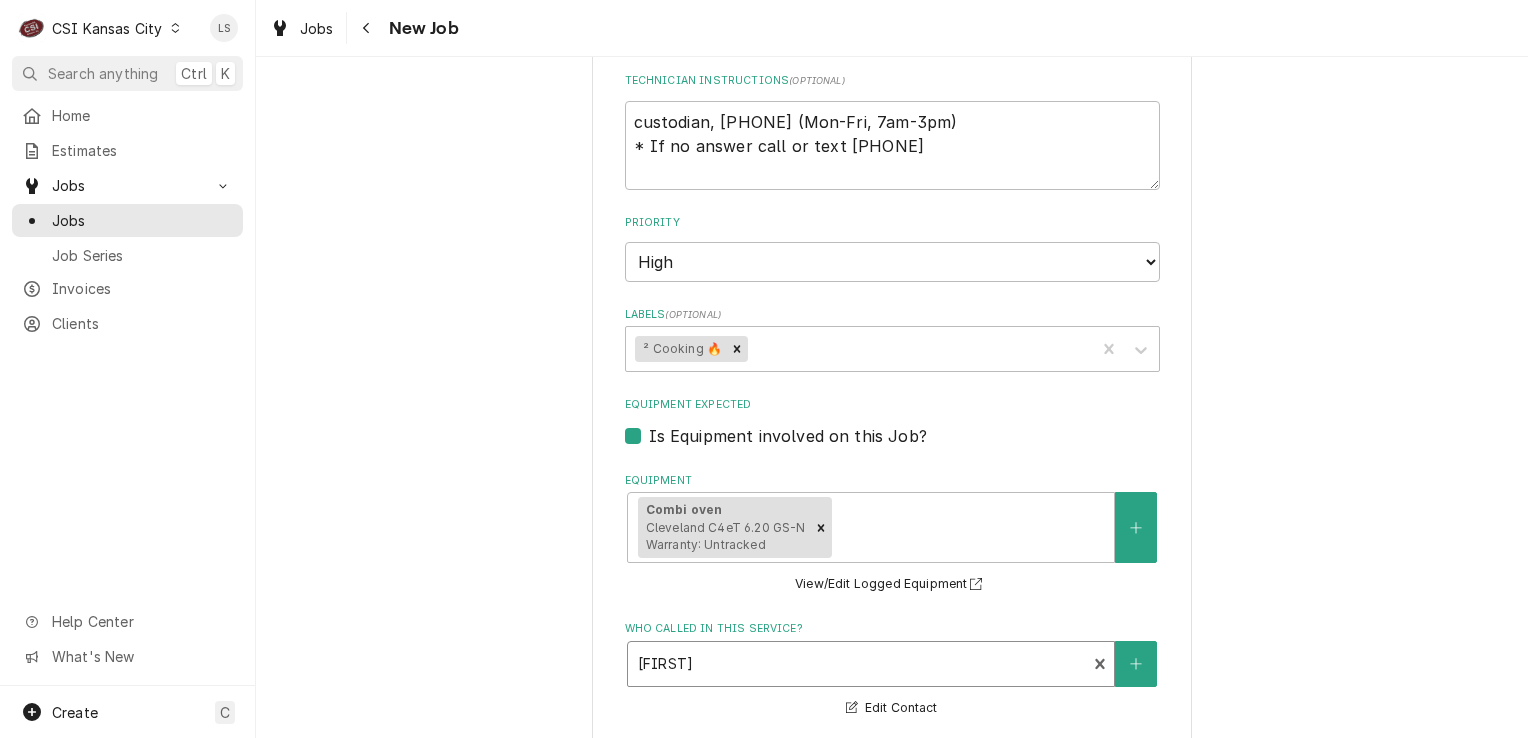 scroll, scrollTop: 800, scrollLeft: 0, axis: vertical 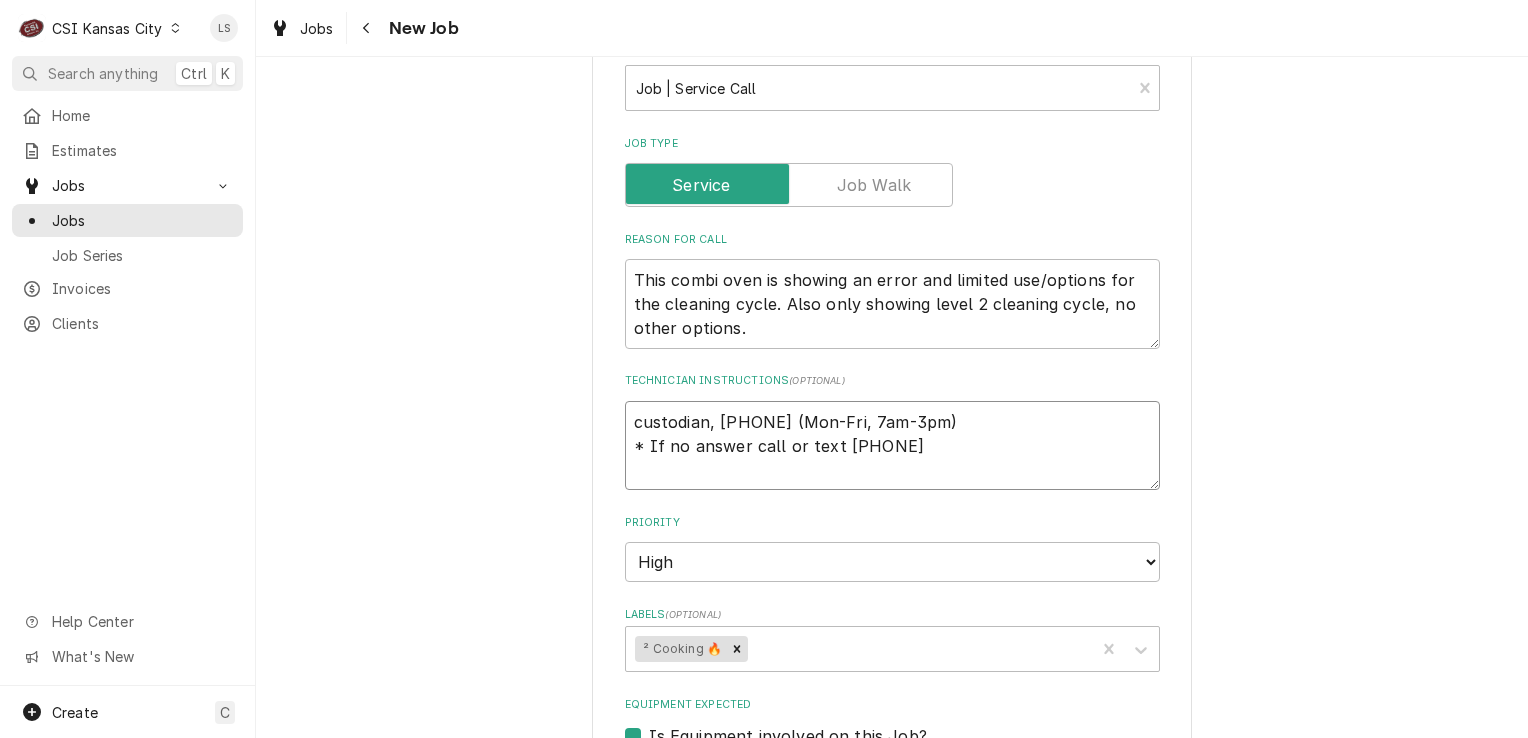 drag, startPoint x: 710, startPoint y: 420, endPoint x: 818, endPoint y: 414, distance: 108.16654 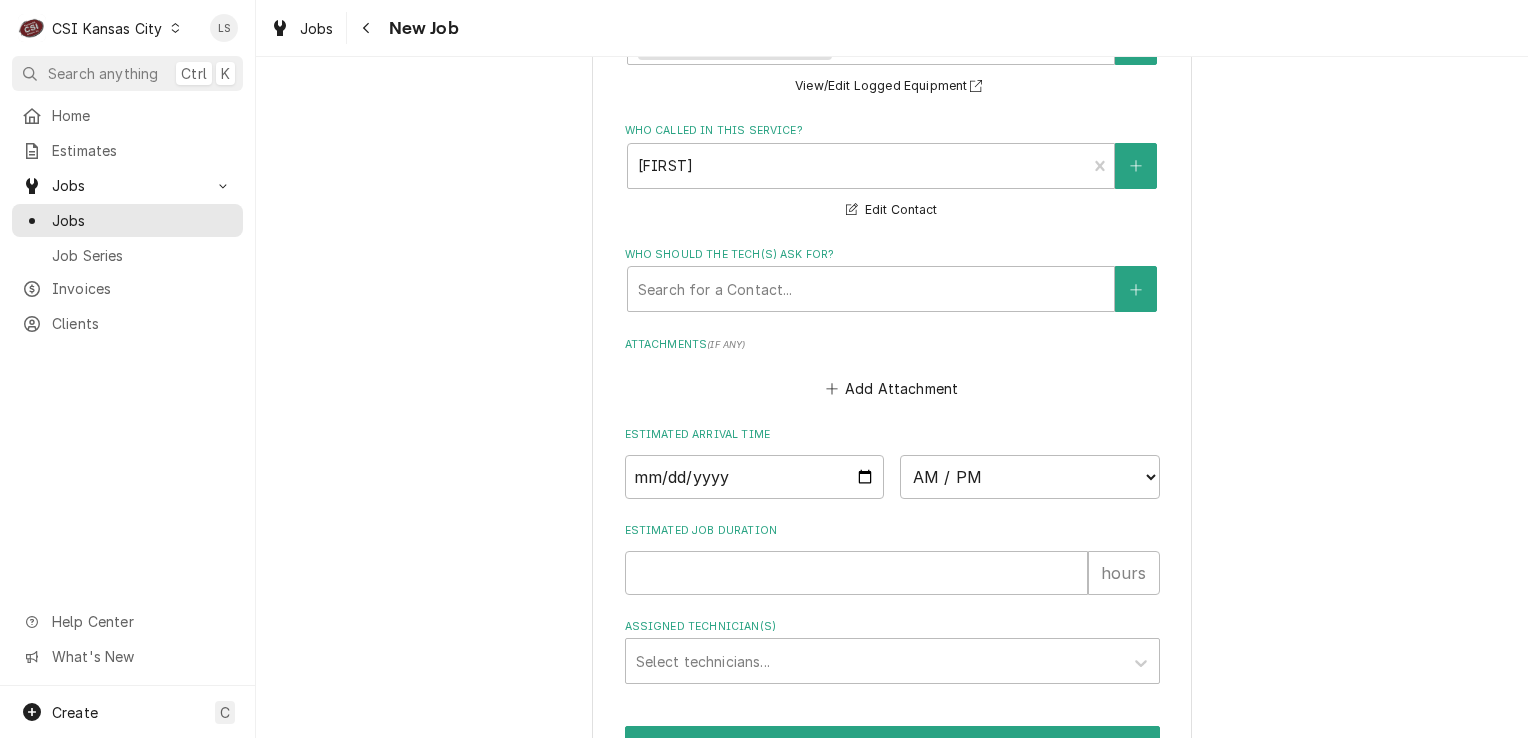 scroll, scrollTop: 1600, scrollLeft: 0, axis: vertical 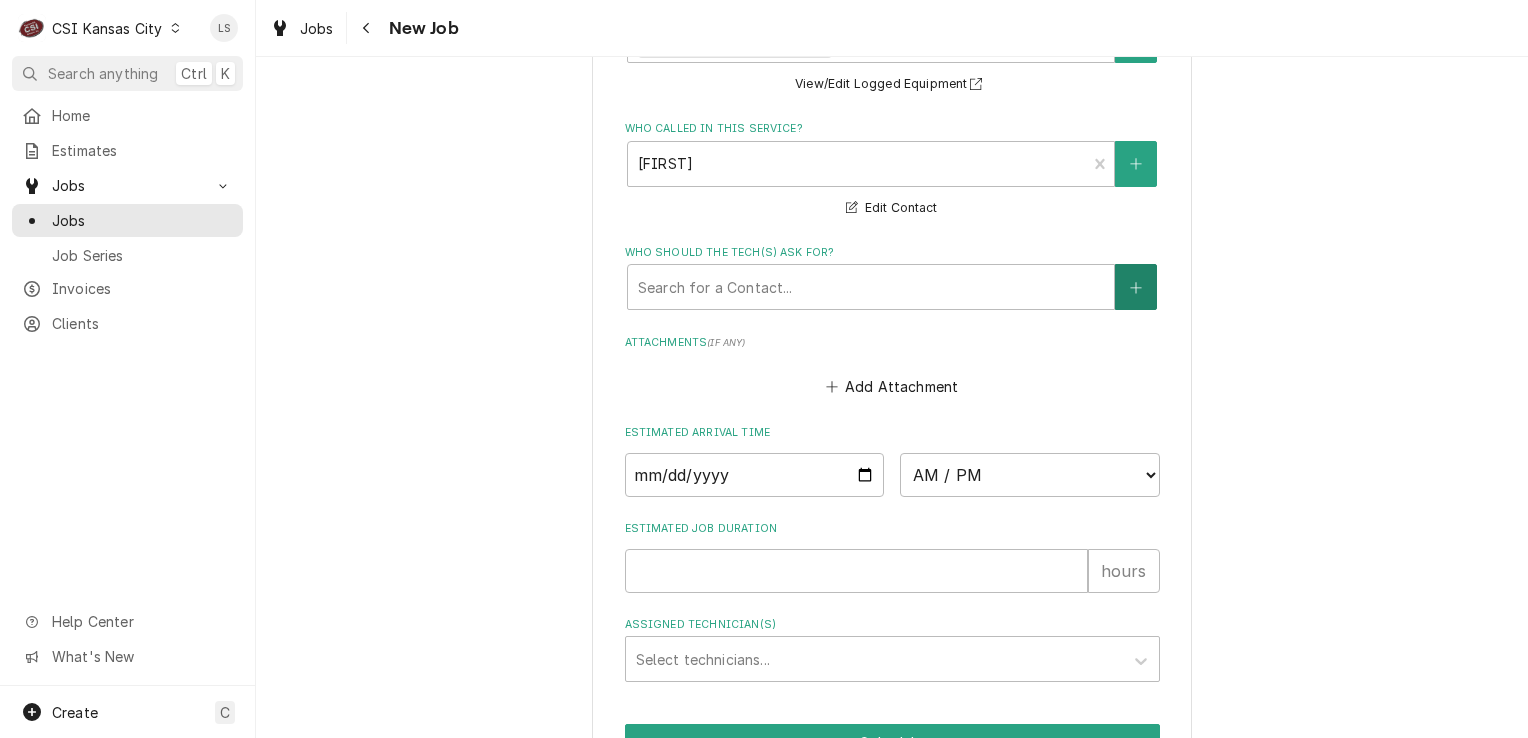 click 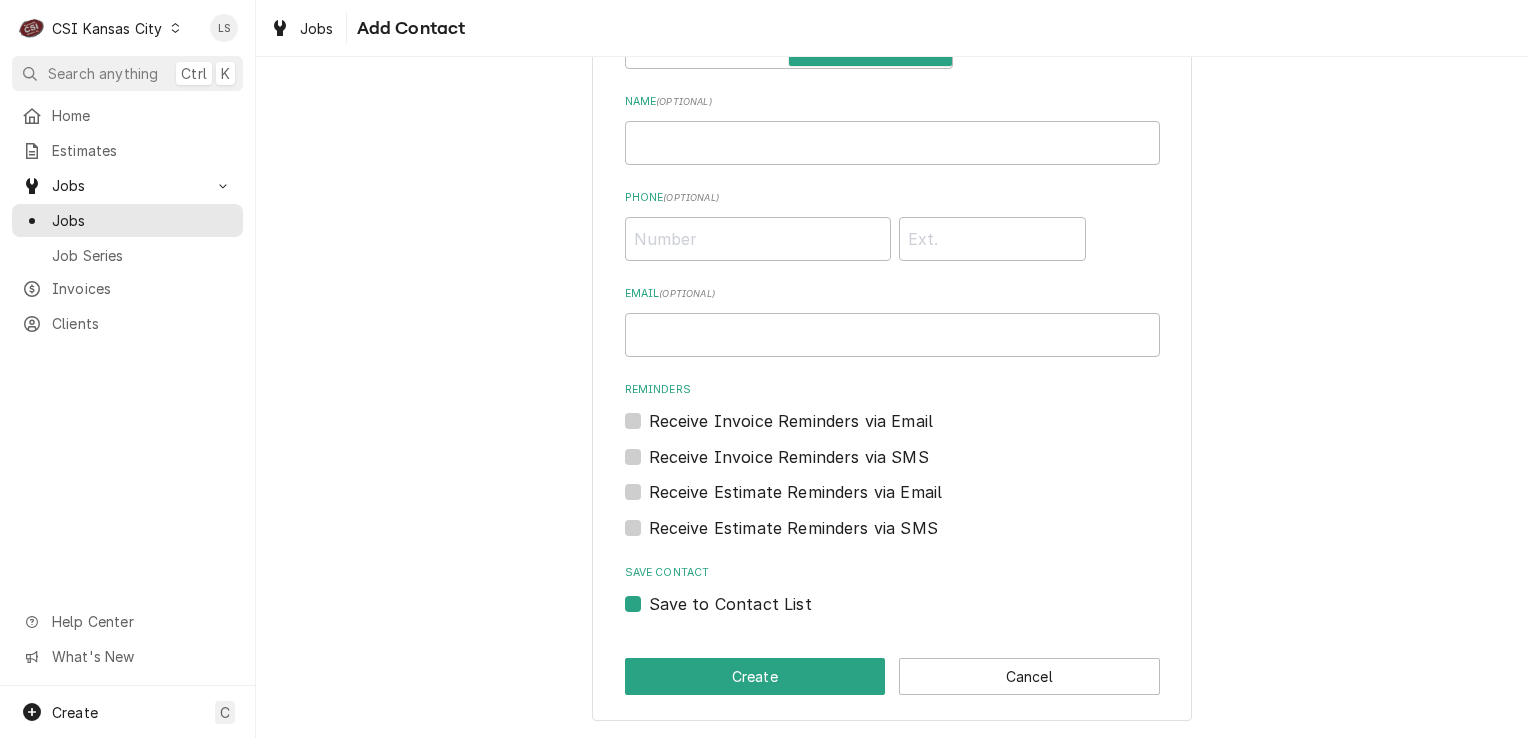 scroll, scrollTop: 0, scrollLeft: 0, axis: both 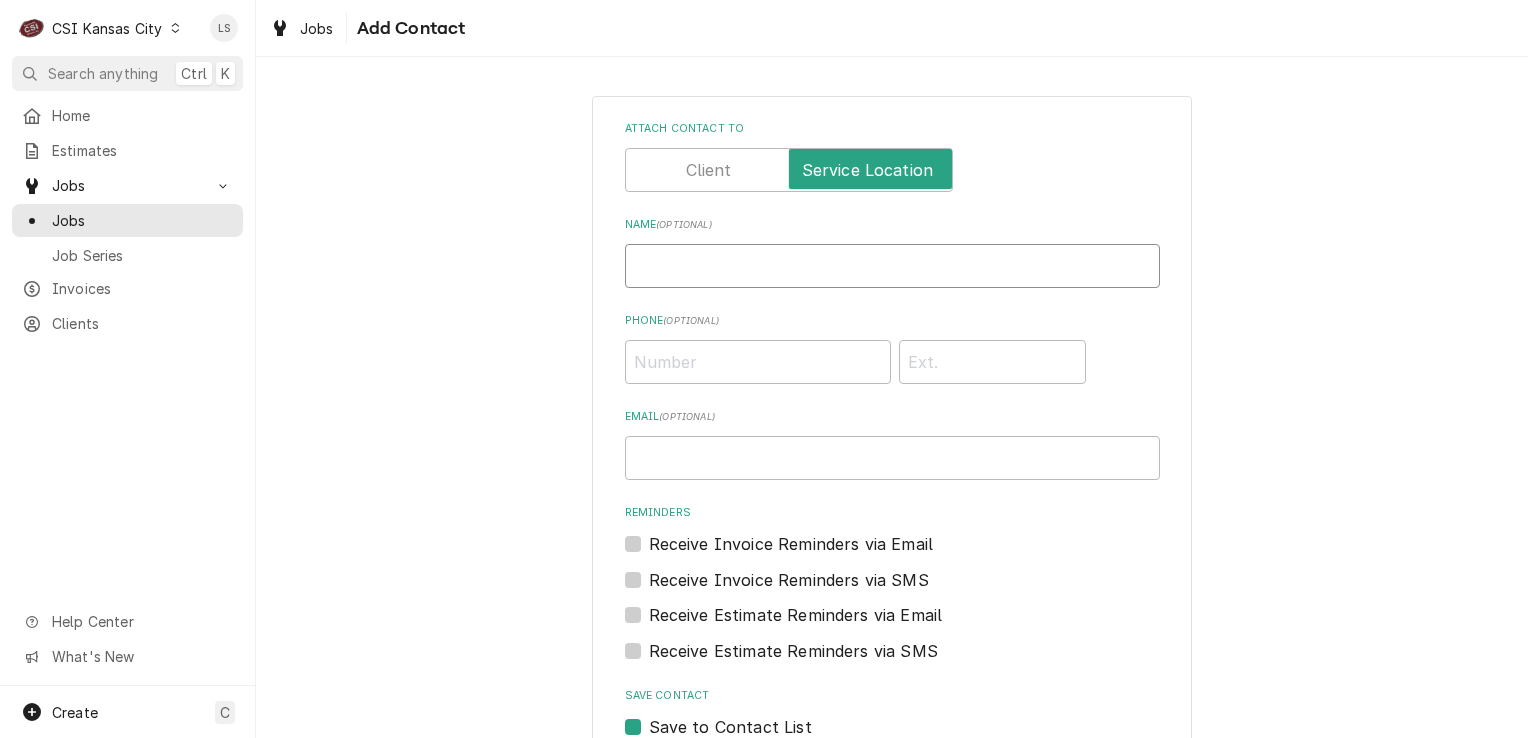 click on "Name  ( optional )" at bounding box center (892, 266) 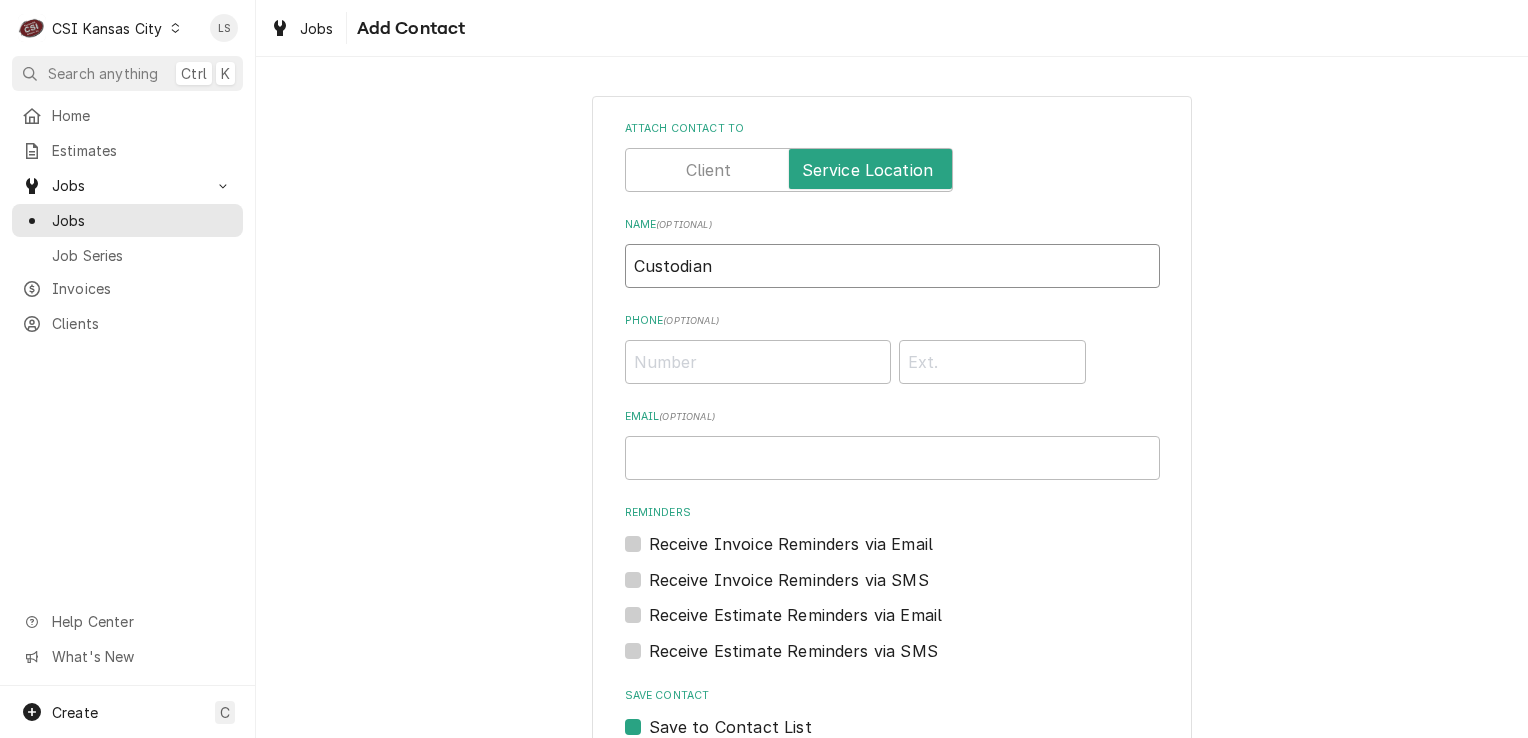 type on "Custodian" 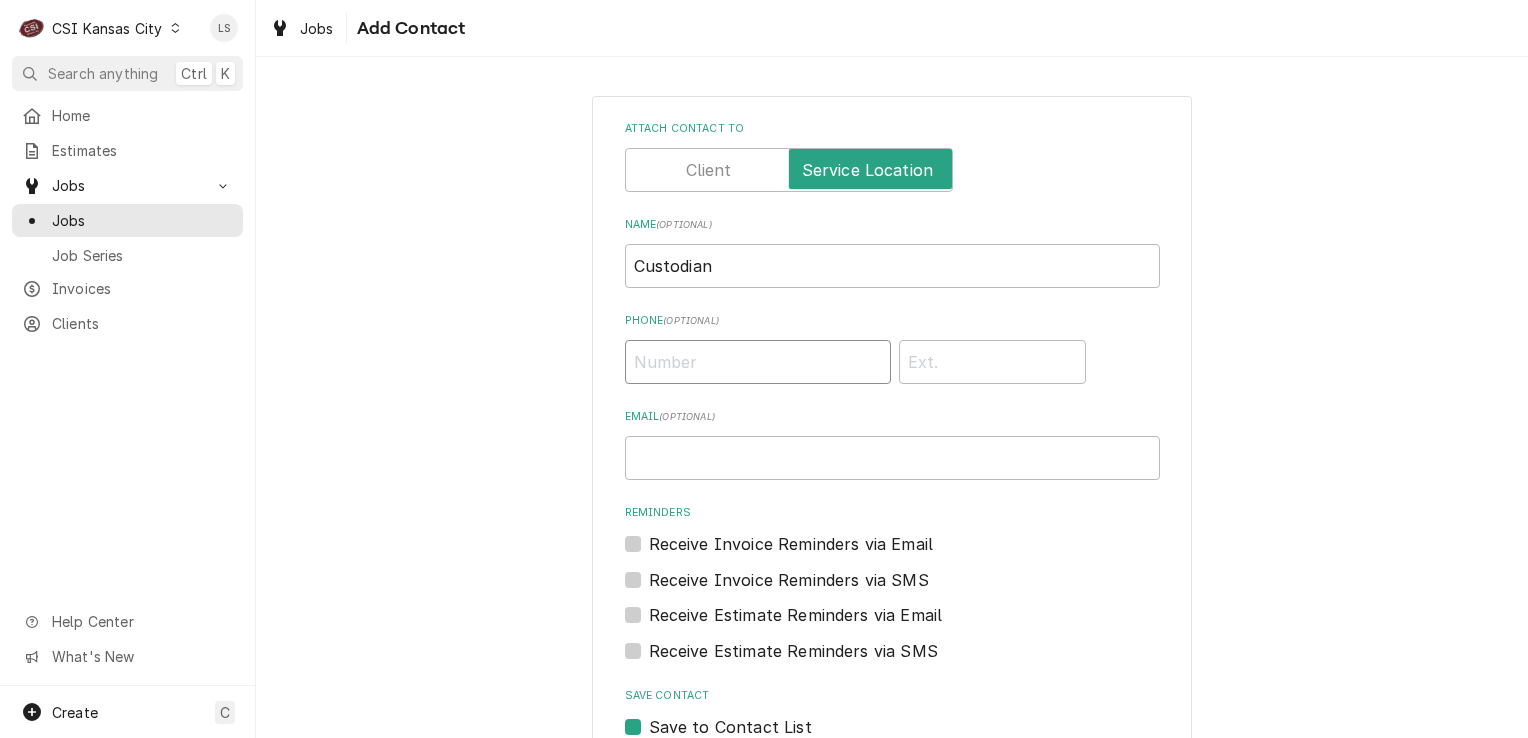 paste on "(913) 856-0451" 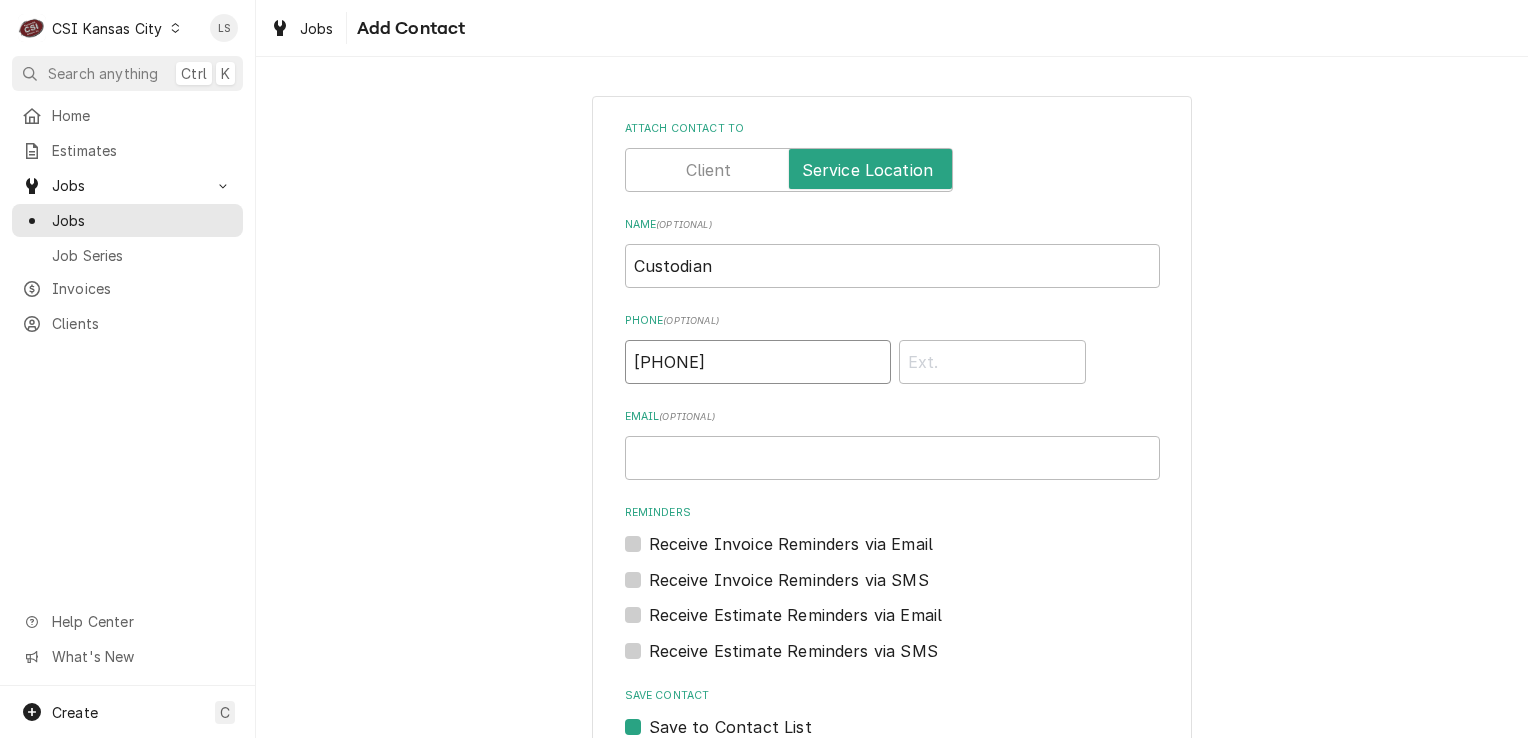 scroll, scrollTop: 121, scrollLeft: 0, axis: vertical 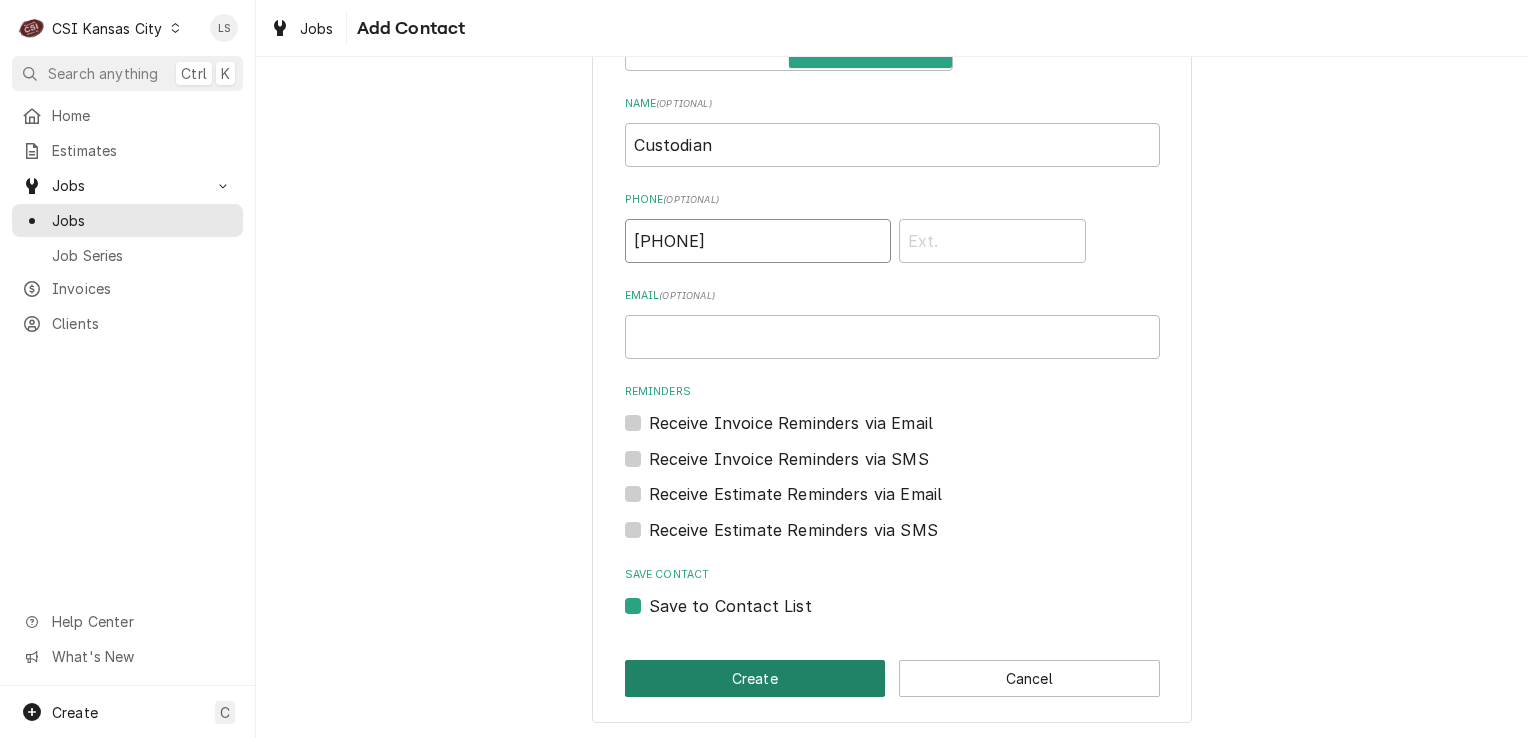 type on "(913) 856-0451" 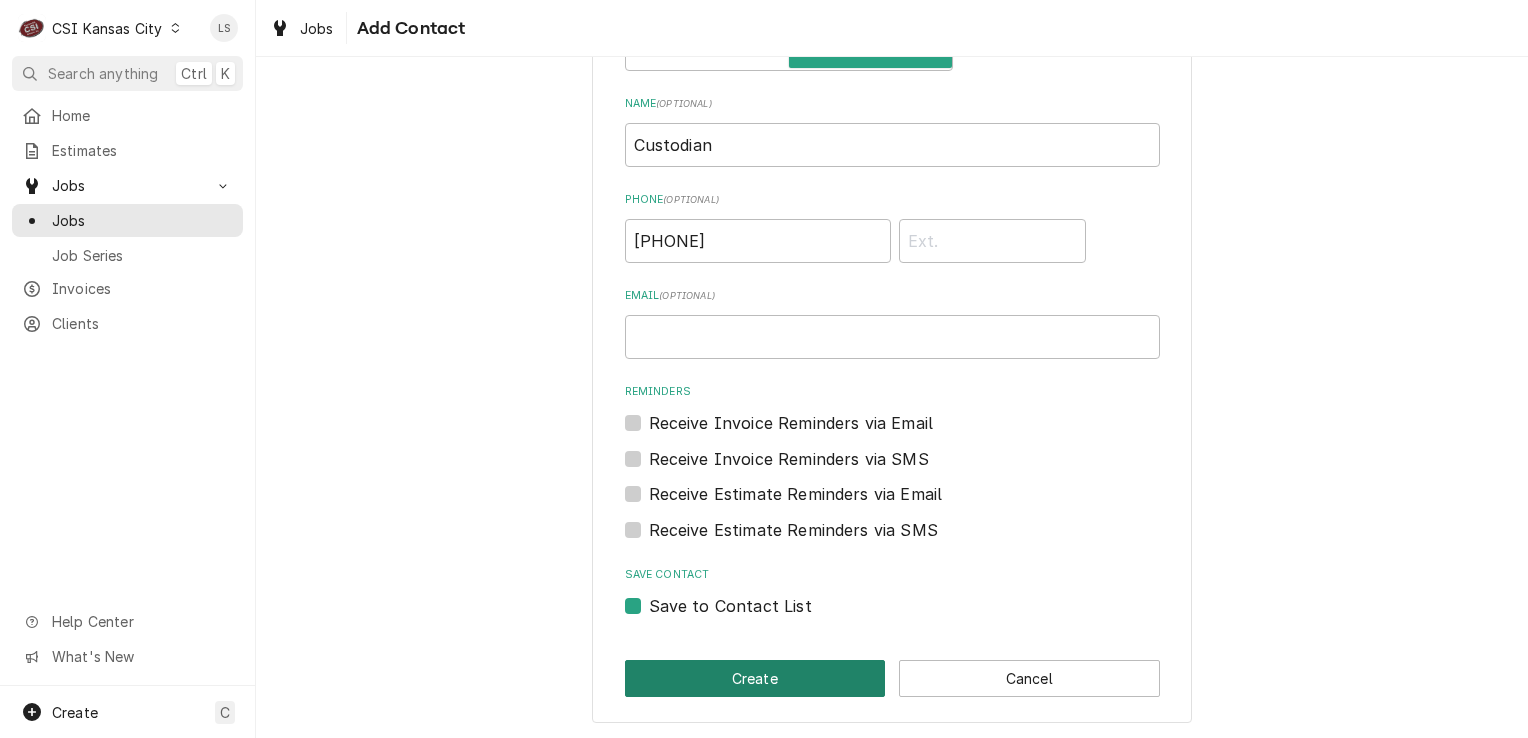 click on "Create" at bounding box center (755, 678) 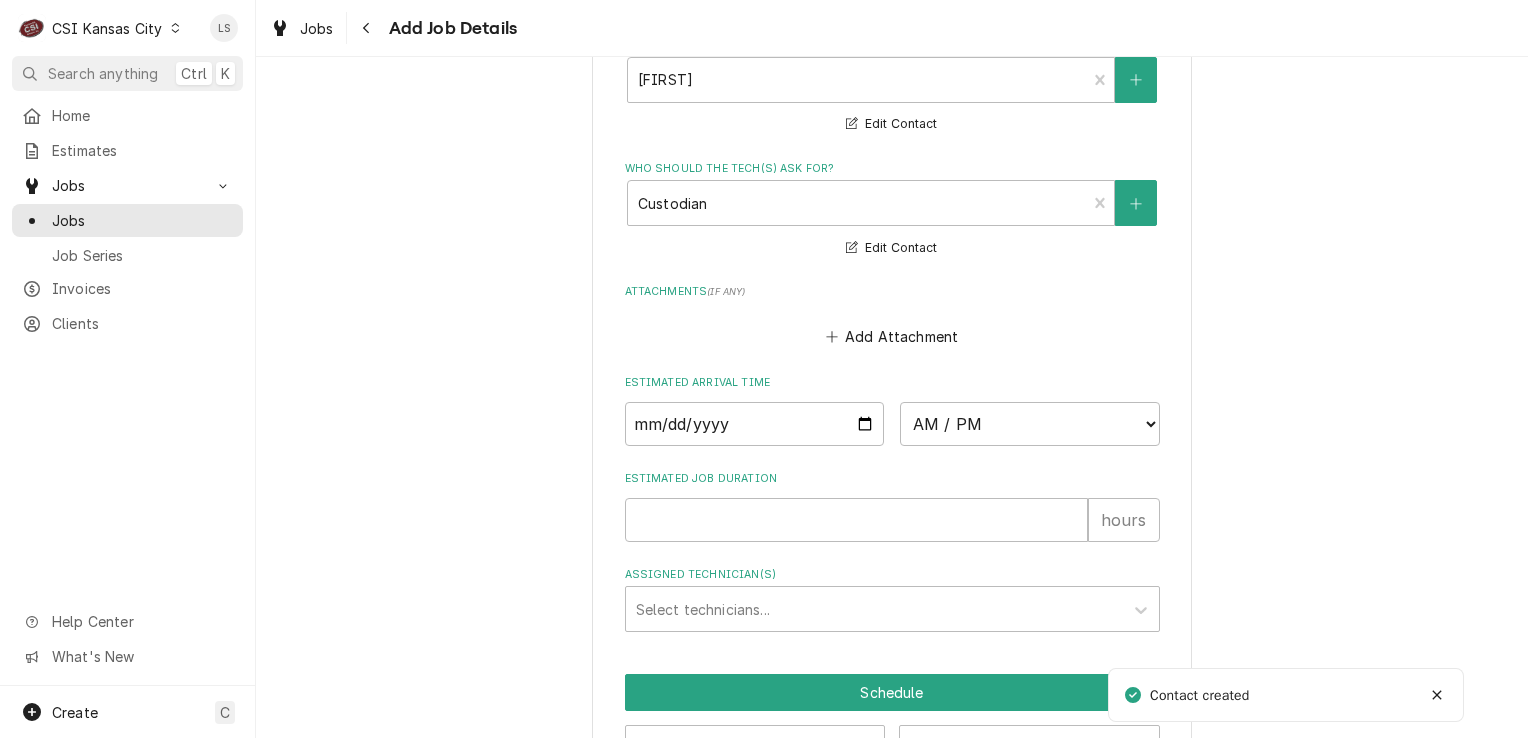 scroll, scrollTop: 1743, scrollLeft: 0, axis: vertical 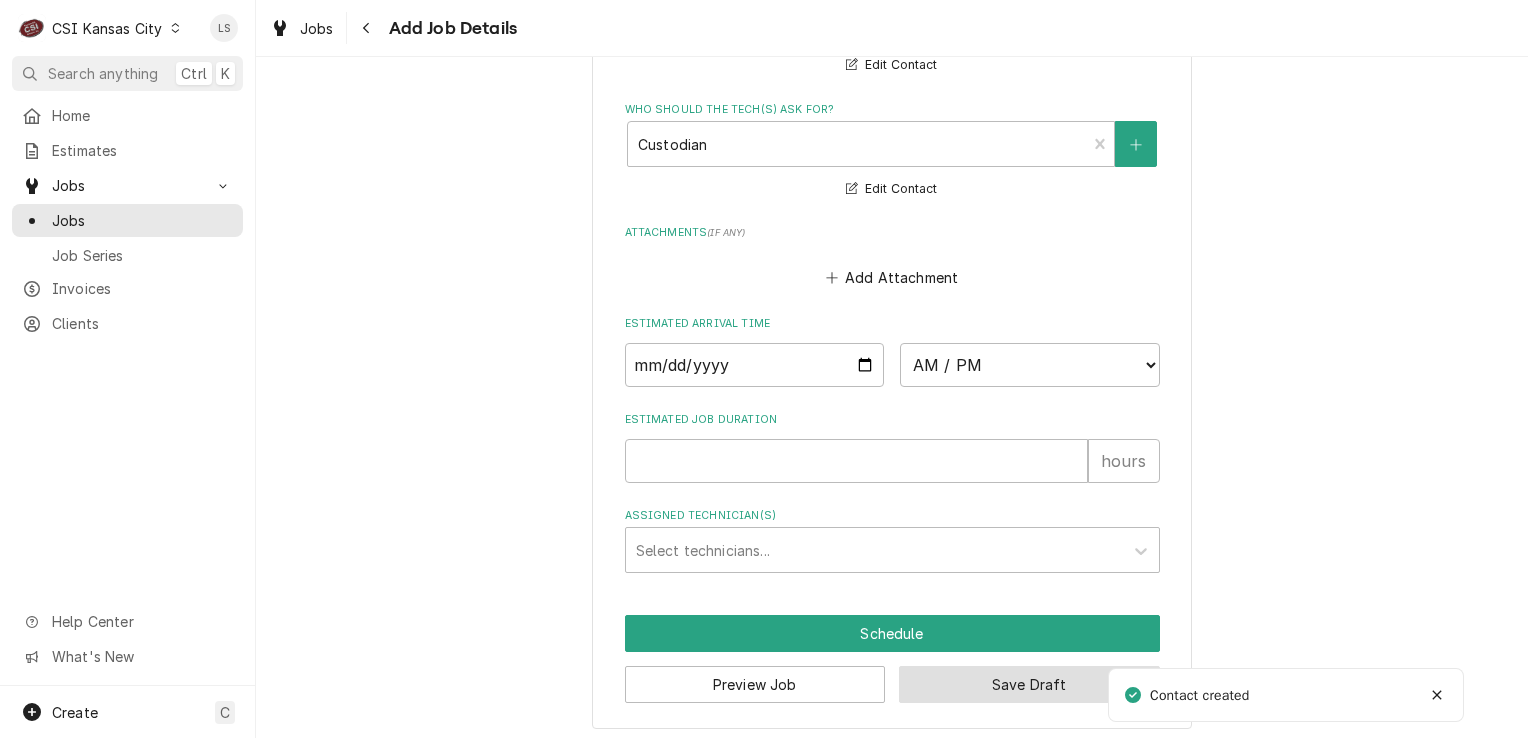 click on "Save Draft" at bounding box center [1029, 684] 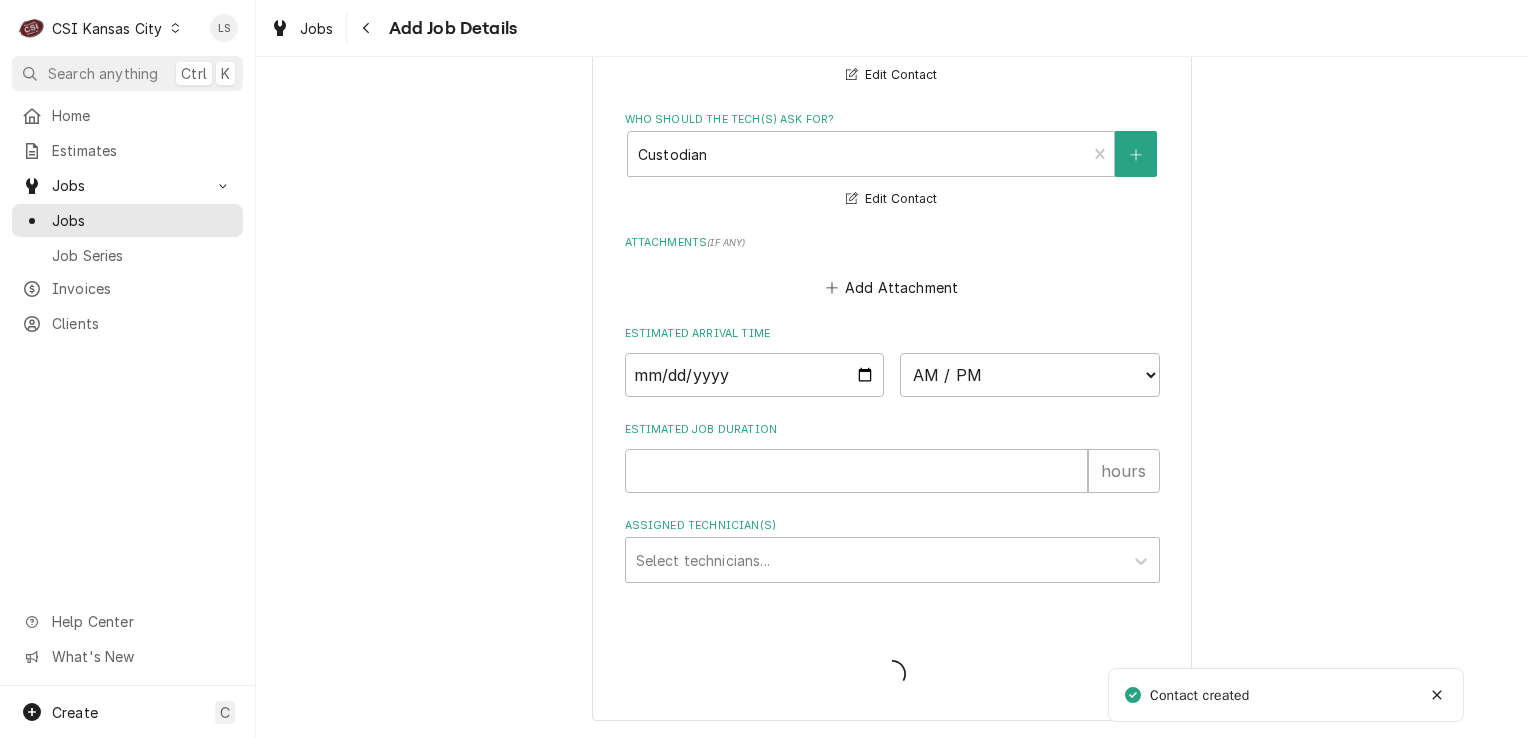 scroll, scrollTop: 1725, scrollLeft: 0, axis: vertical 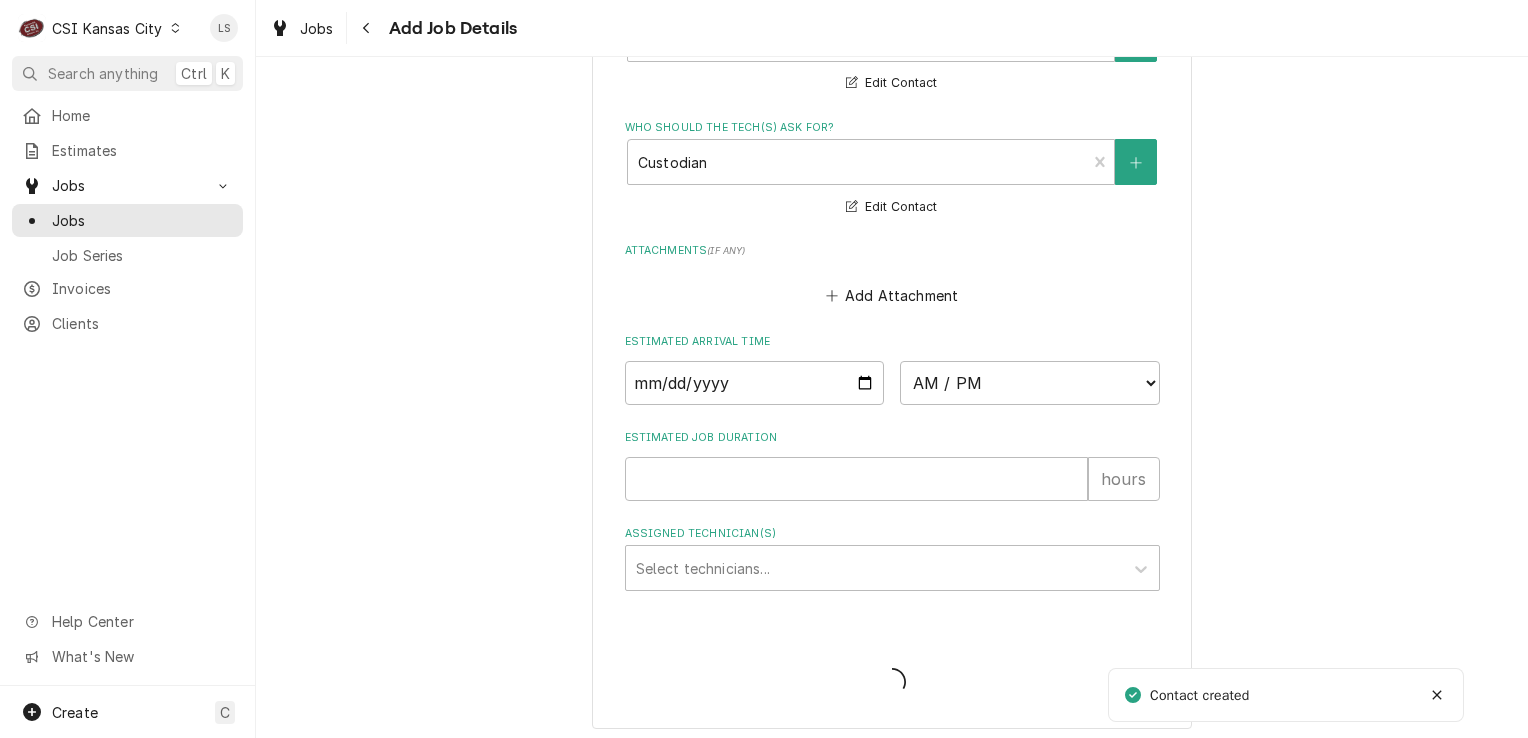 type on "x" 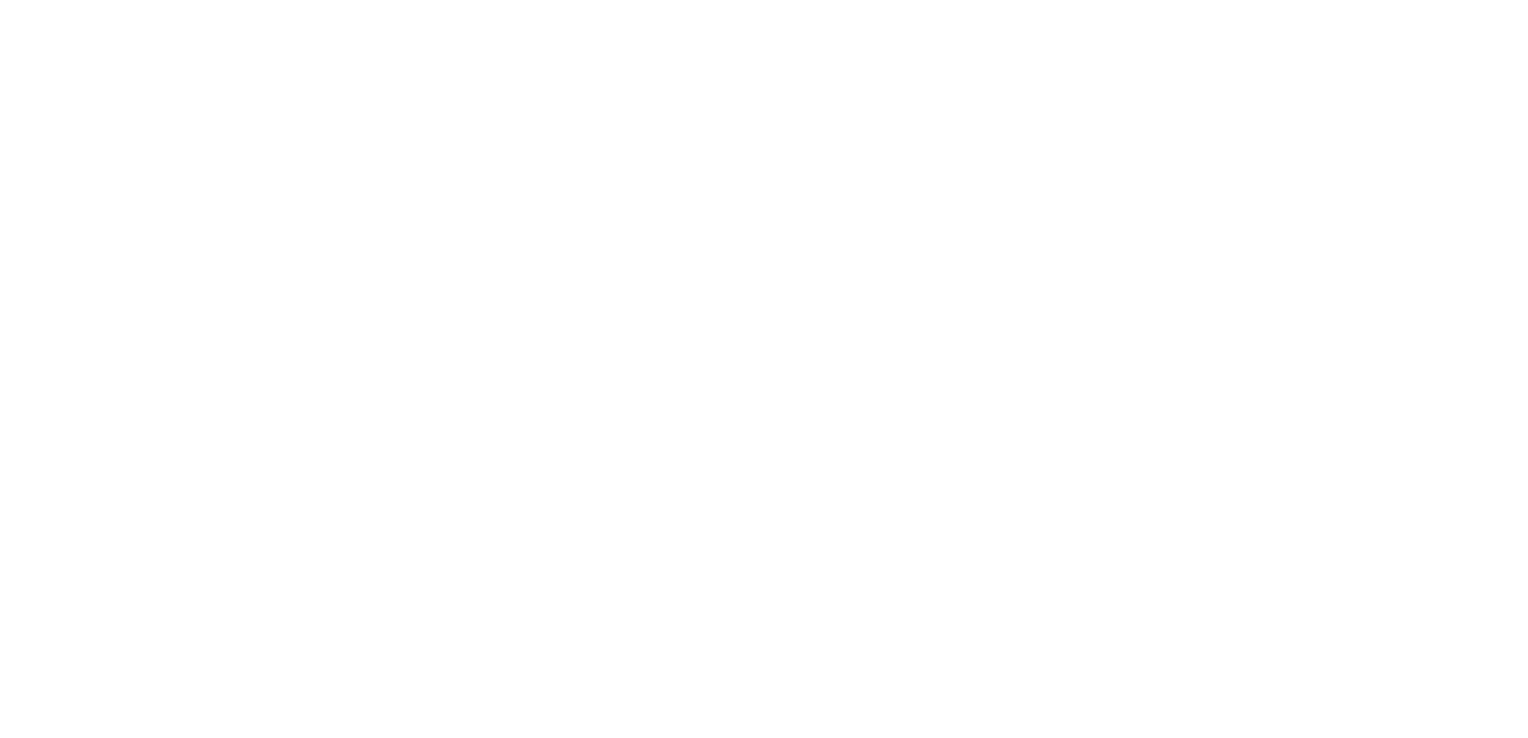 scroll, scrollTop: 0, scrollLeft: 0, axis: both 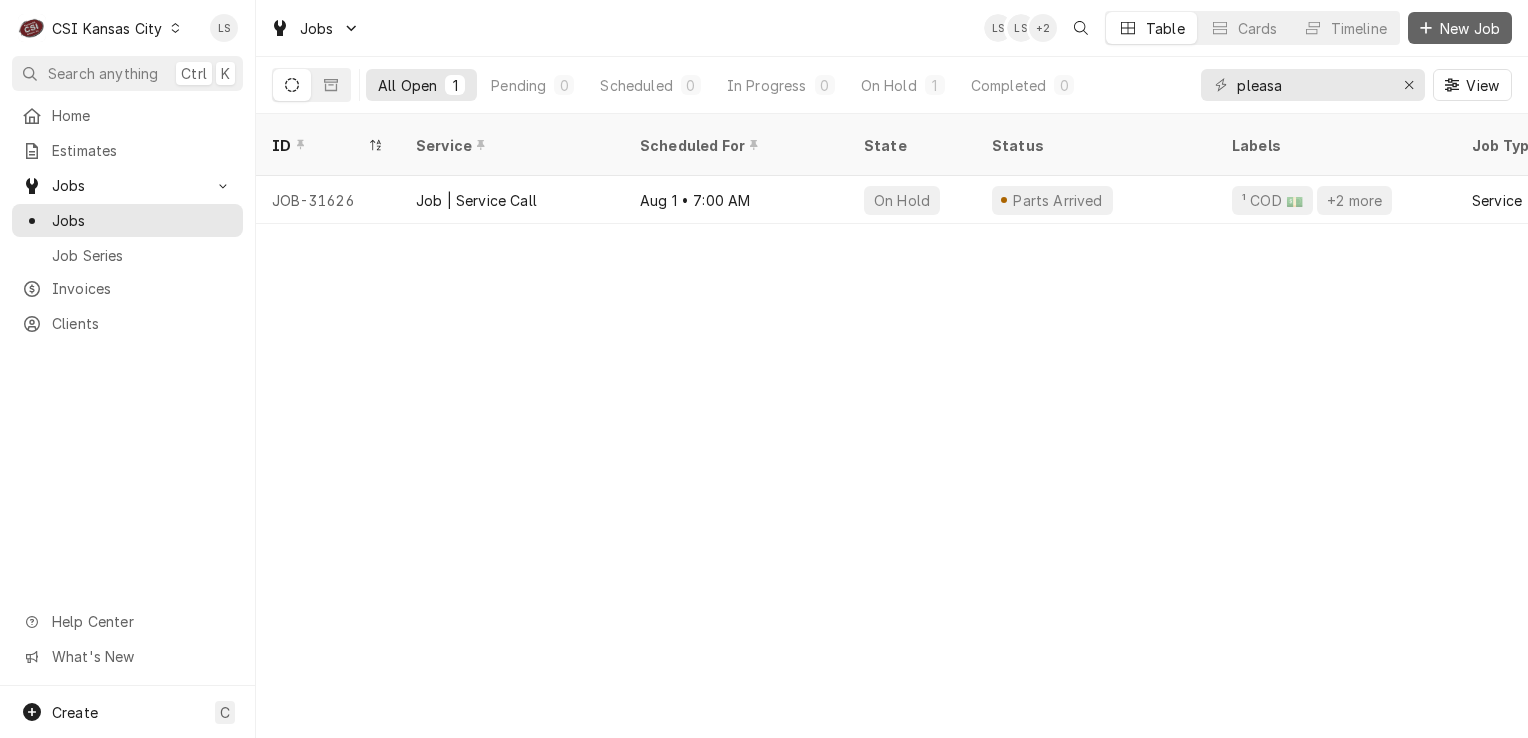 click on "New Job" at bounding box center (1470, 28) 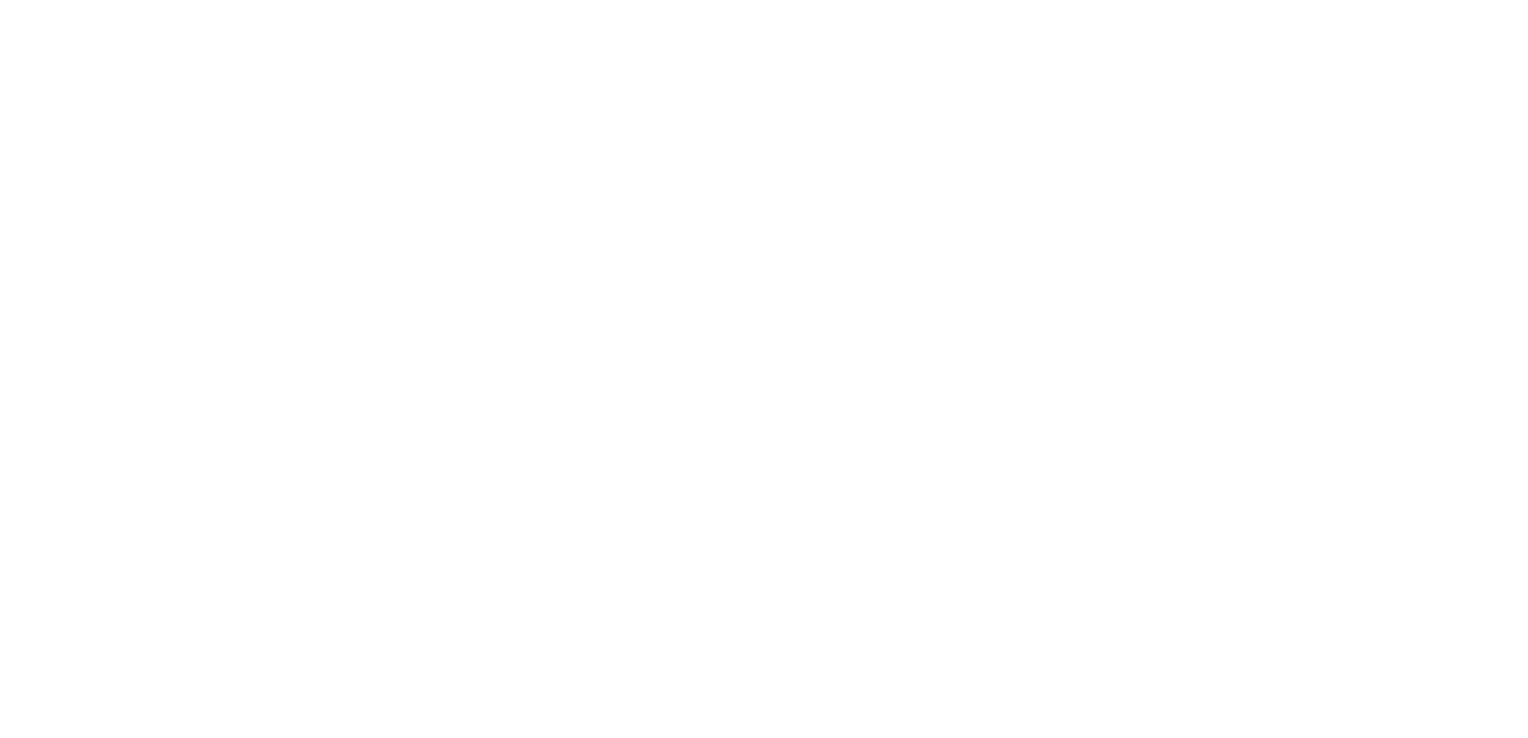 scroll, scrollTop: 0, scrollLeft: 0, axis: both 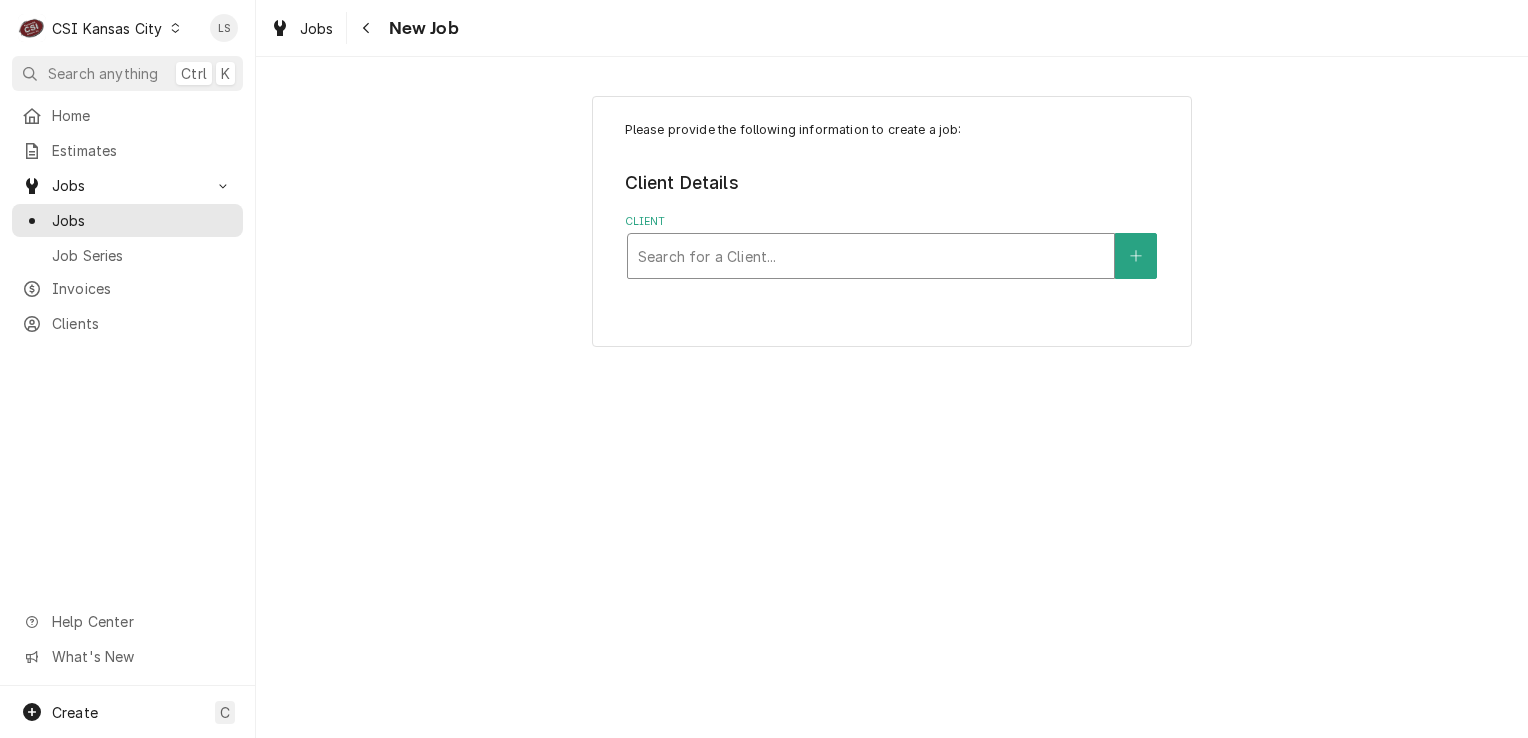 click at bounding box center [871, 256] 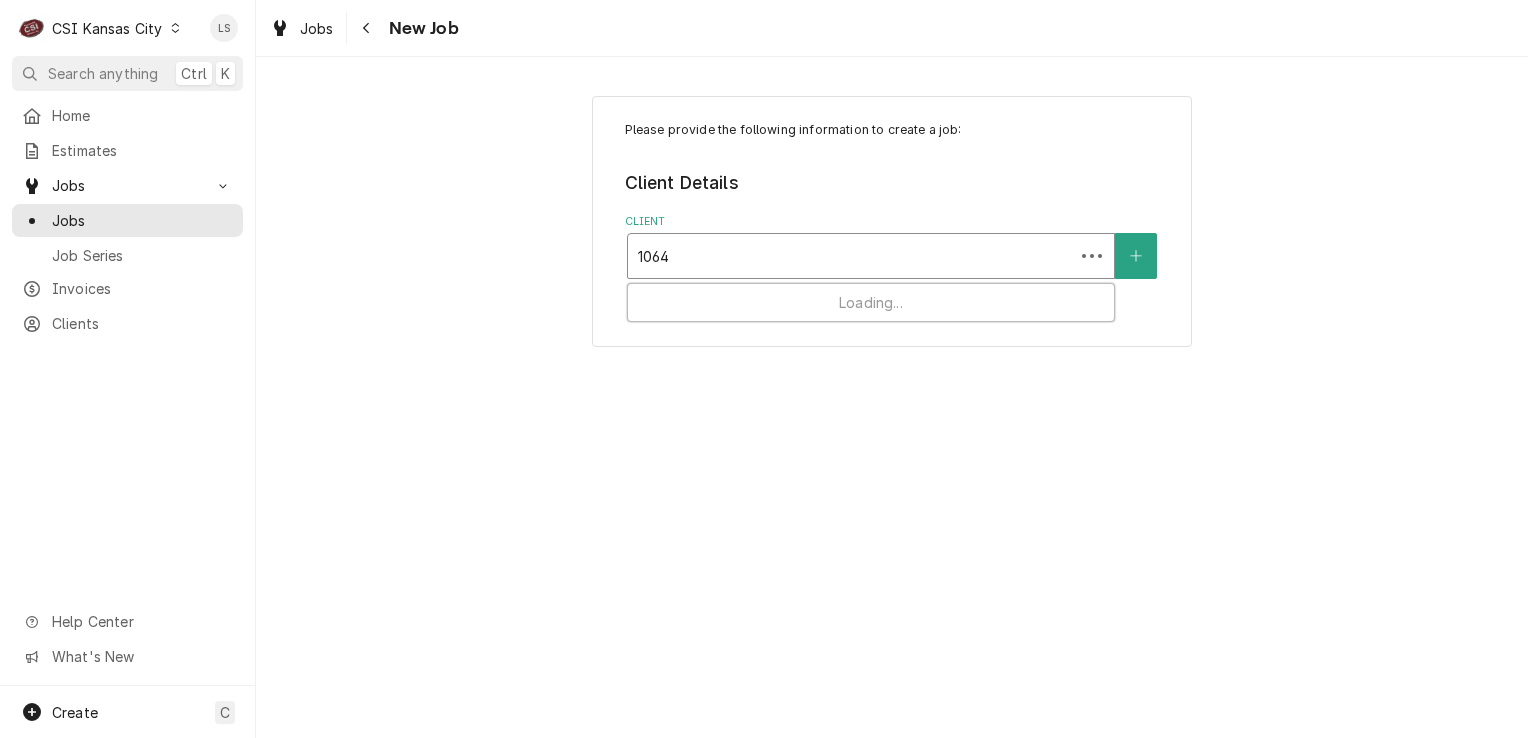 type on "10641" 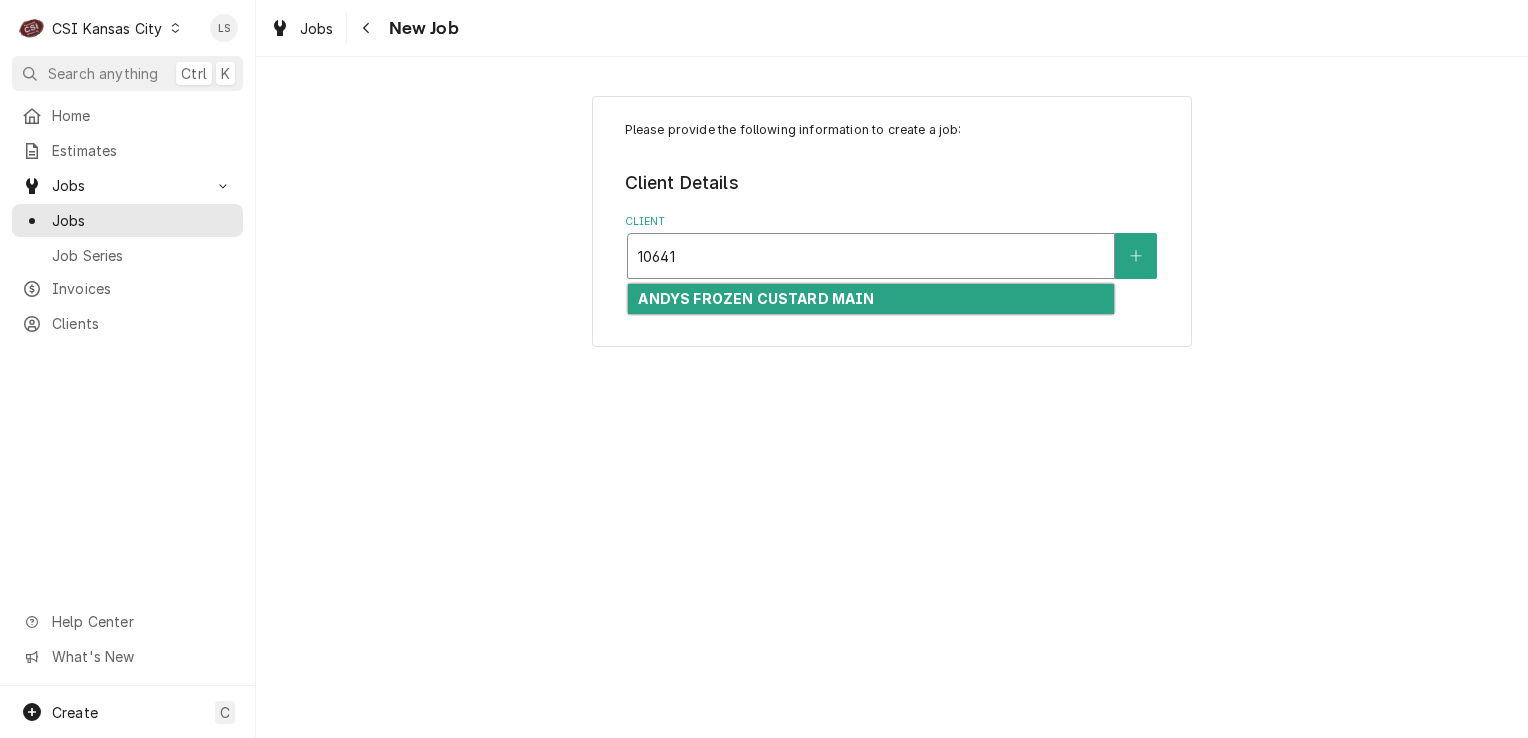 click on "ANDYS FROZEN CUSTARD MAIN" at bounding box center [756, 298] 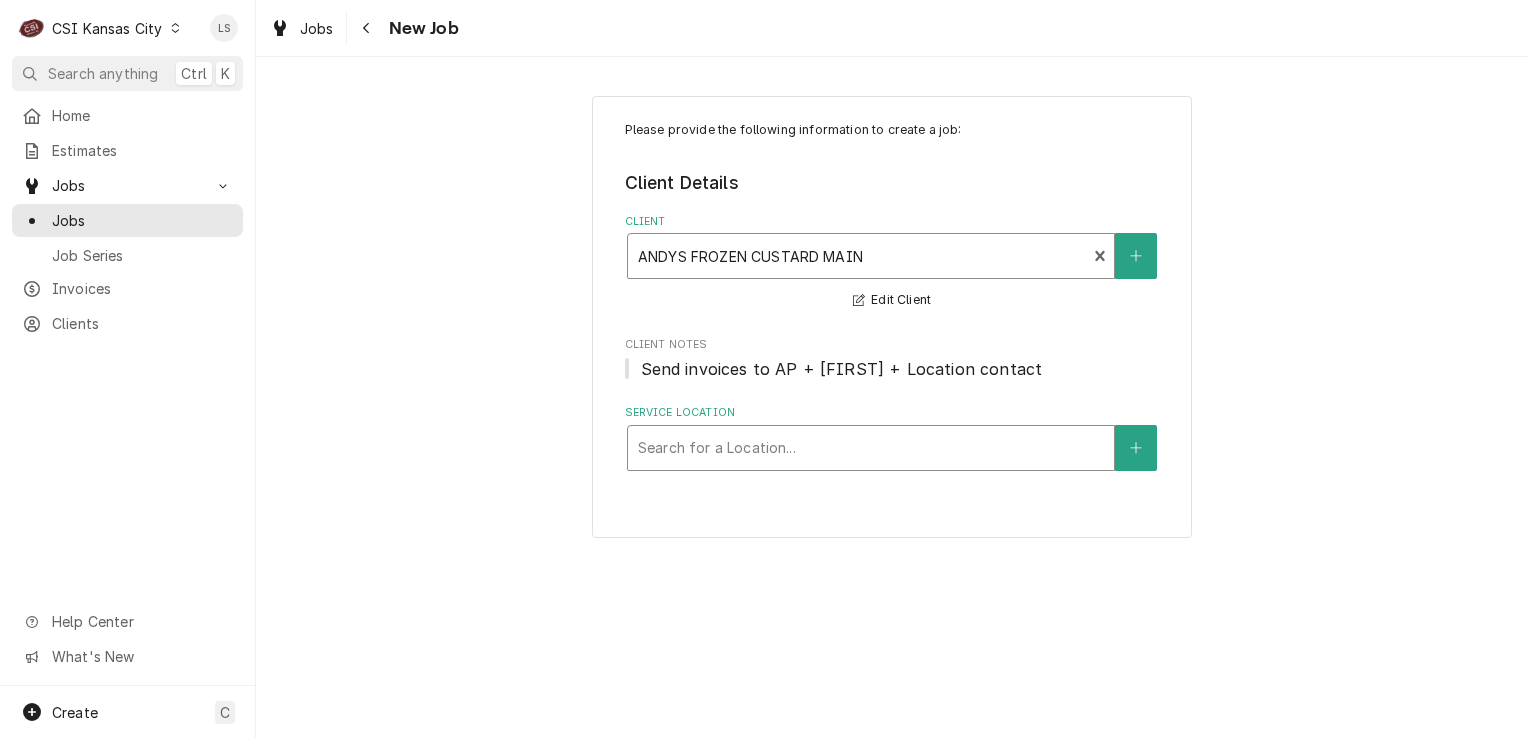 click at bounding box center (871, 448) 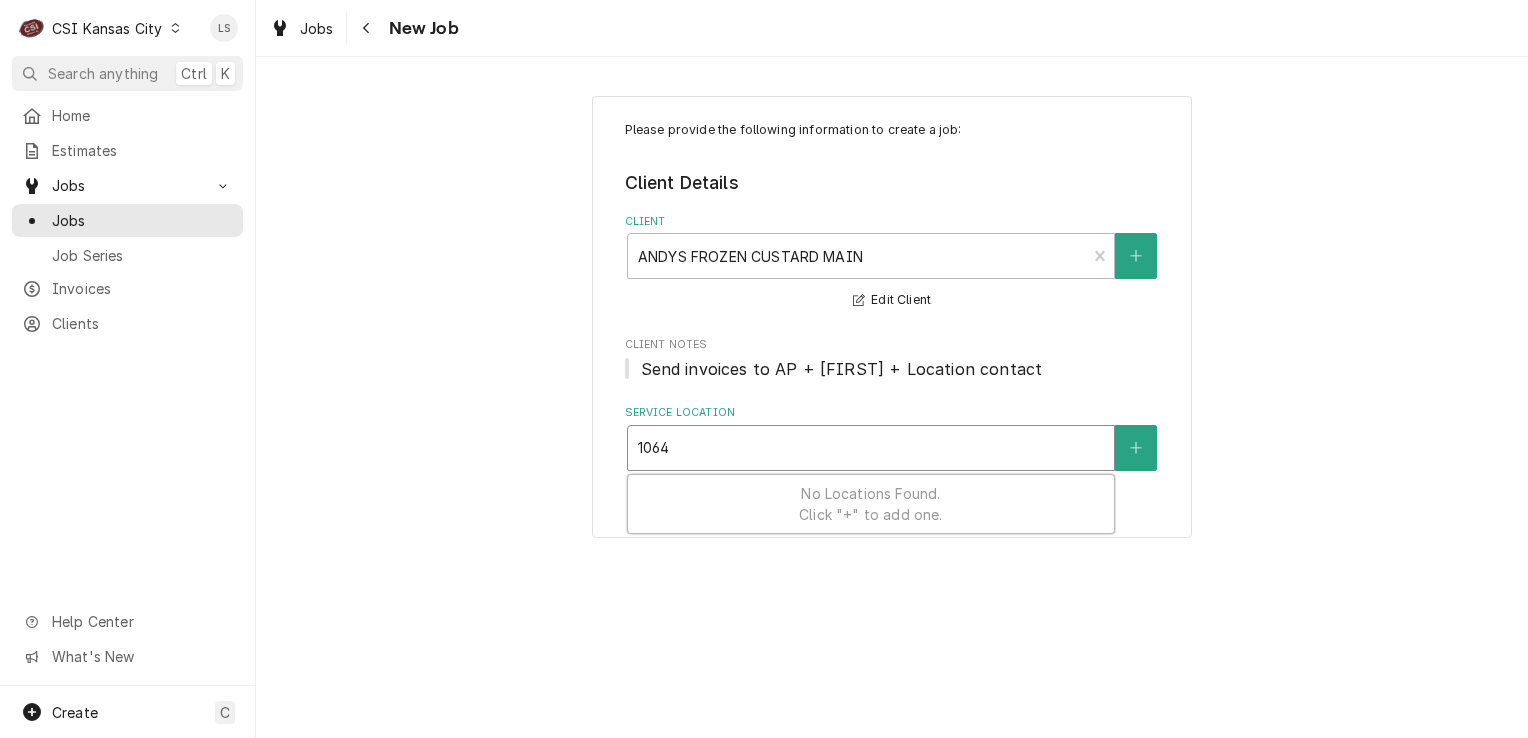 type on "10641" 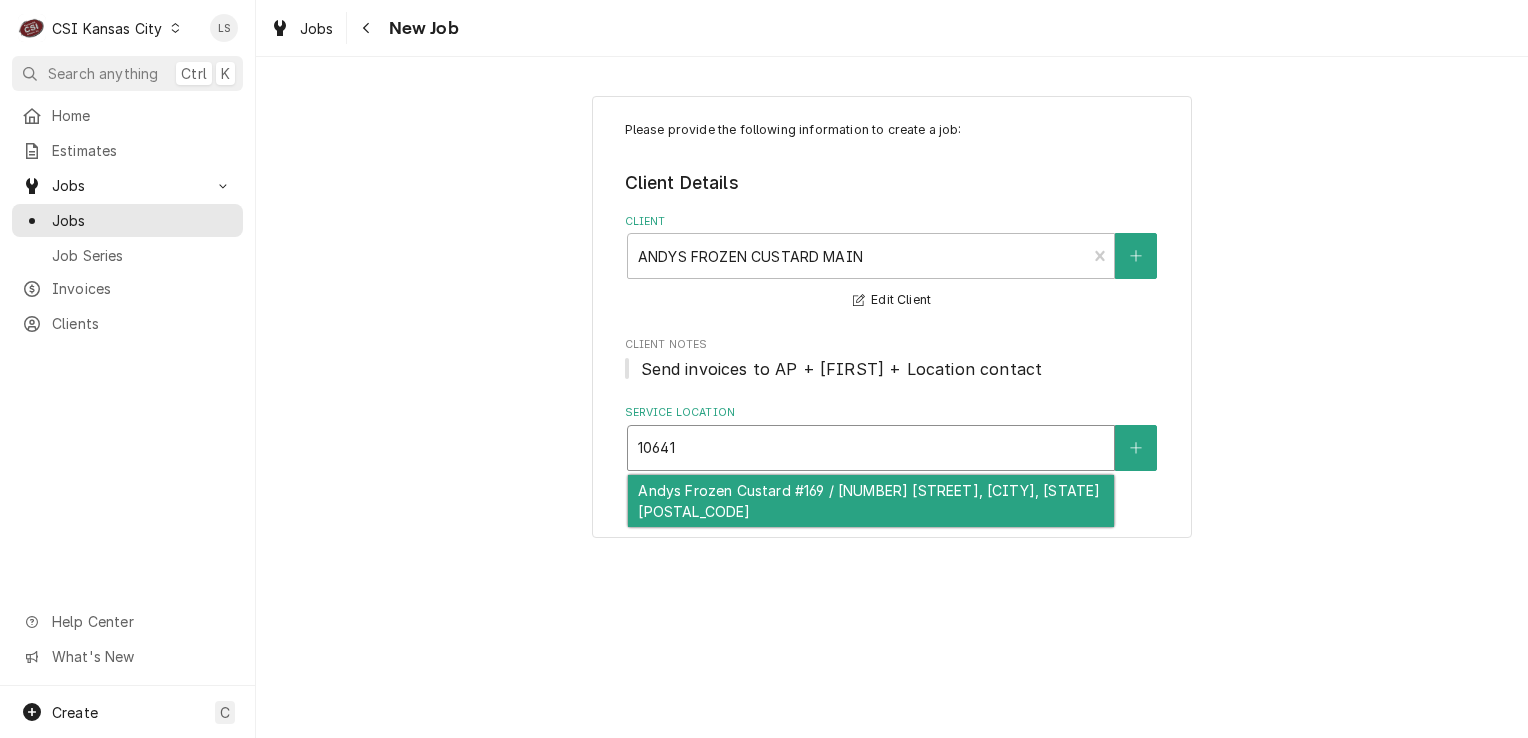 click on "Andys Frozen Custard #169 / 10641 State Line Rd, Kansas City, MO 64114" at bounding box center [871, 501] 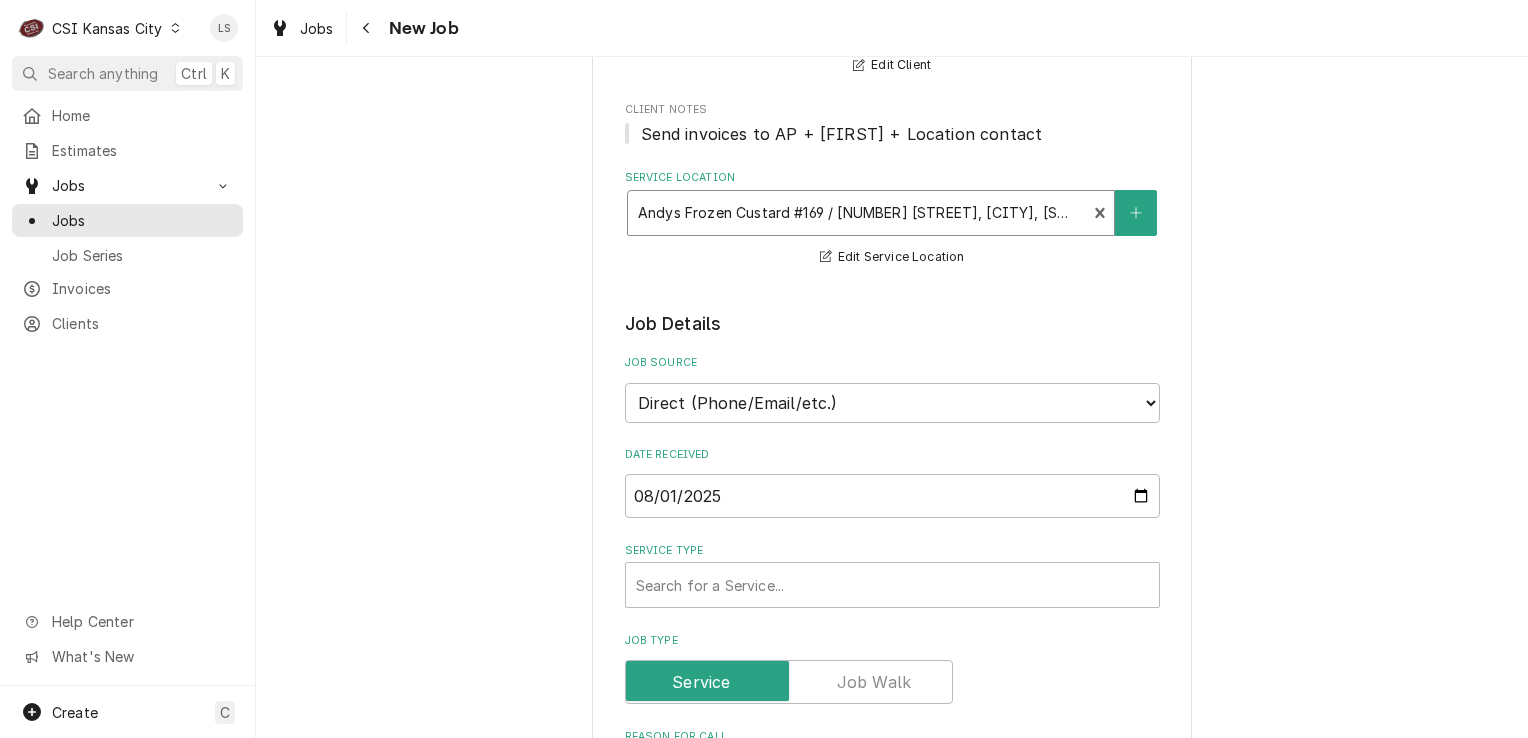 scroll, scrollTop: 400, scrollLeft: 0, axis: vertical 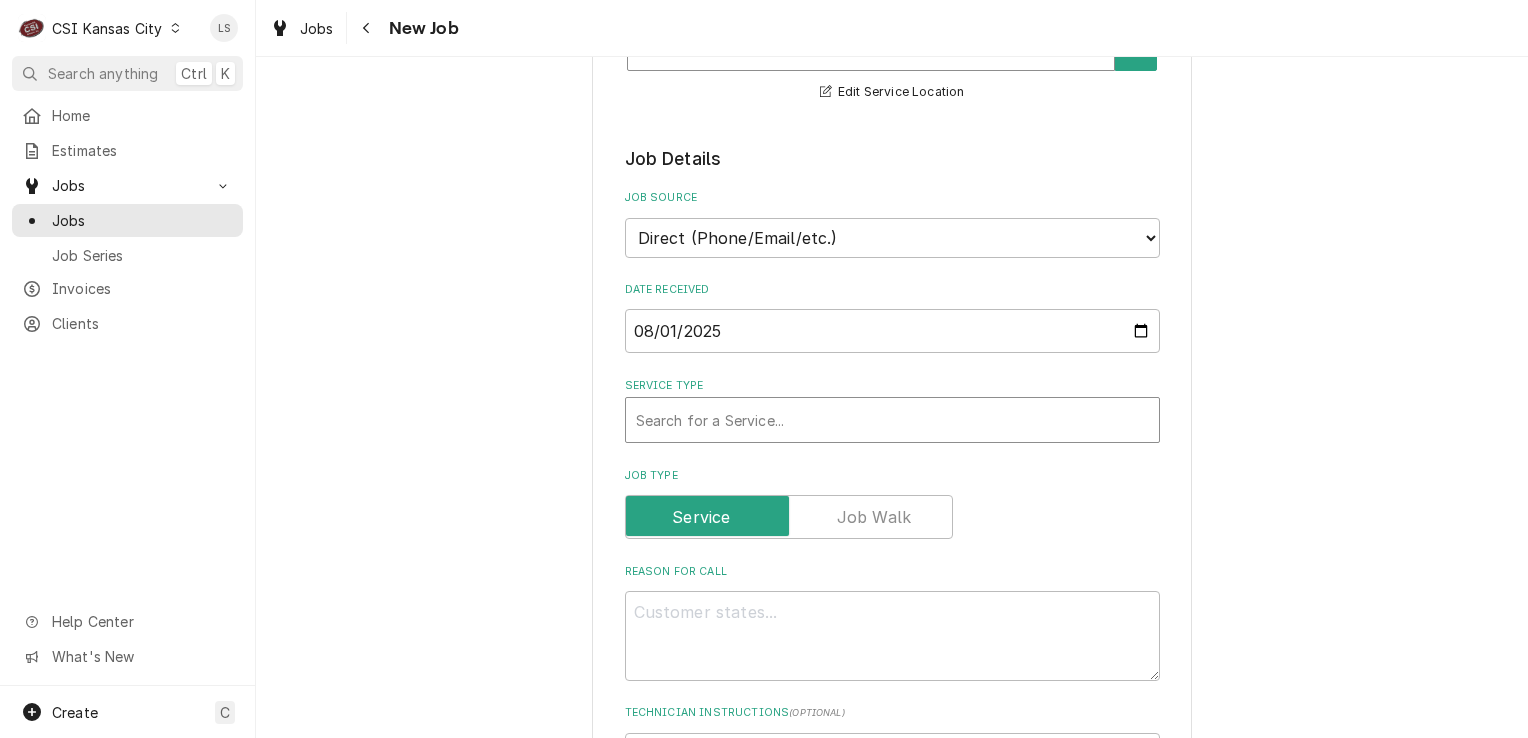 click at bounding box center (892, 420) 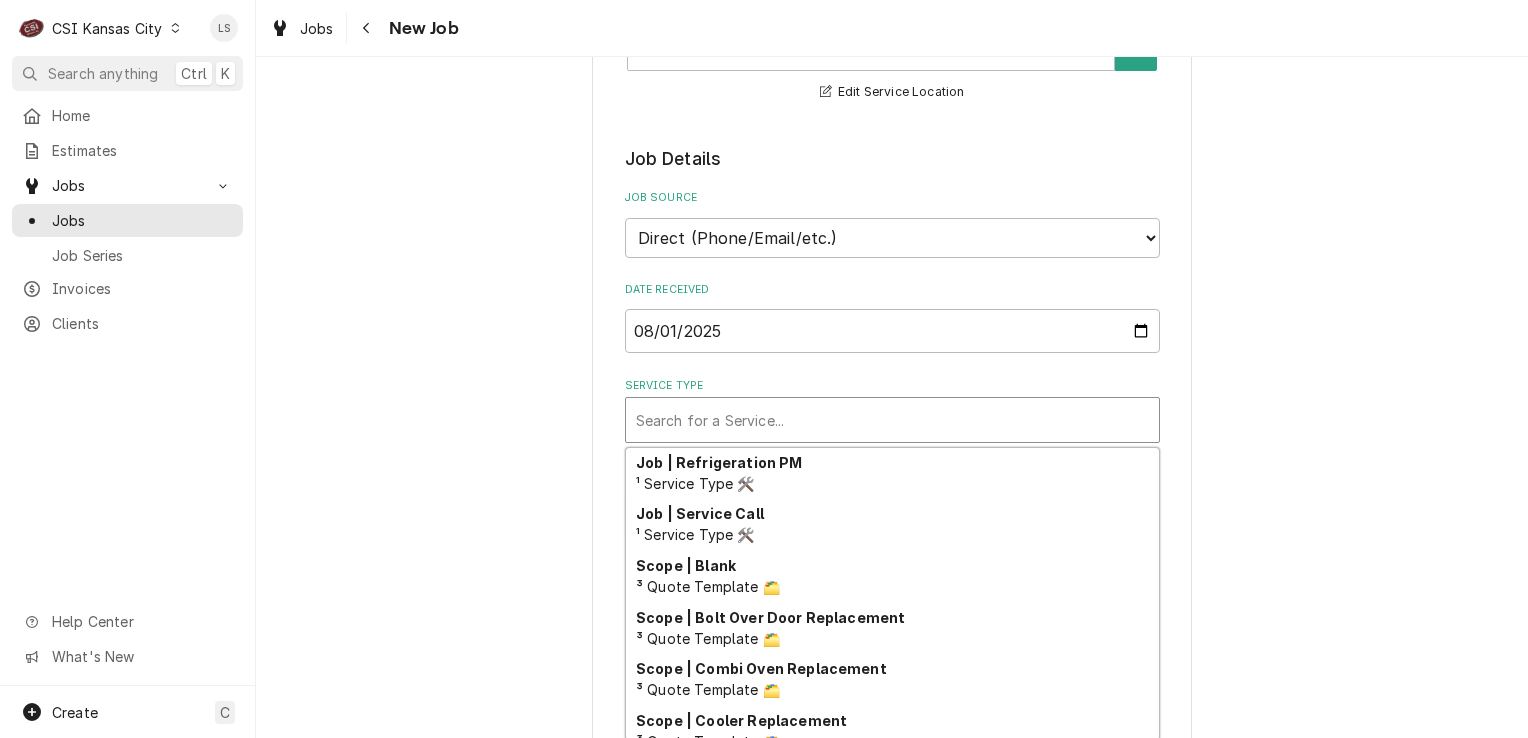 scroll, scrollTop: 1240, scrollLeft: 0, axis: vertical 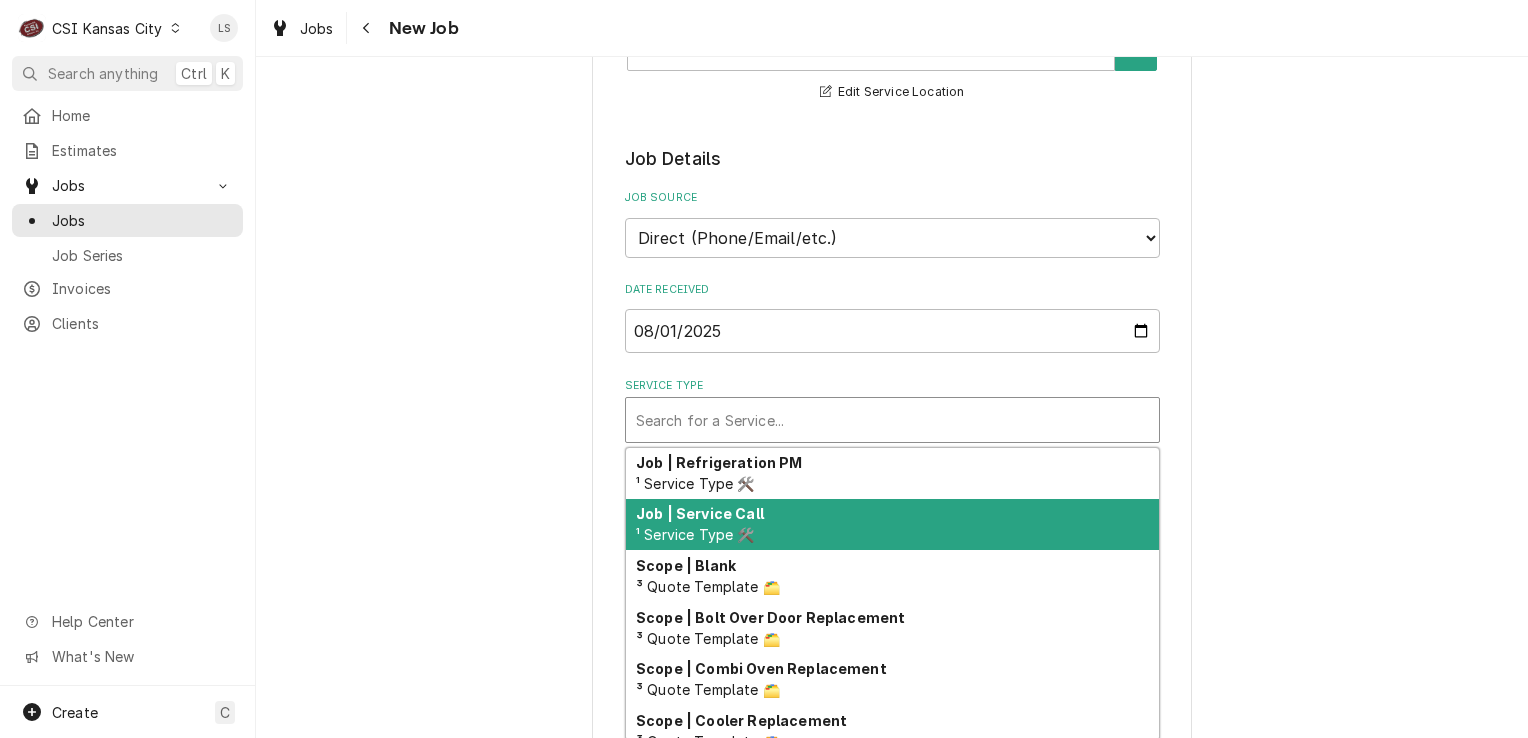 click on "¹ Service Type 🛠️" at bounding box center [695, 534] 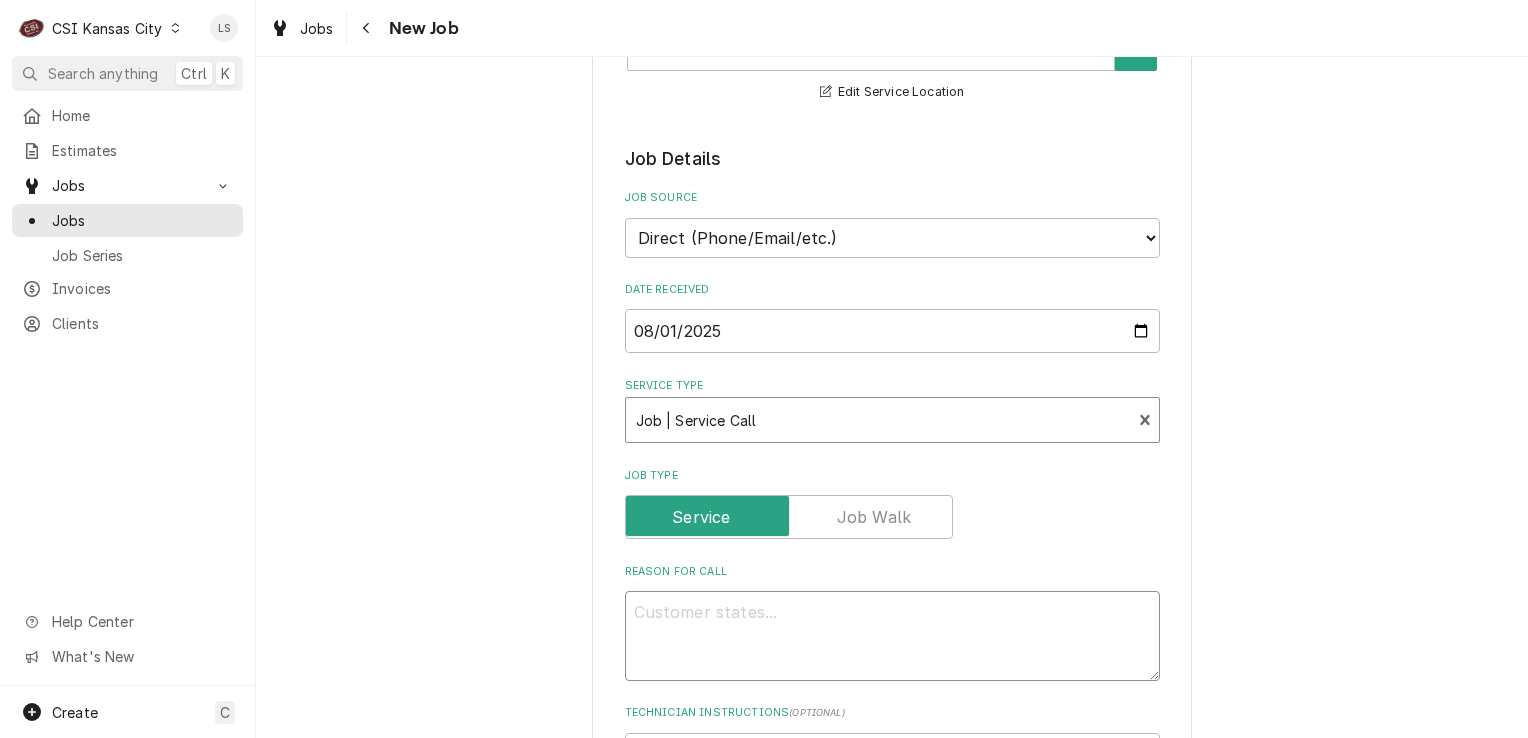 click on "Reason For Call" at bounding box center (892, 636) 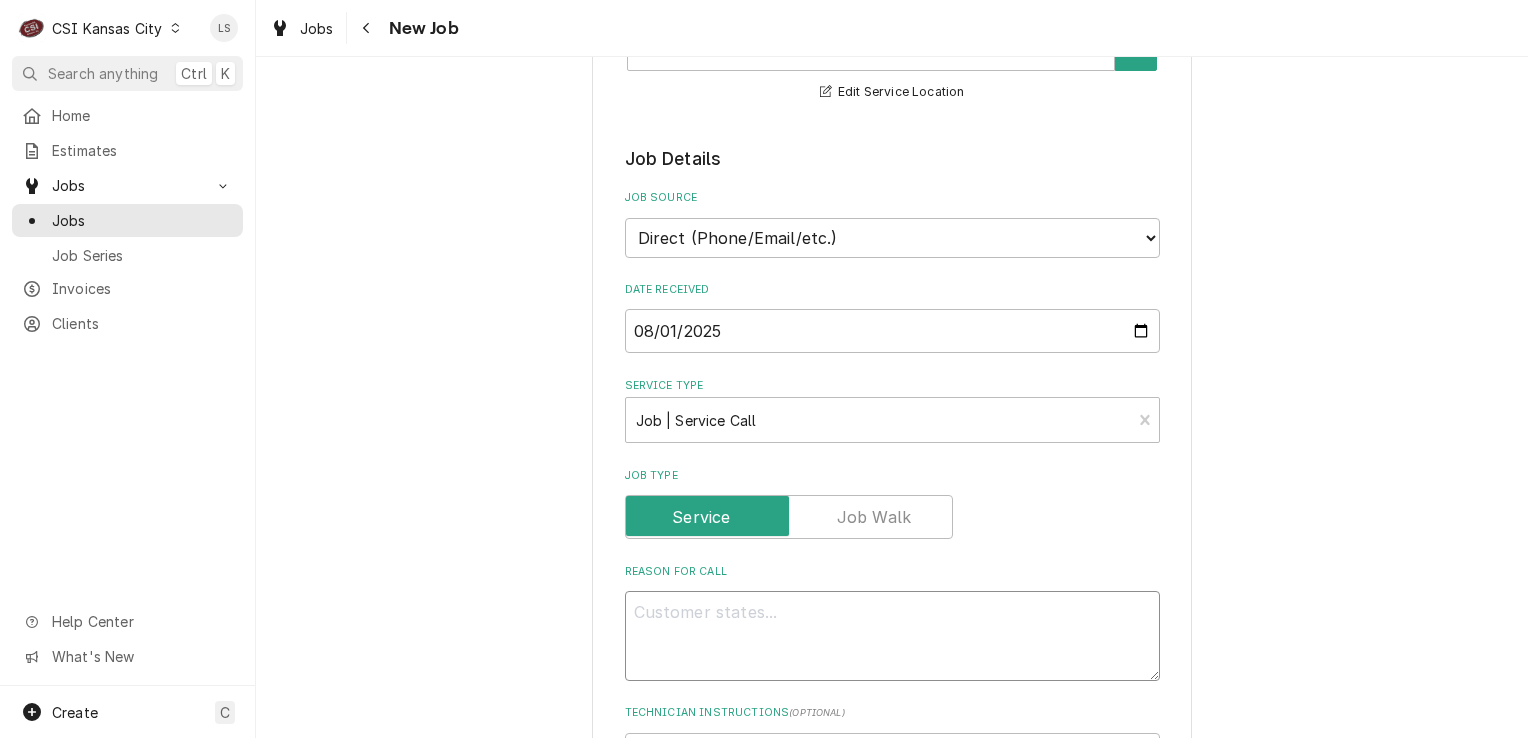 type on "x" 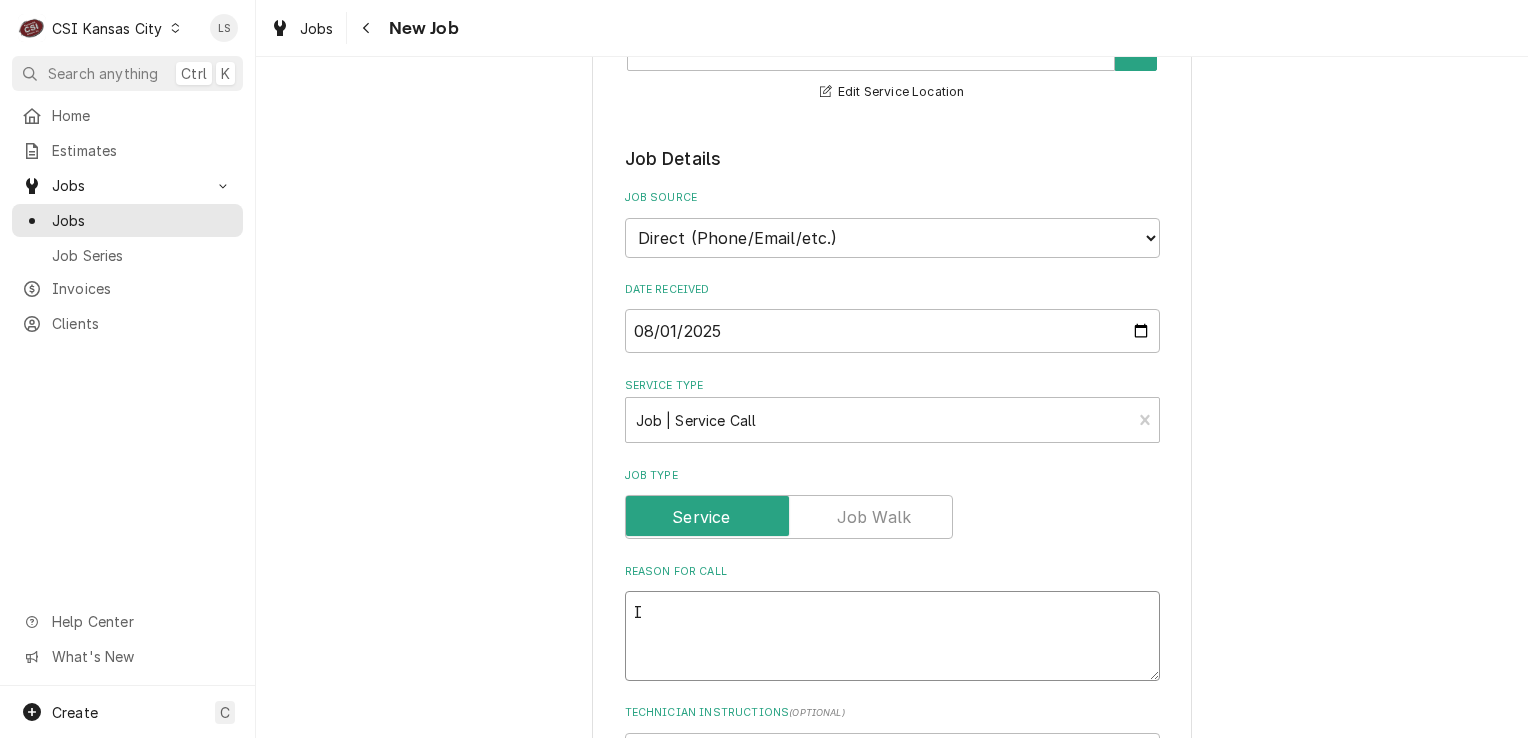 type on "x" 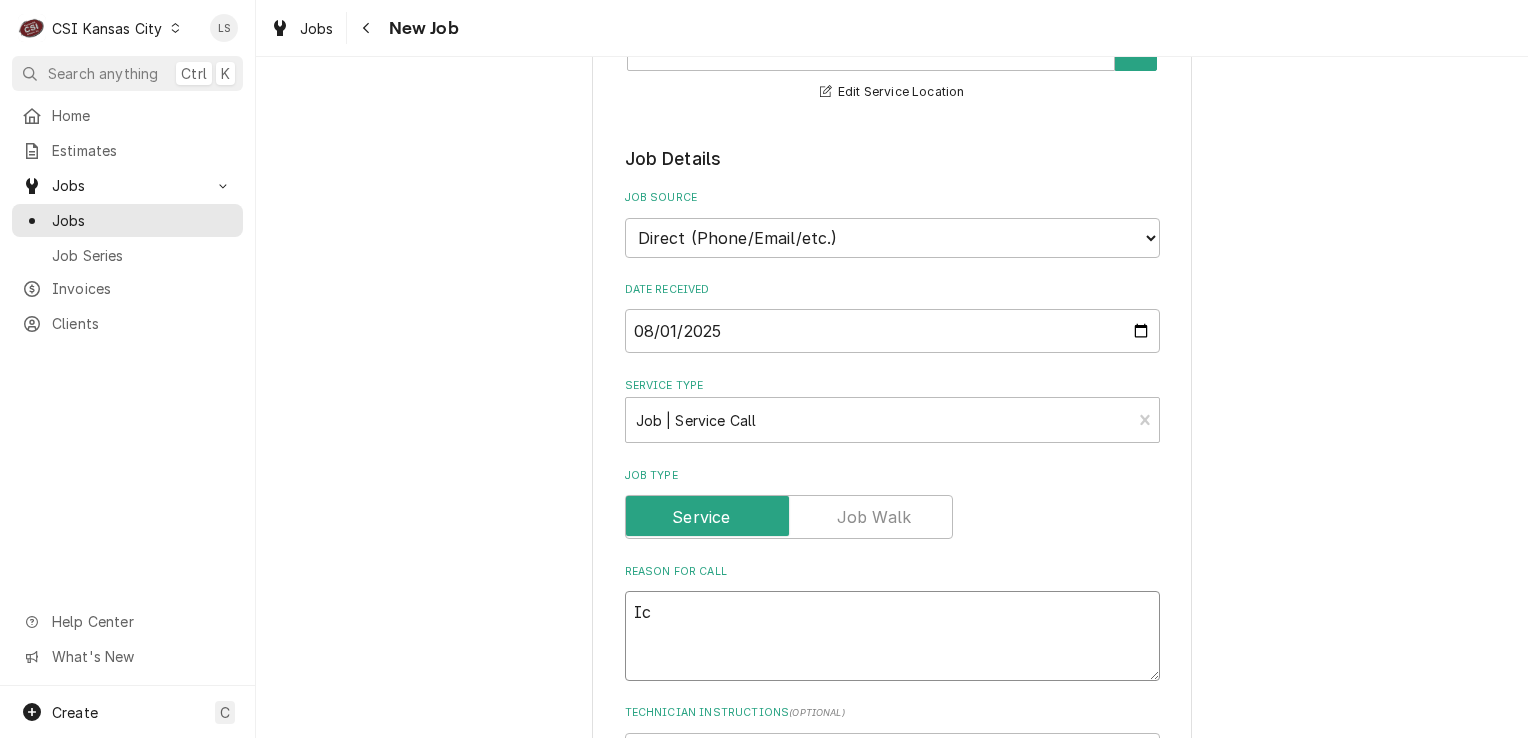 type on "x" 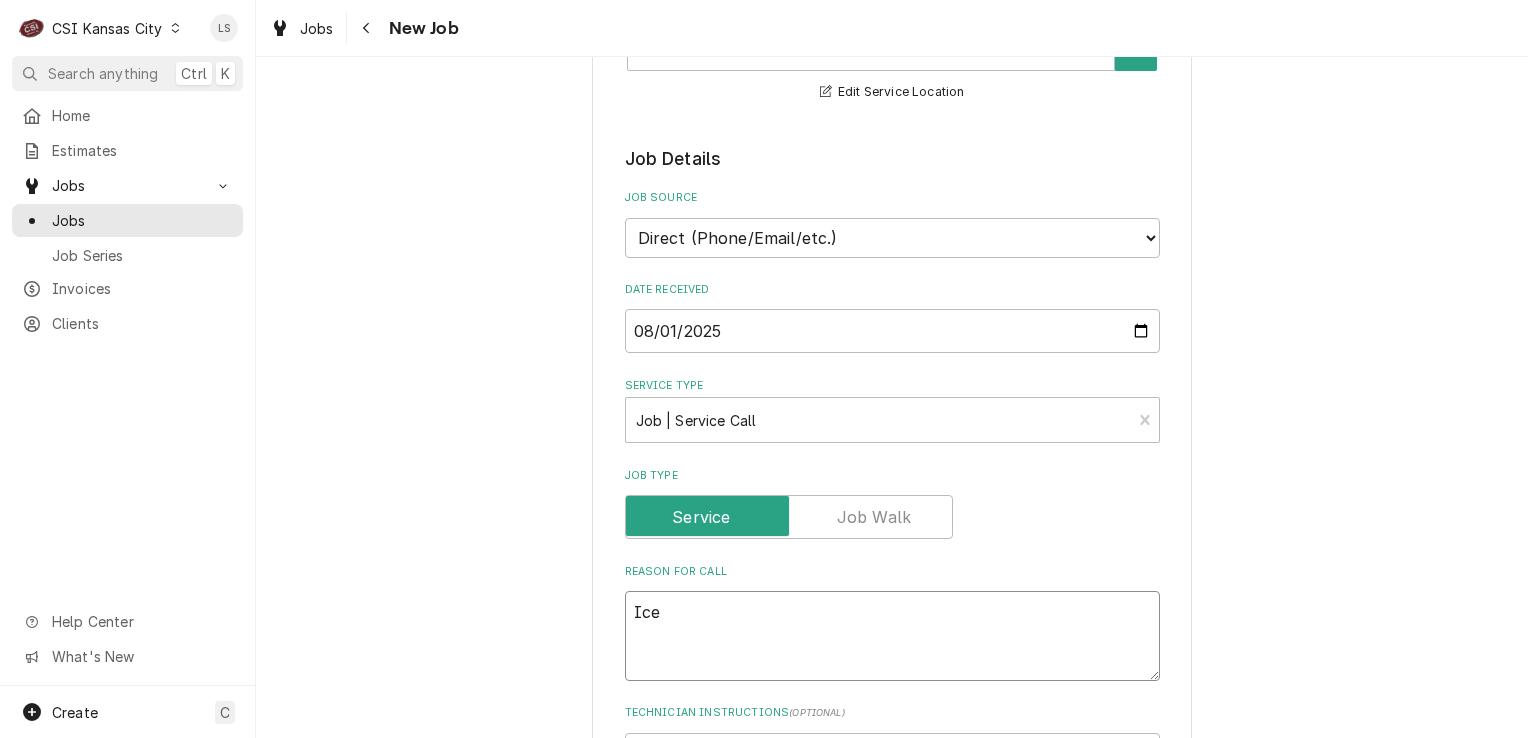 type on "x" 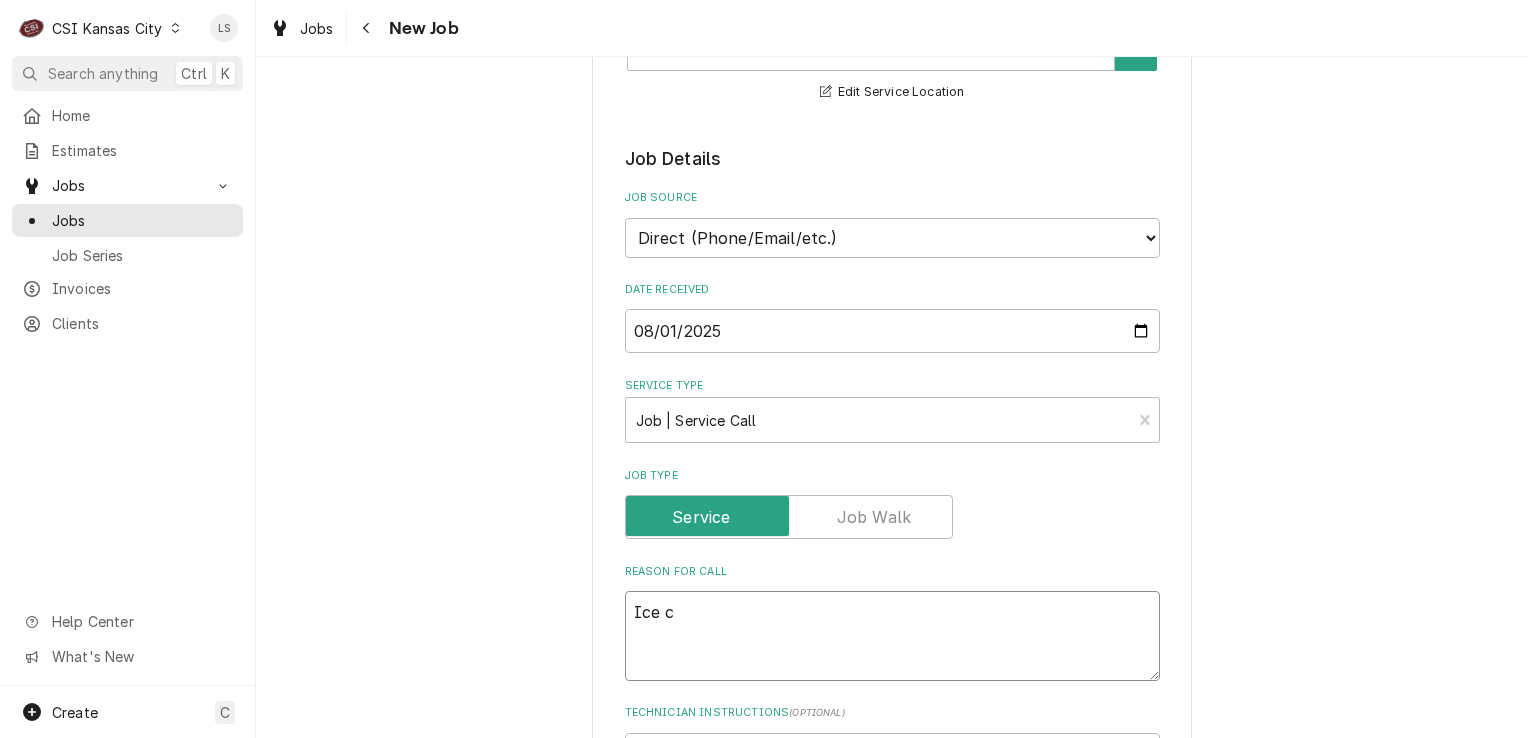type on "x" 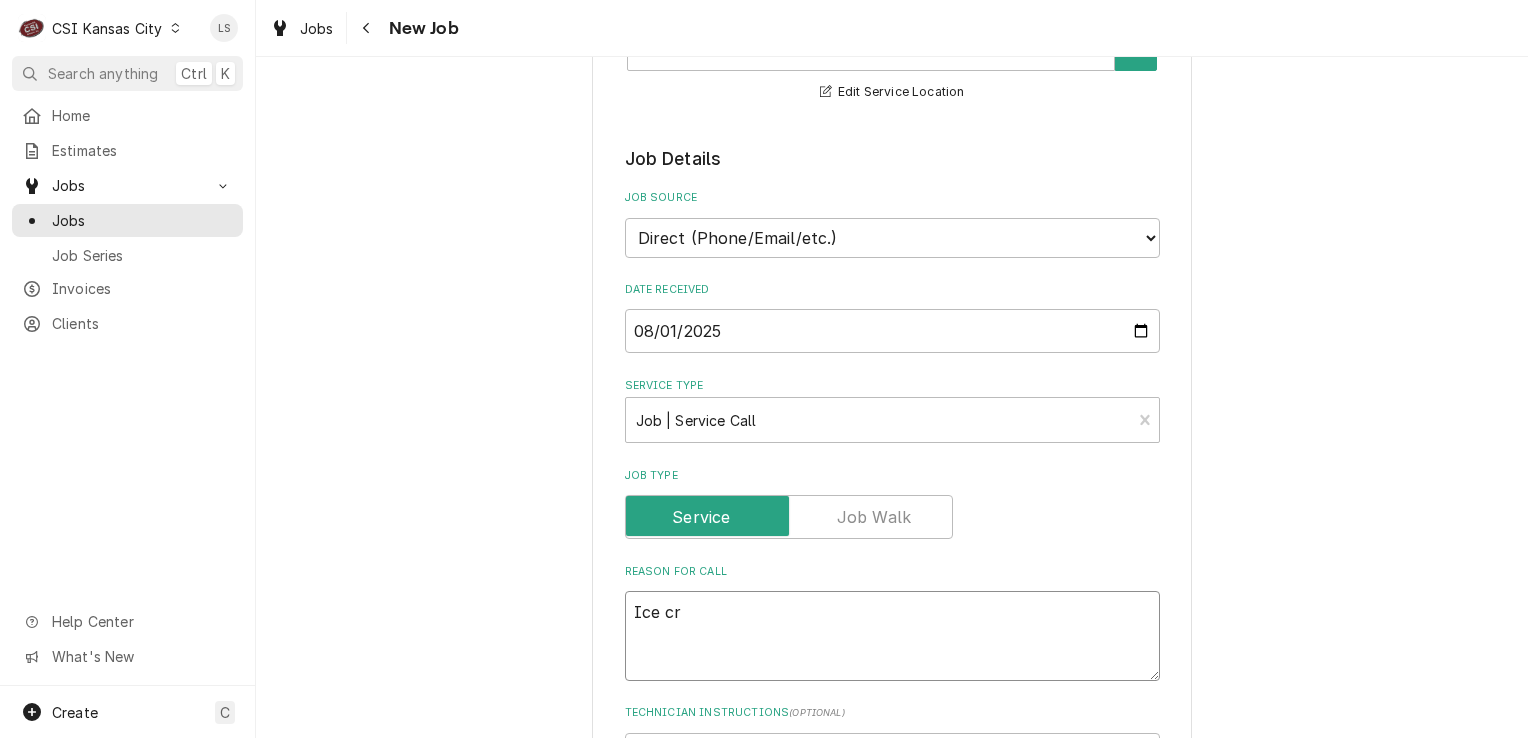type on "x" 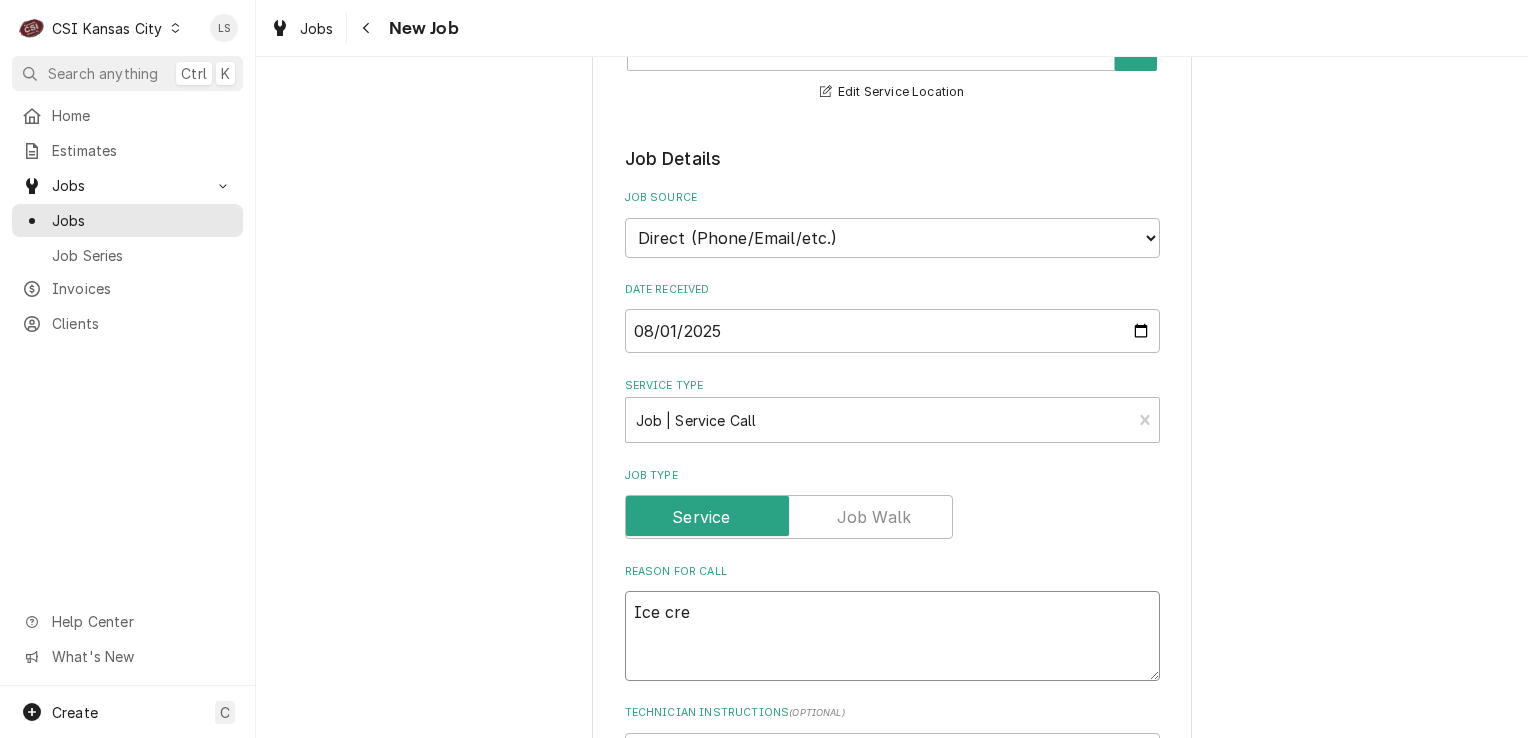 type on "x" 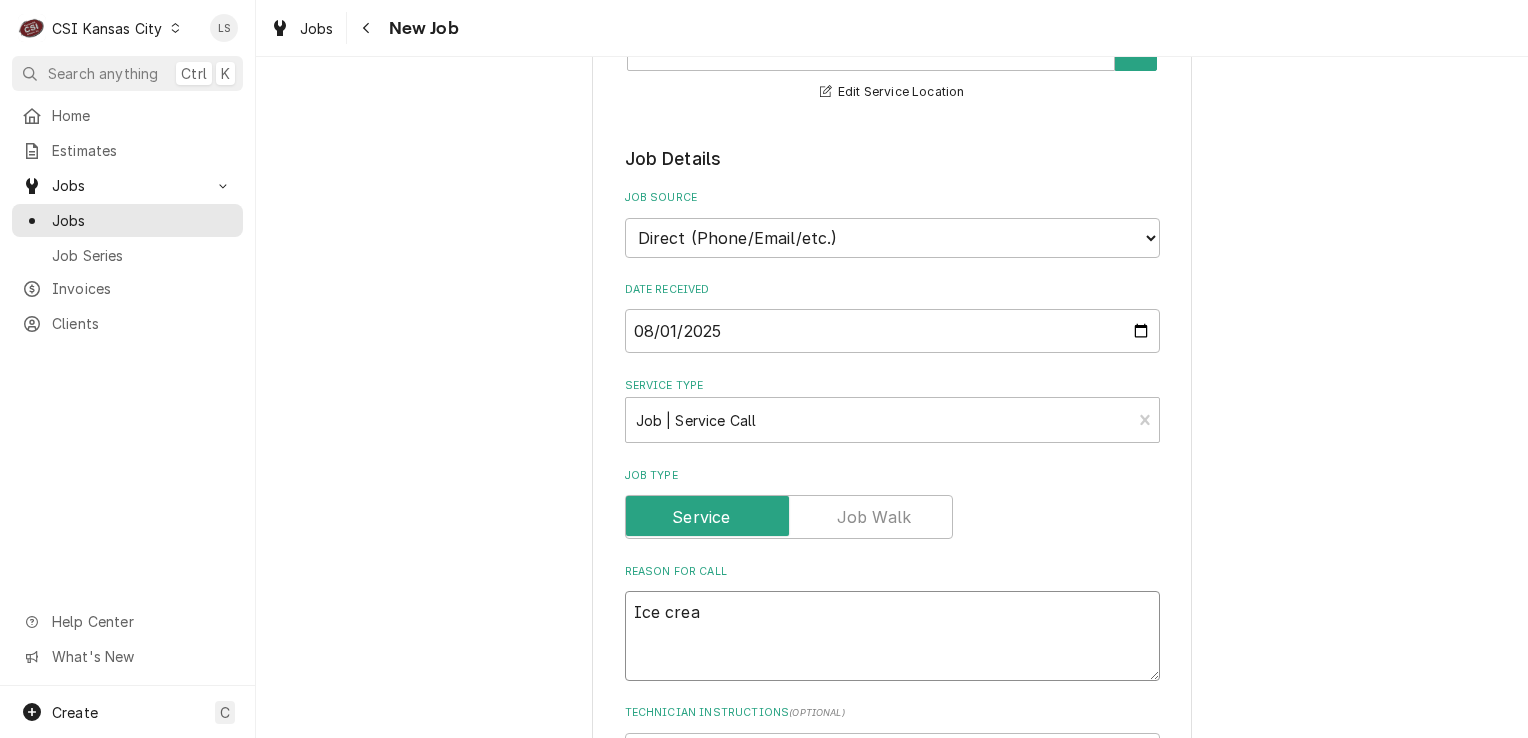 type on "Ice cream" 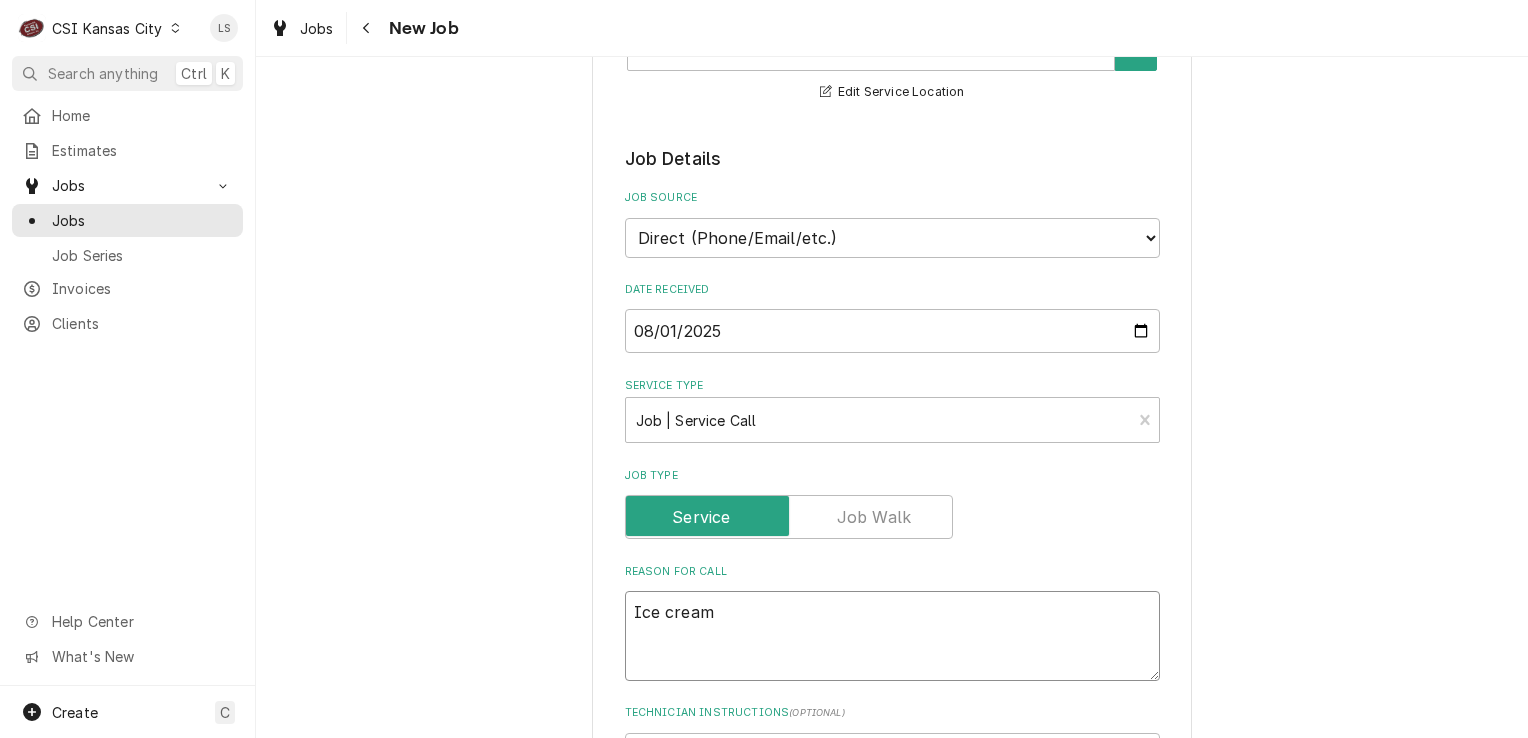 type on "x" 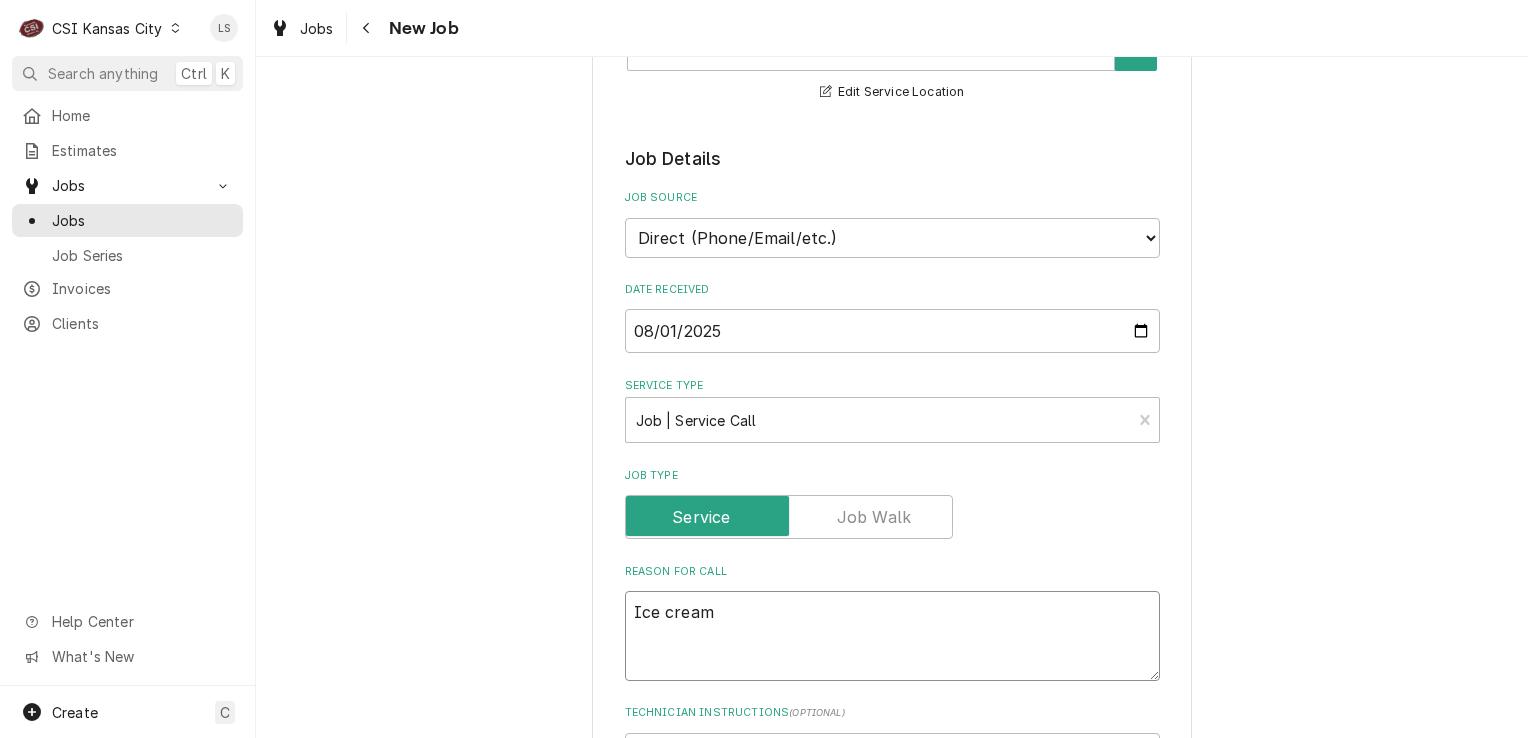 type on "Ice cream" 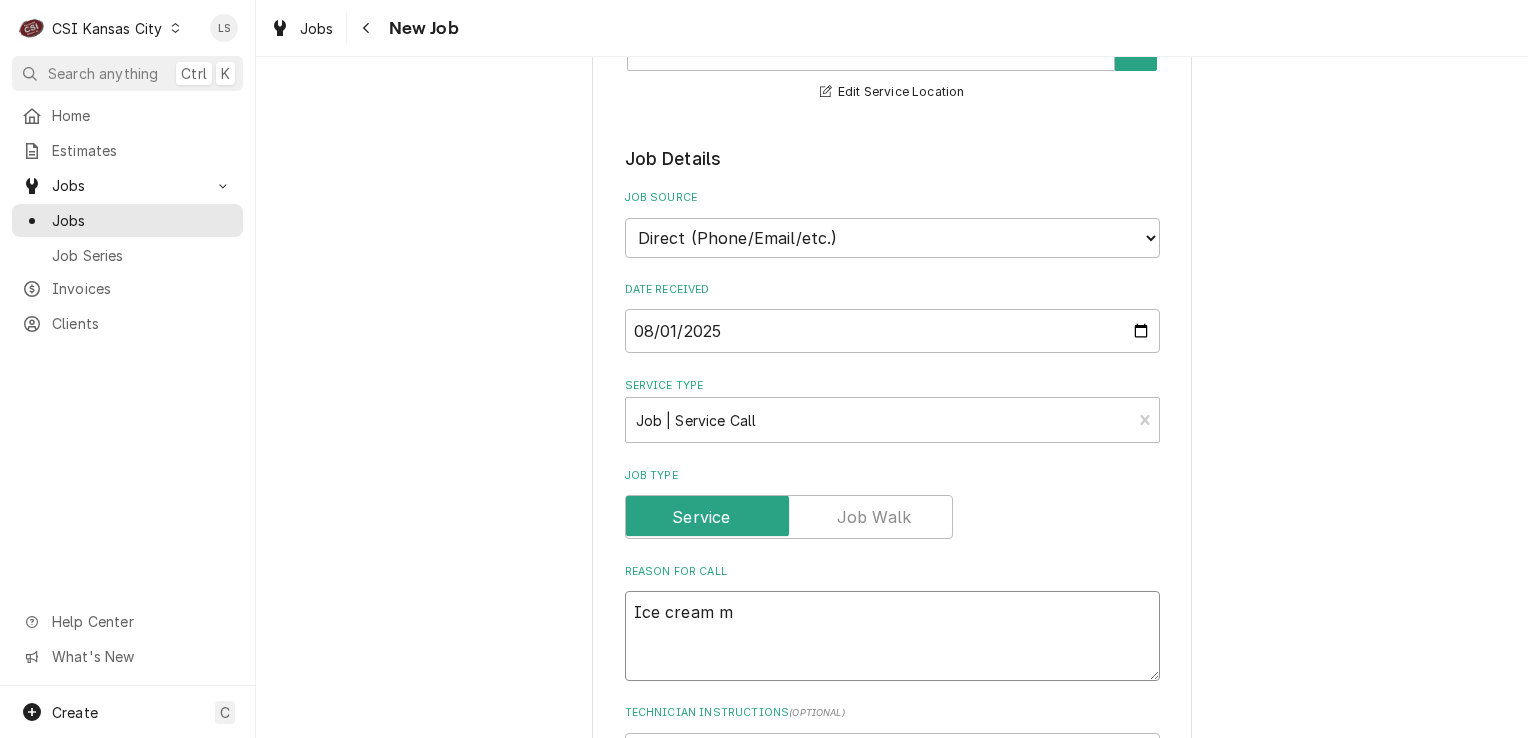 type on "x" 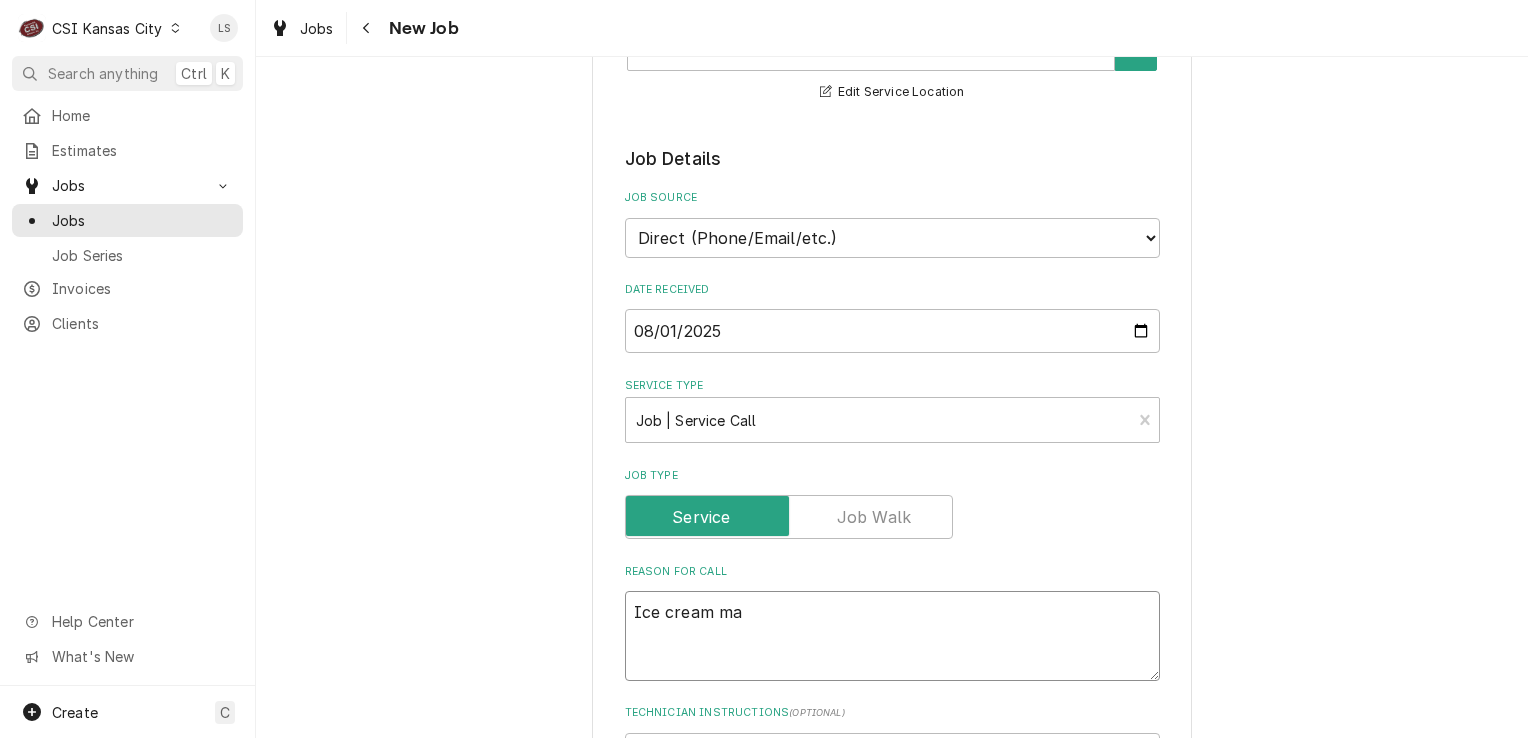 type on "x" 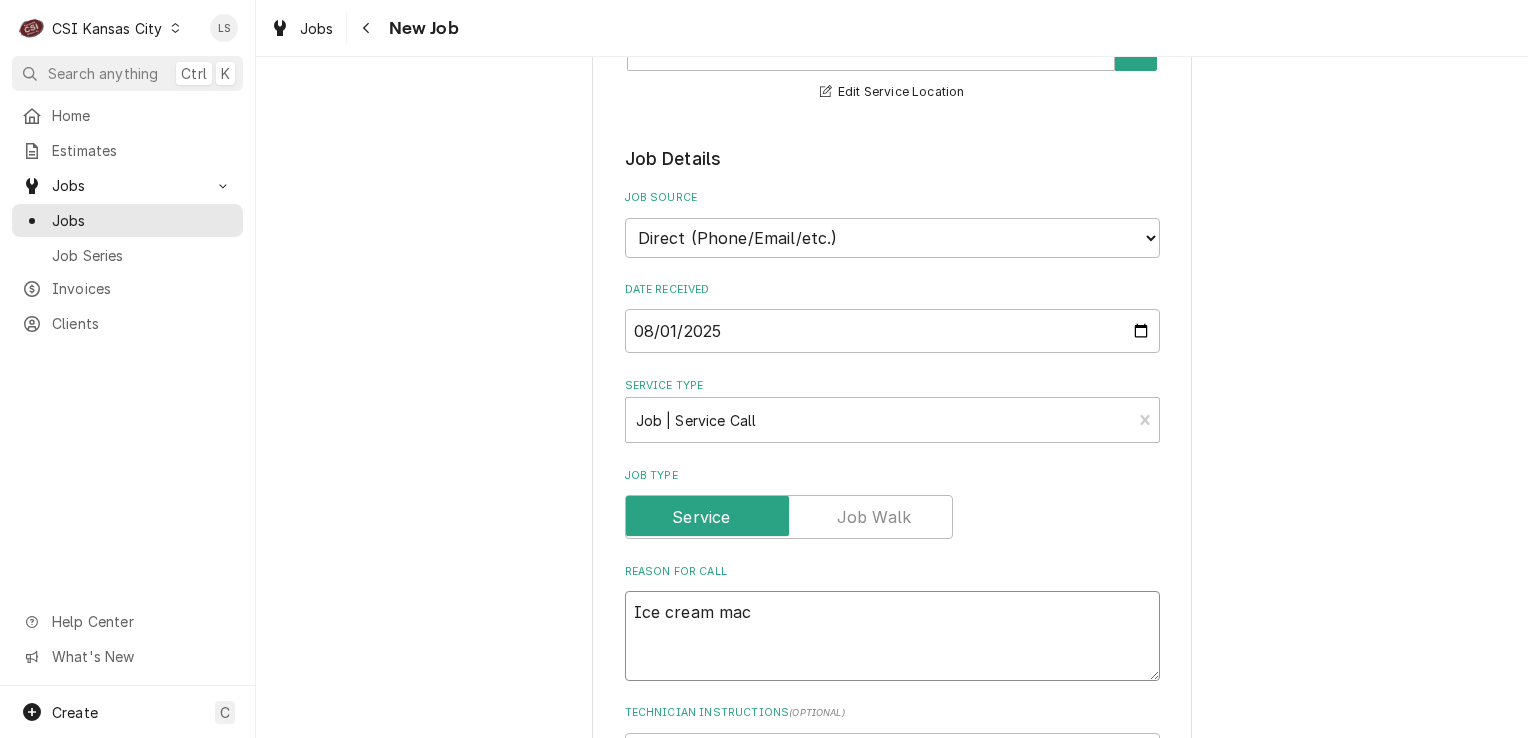type on "x" 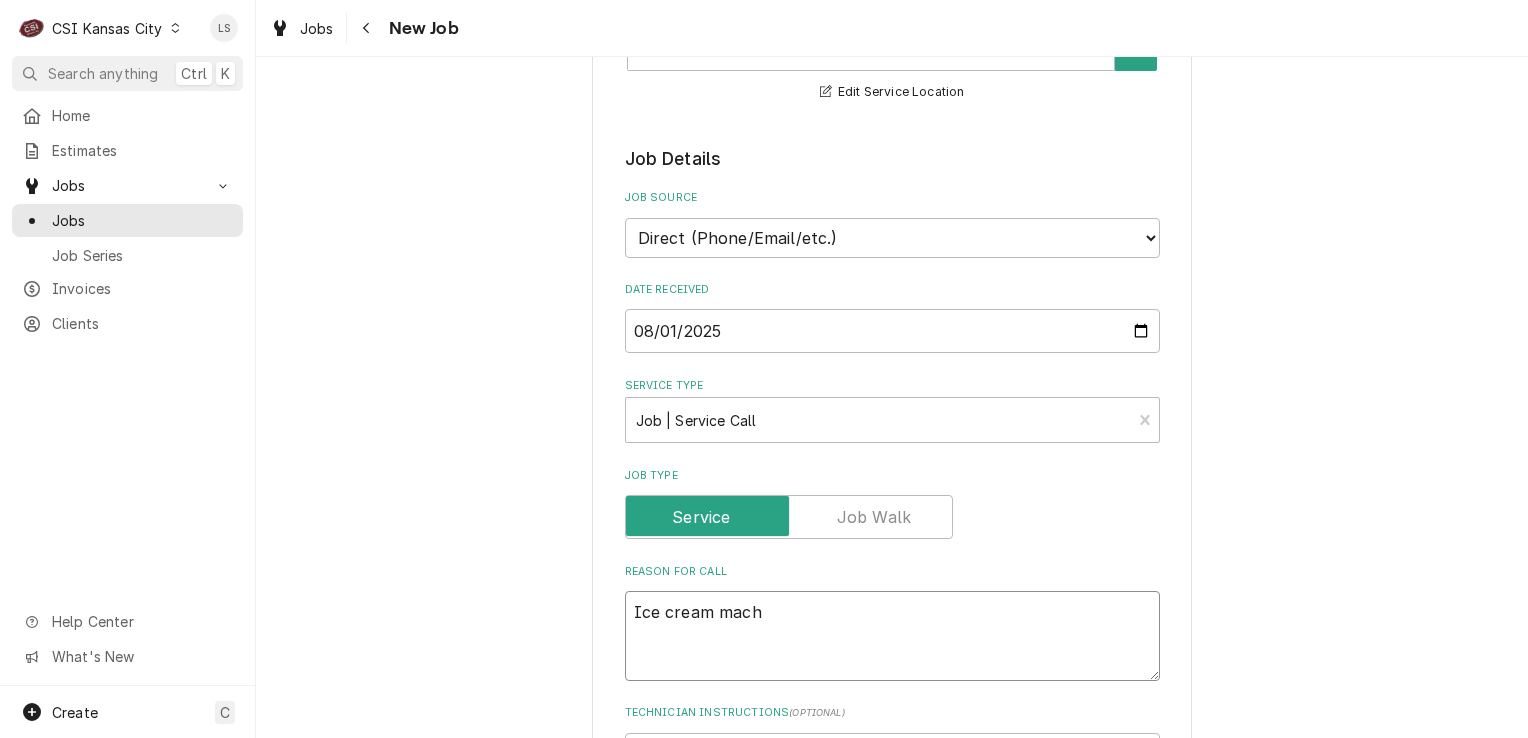 type on "x" 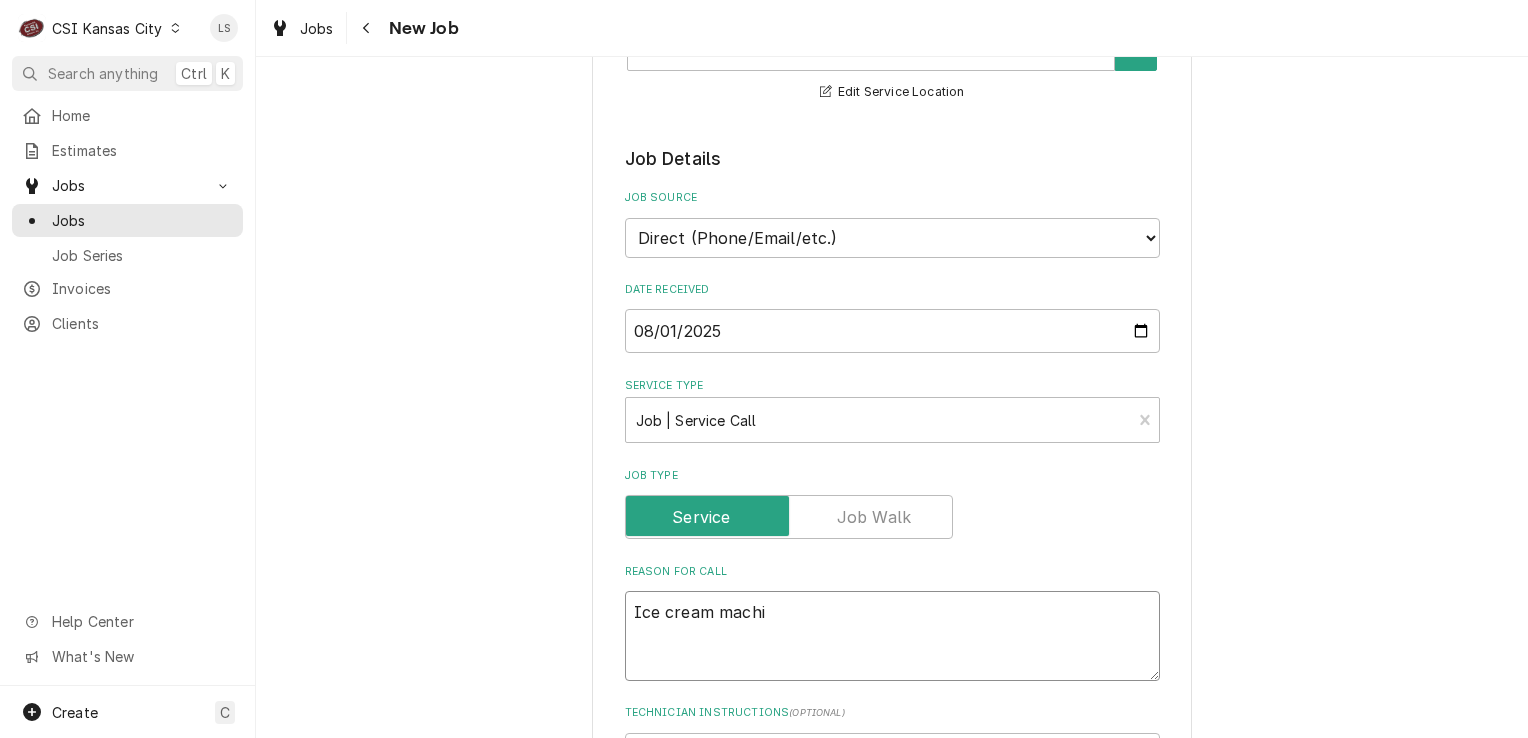 type on "x" 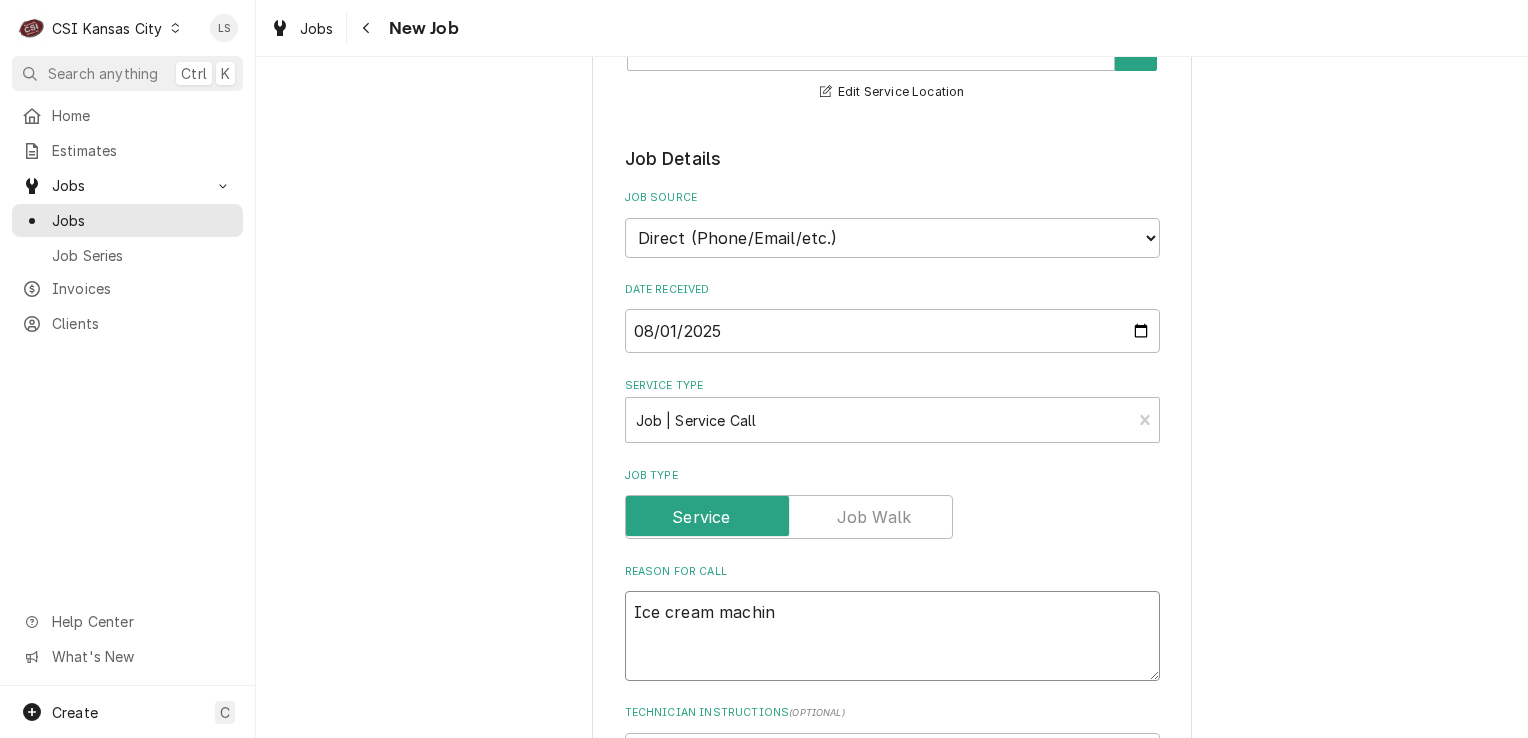 type on "x" 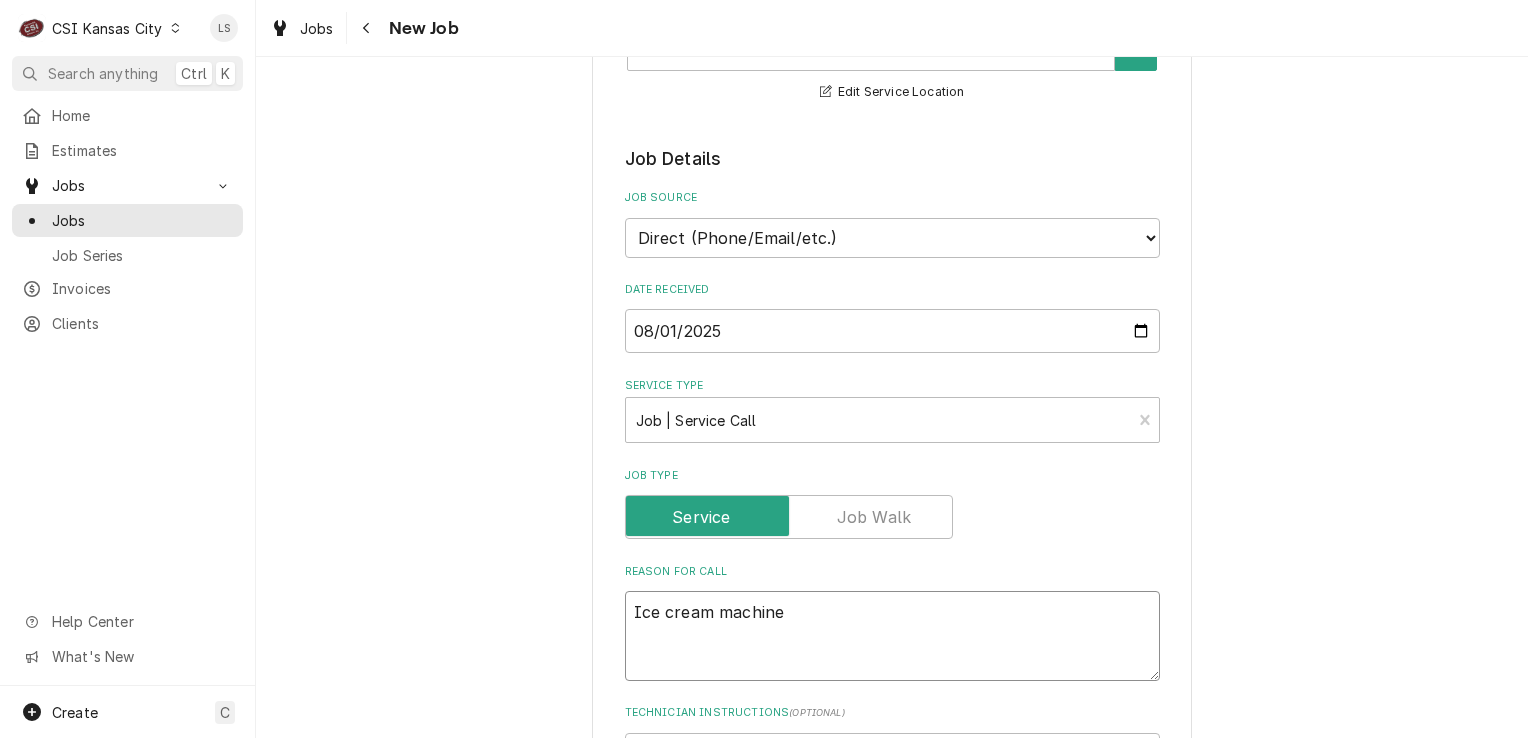 type on "x" 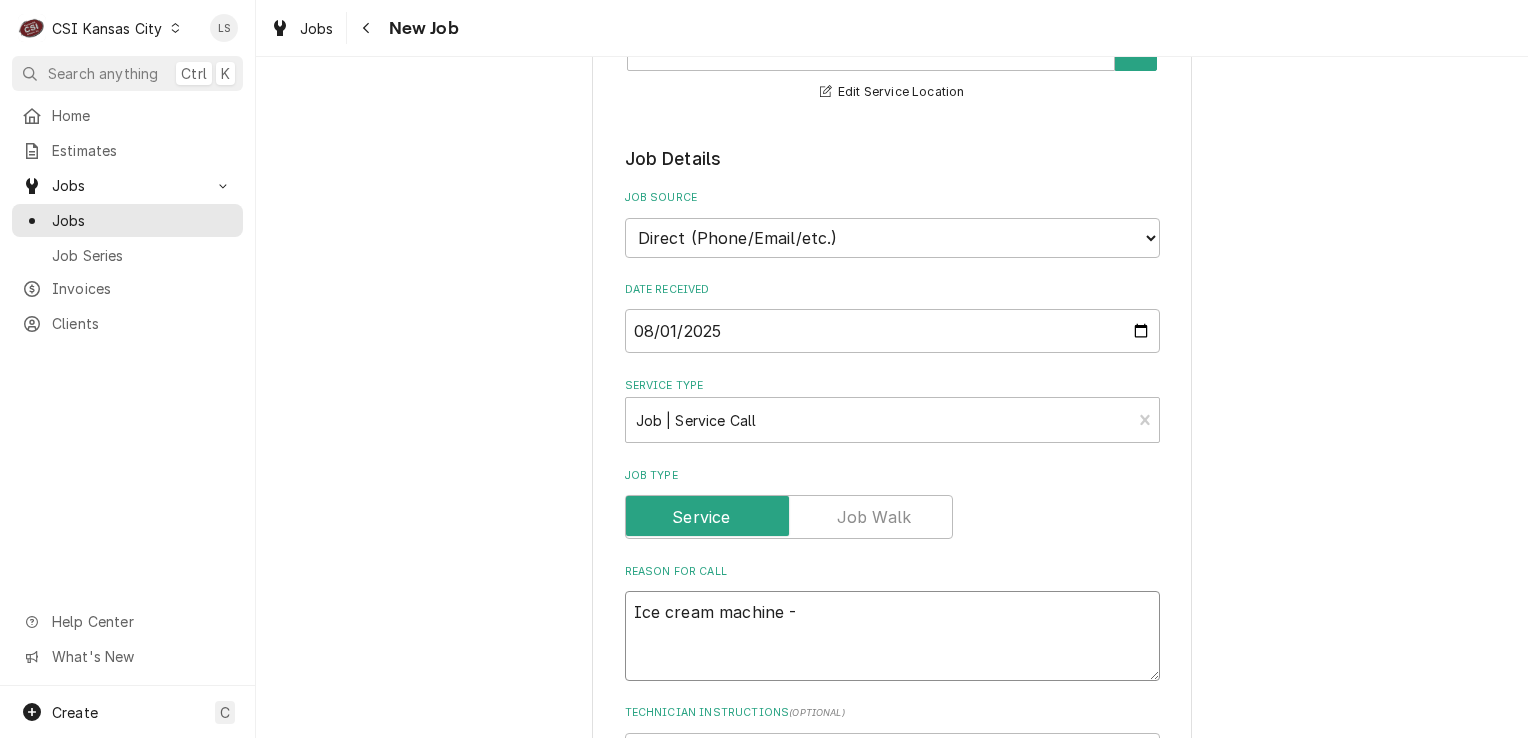 type on "x" 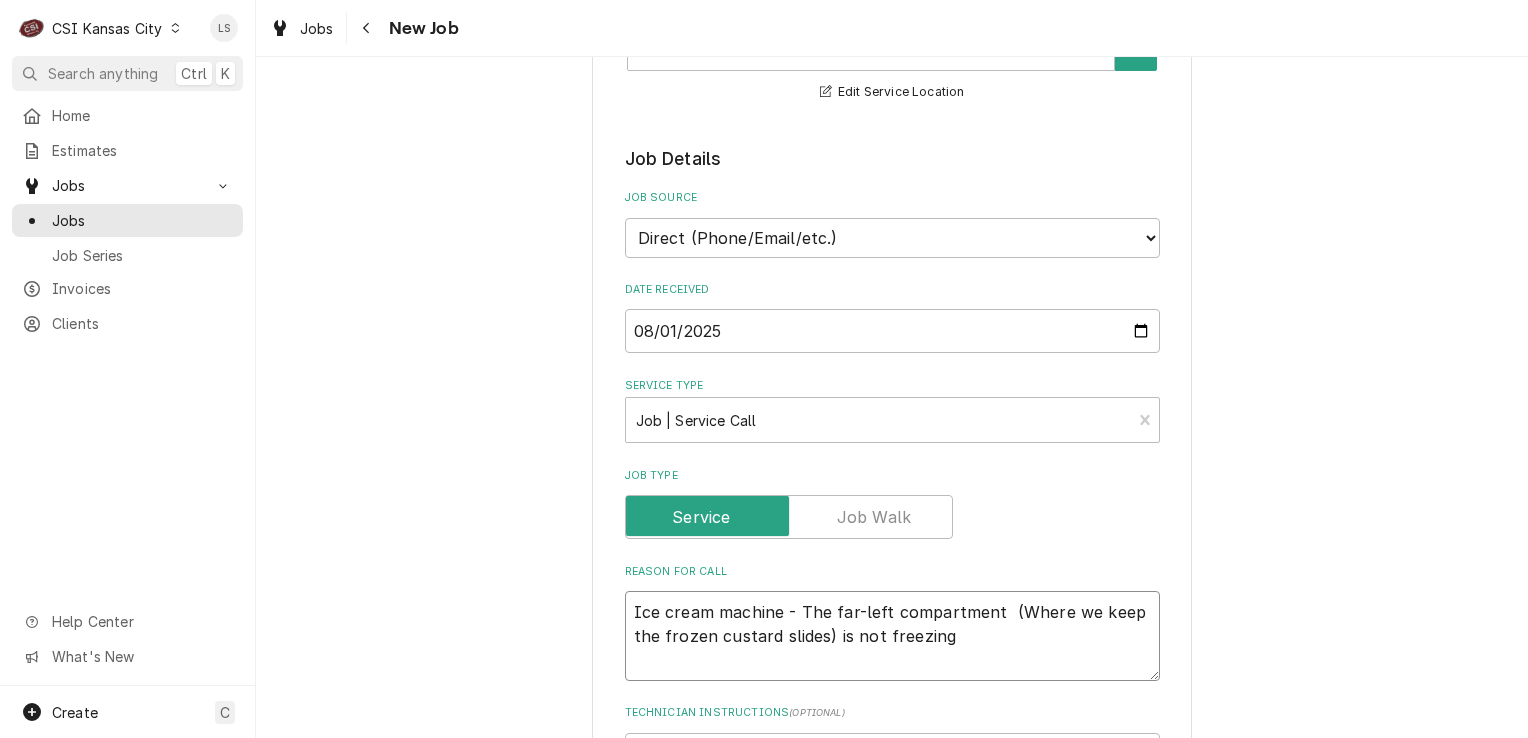 type on "x" 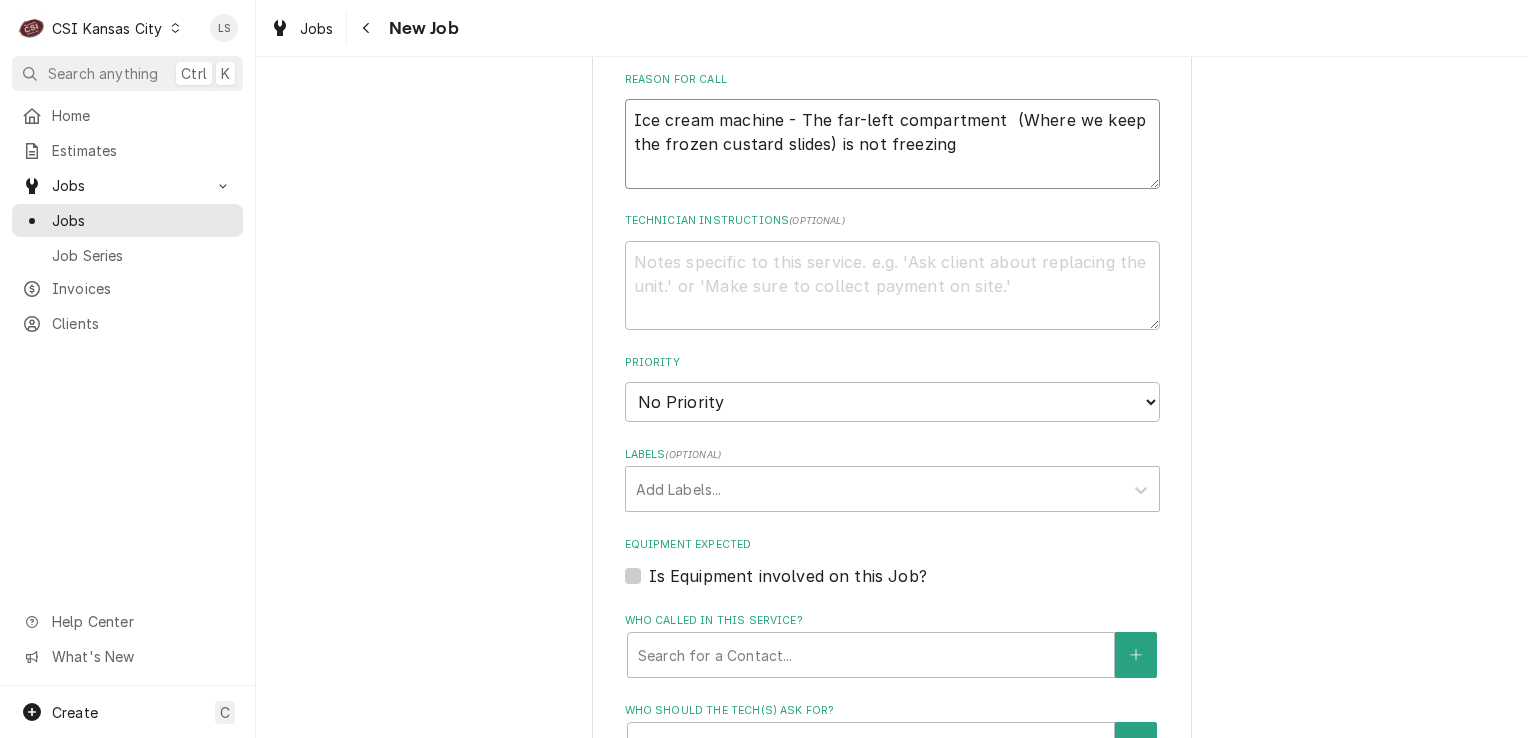 scroll, scrollTop: 900, scrollLeft: 0, axis: vertical 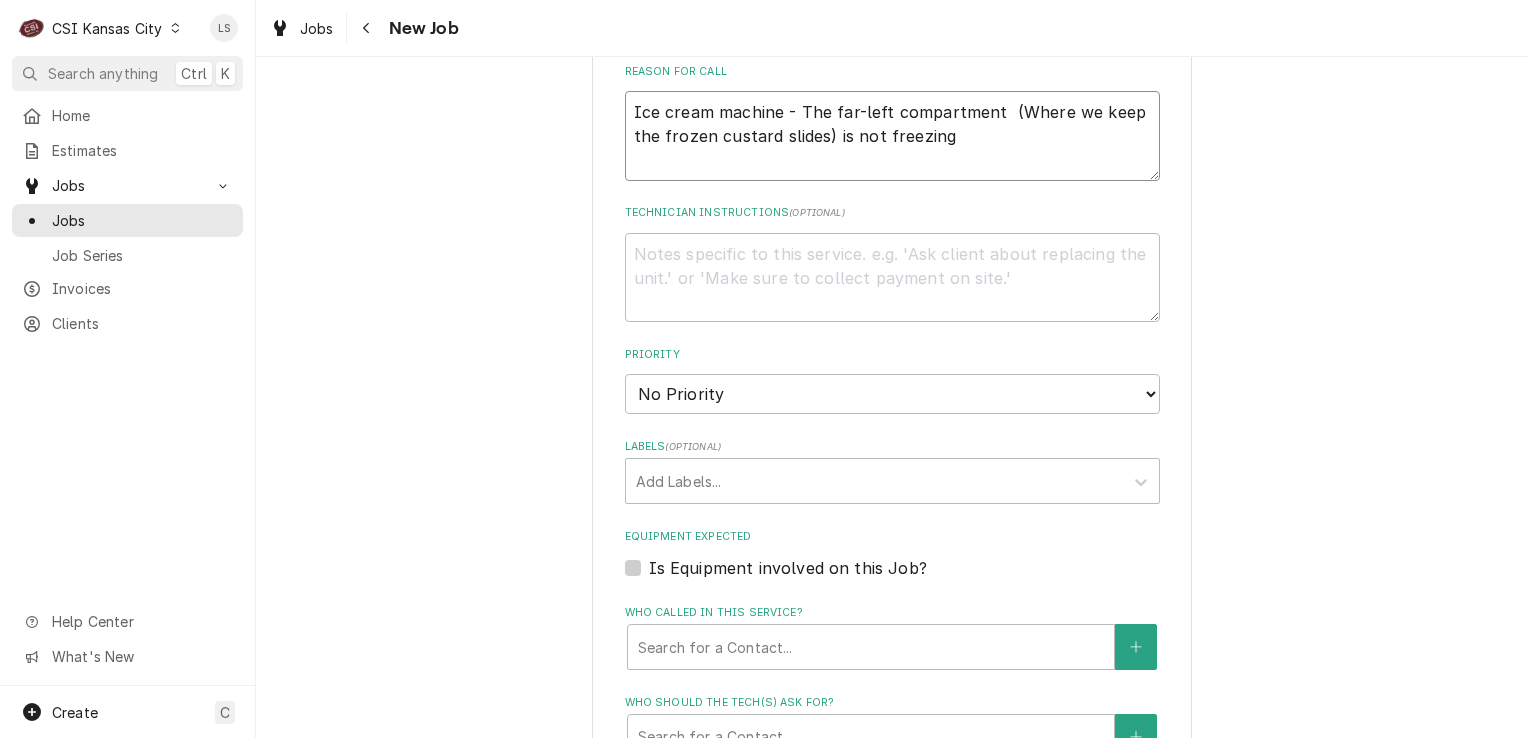 type on "Ice cream machine - The far-left compartment  (Where we keep the frozen custard slides) is not freezing" 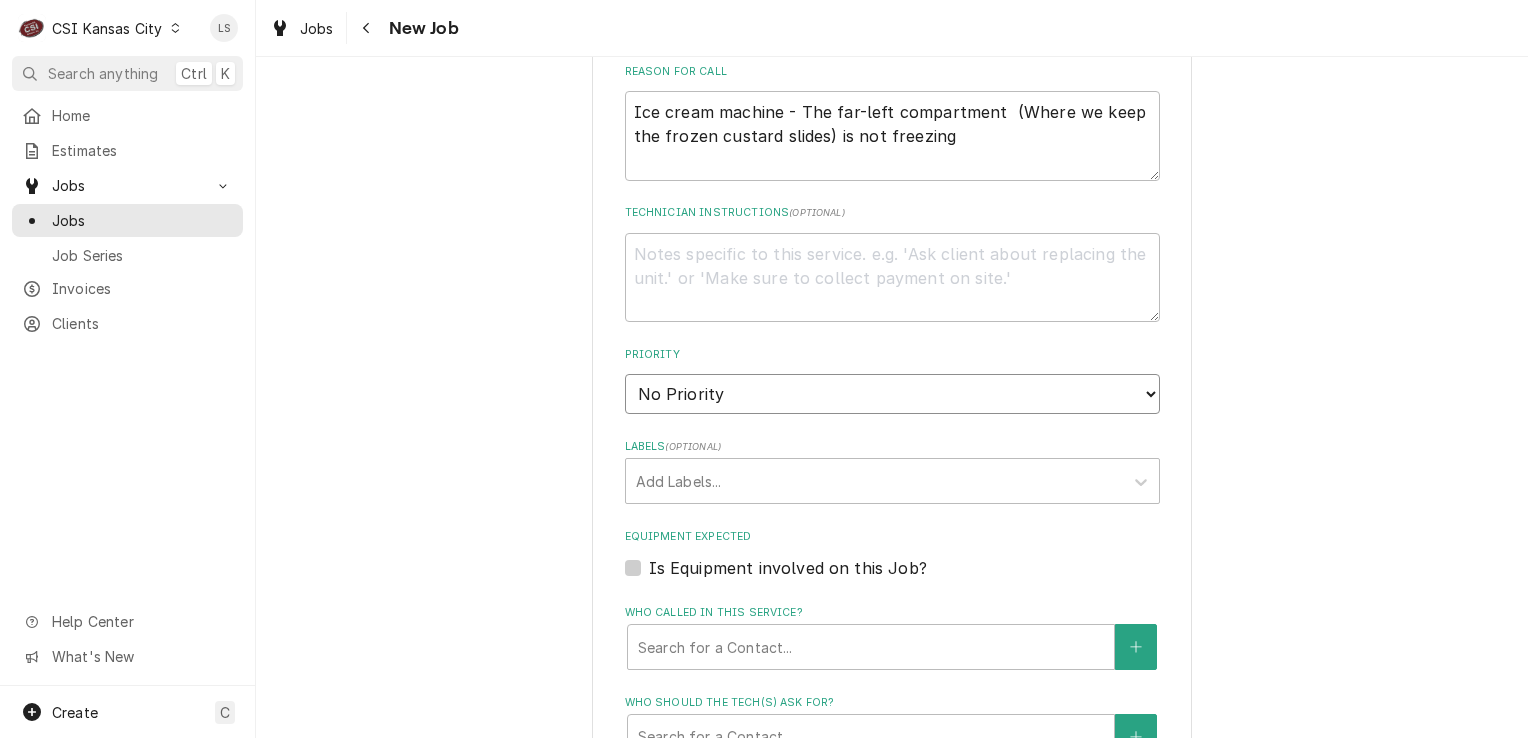 click on "No Priority Urgent High Medium Low" at bounding box center (892, 394) 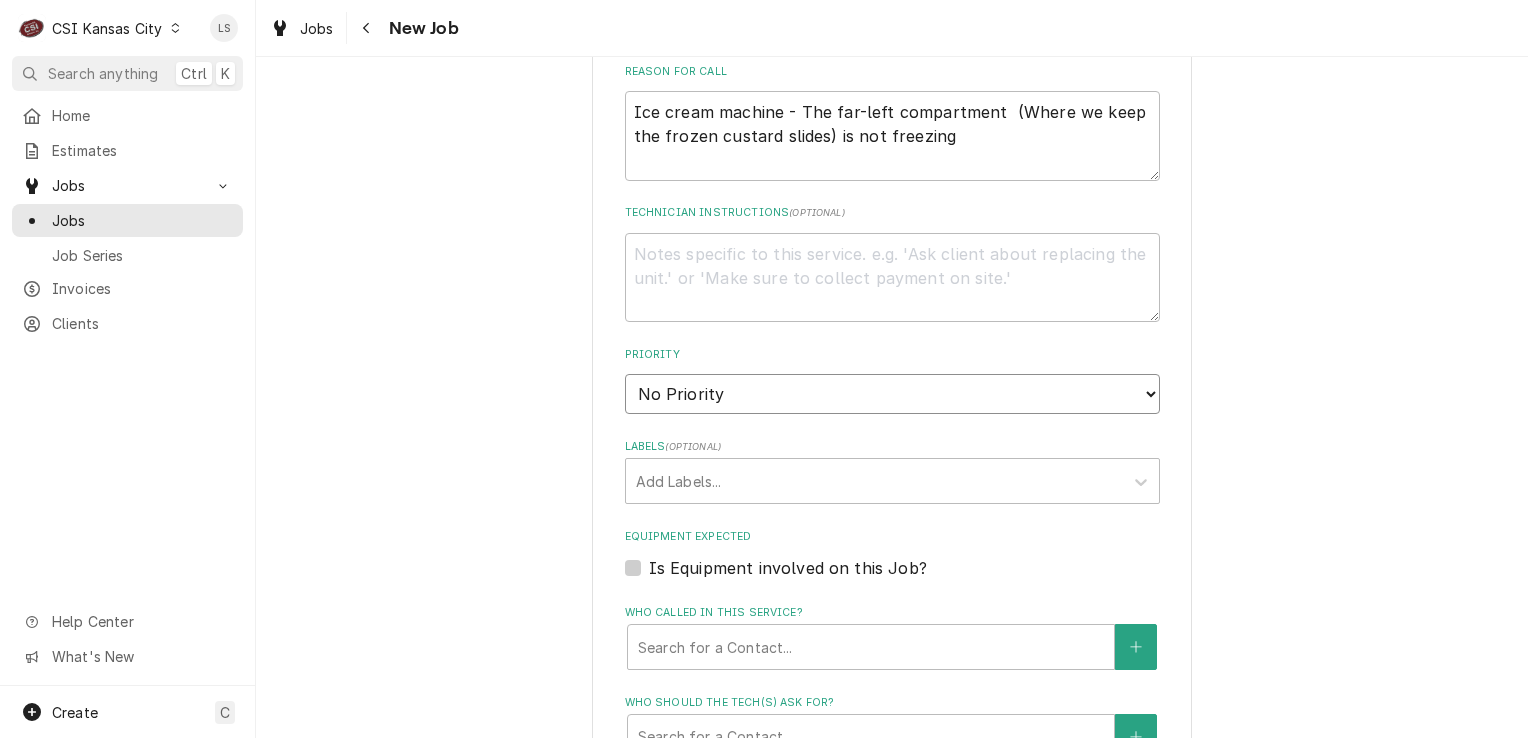 select on "2" 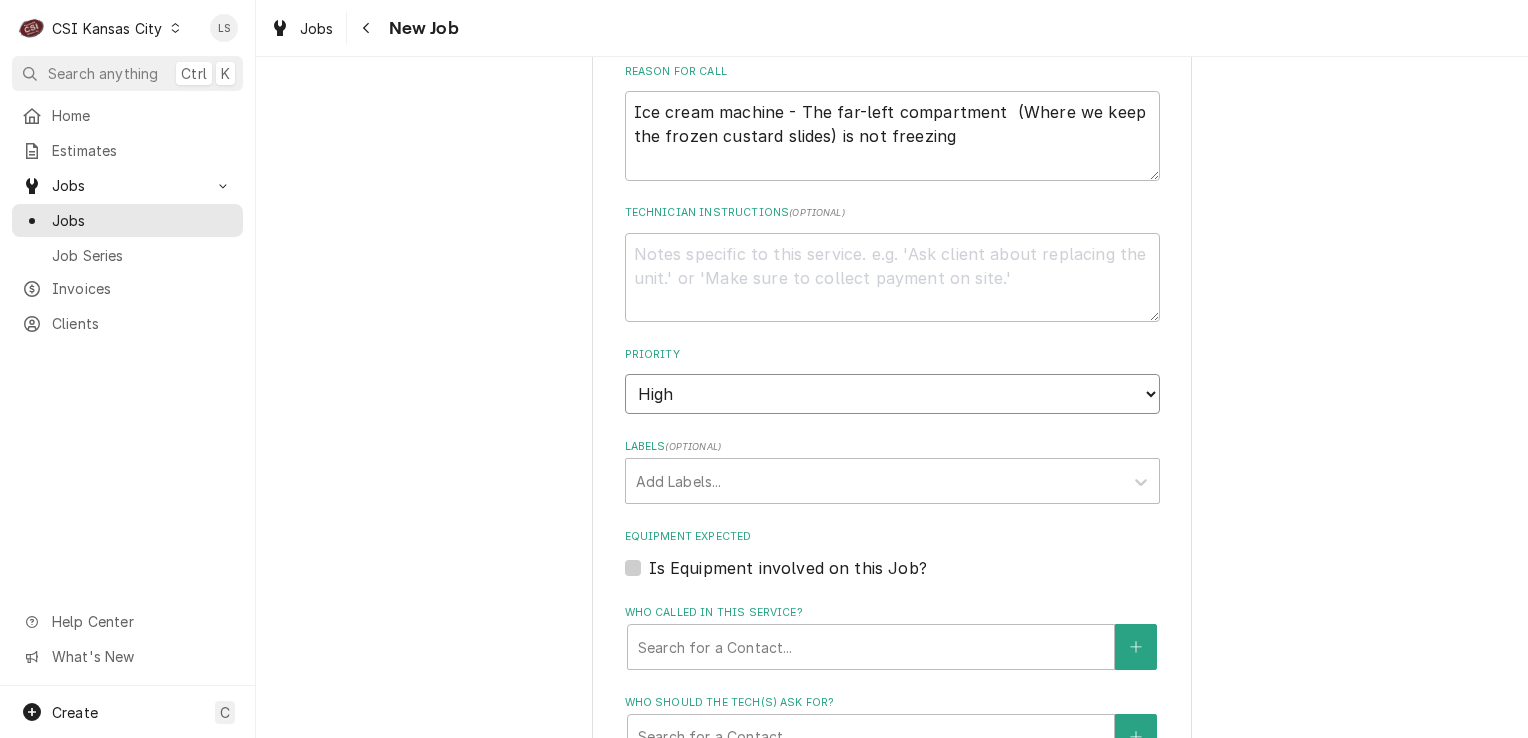 click on "No Priority Urgent High Medium Low" at bounding box center [892, 394] 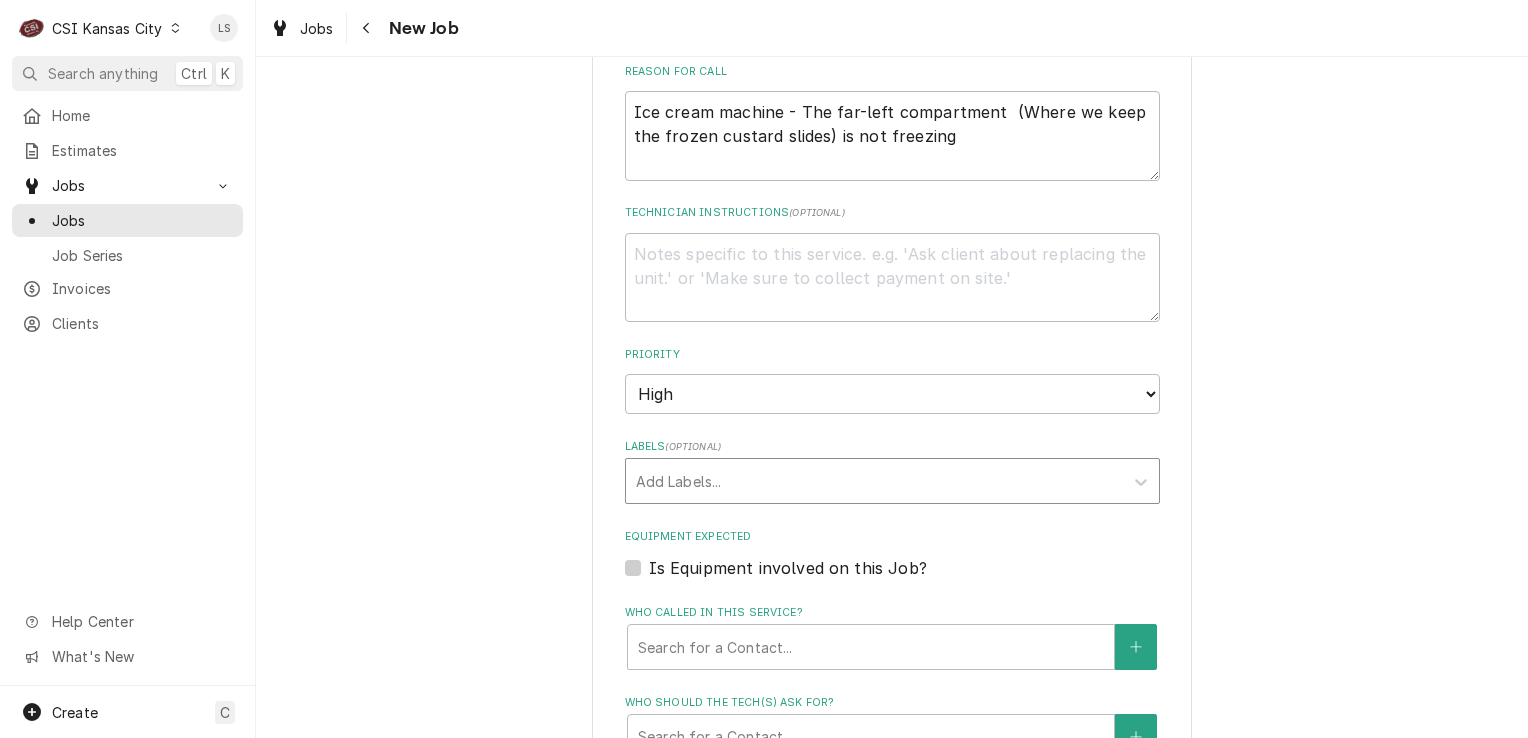 type on "x" 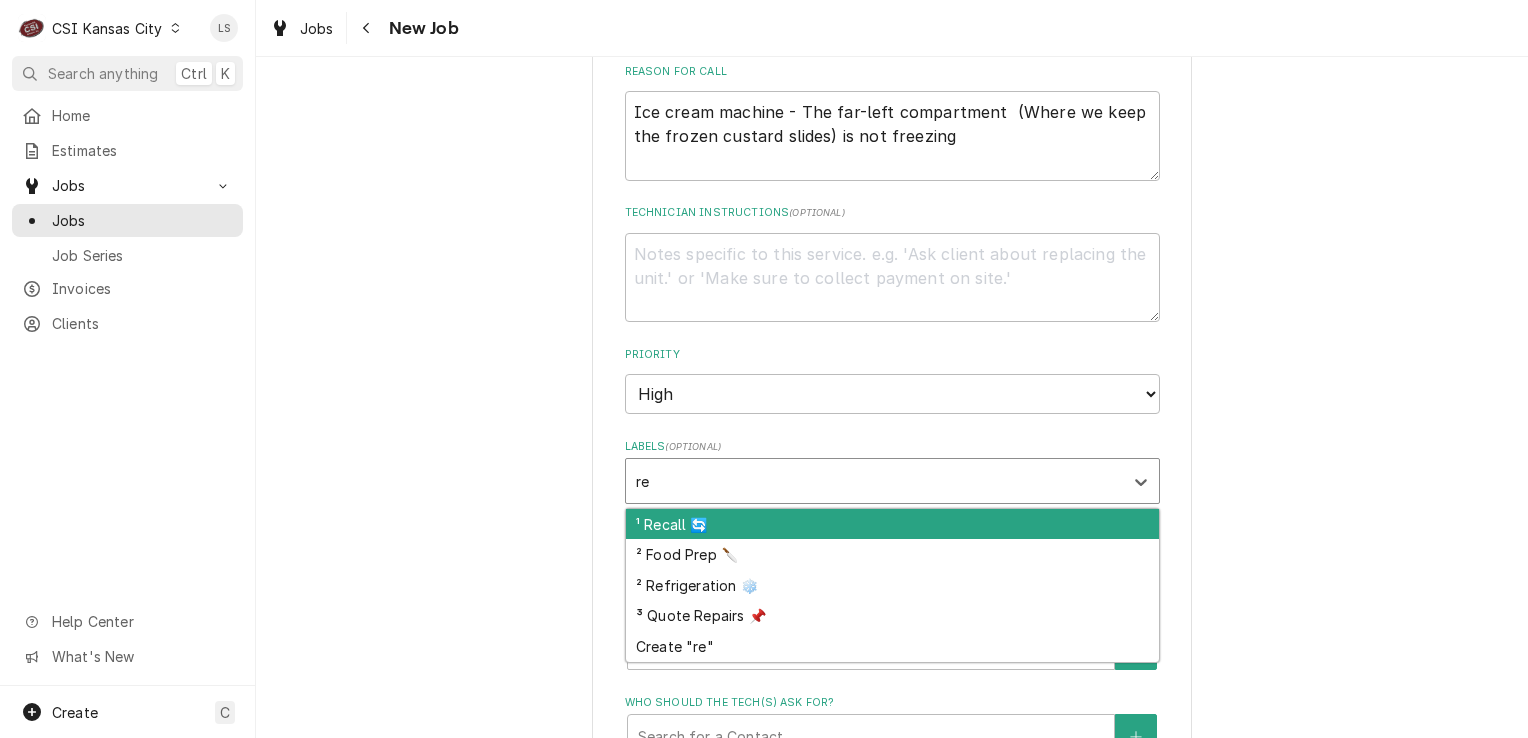 type on "ref" 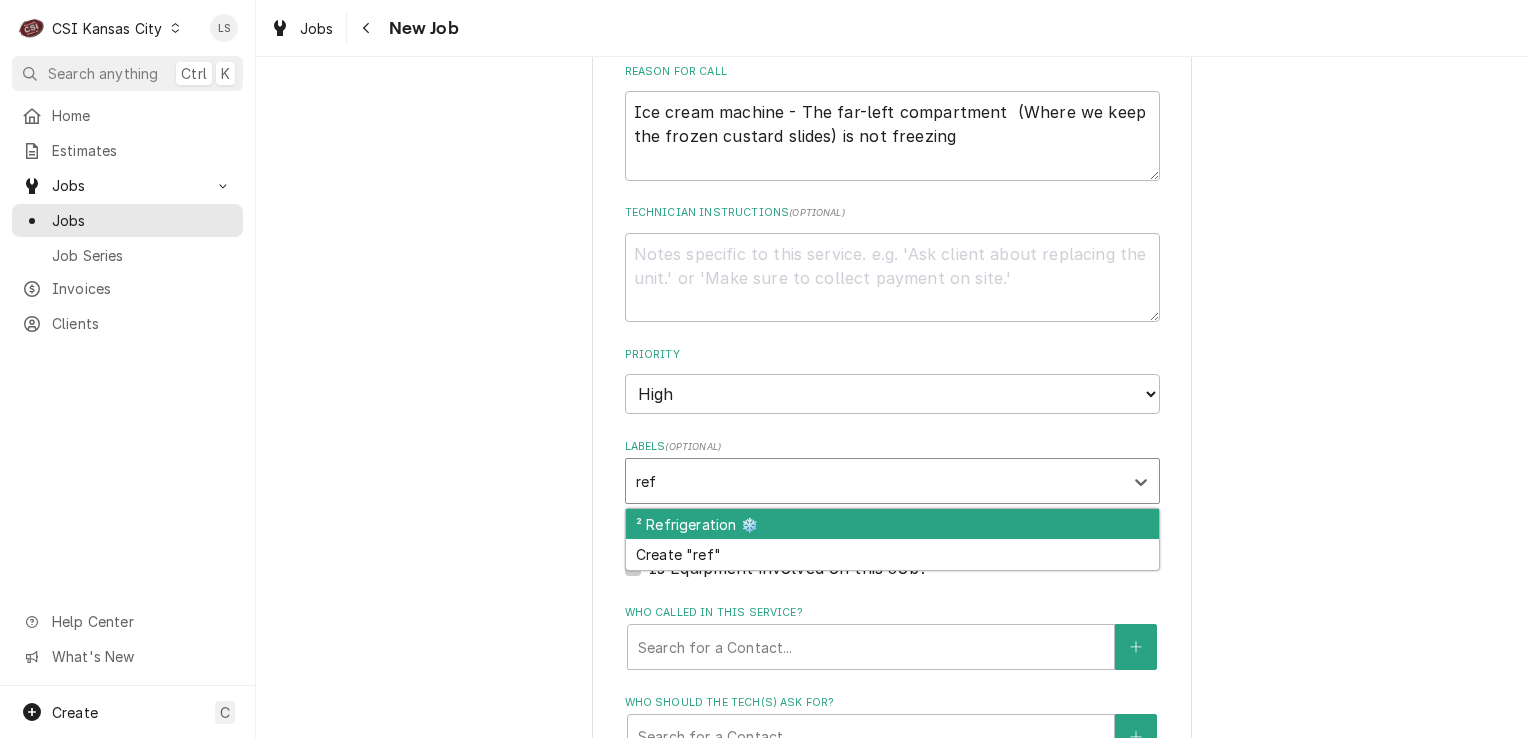 type on "x" 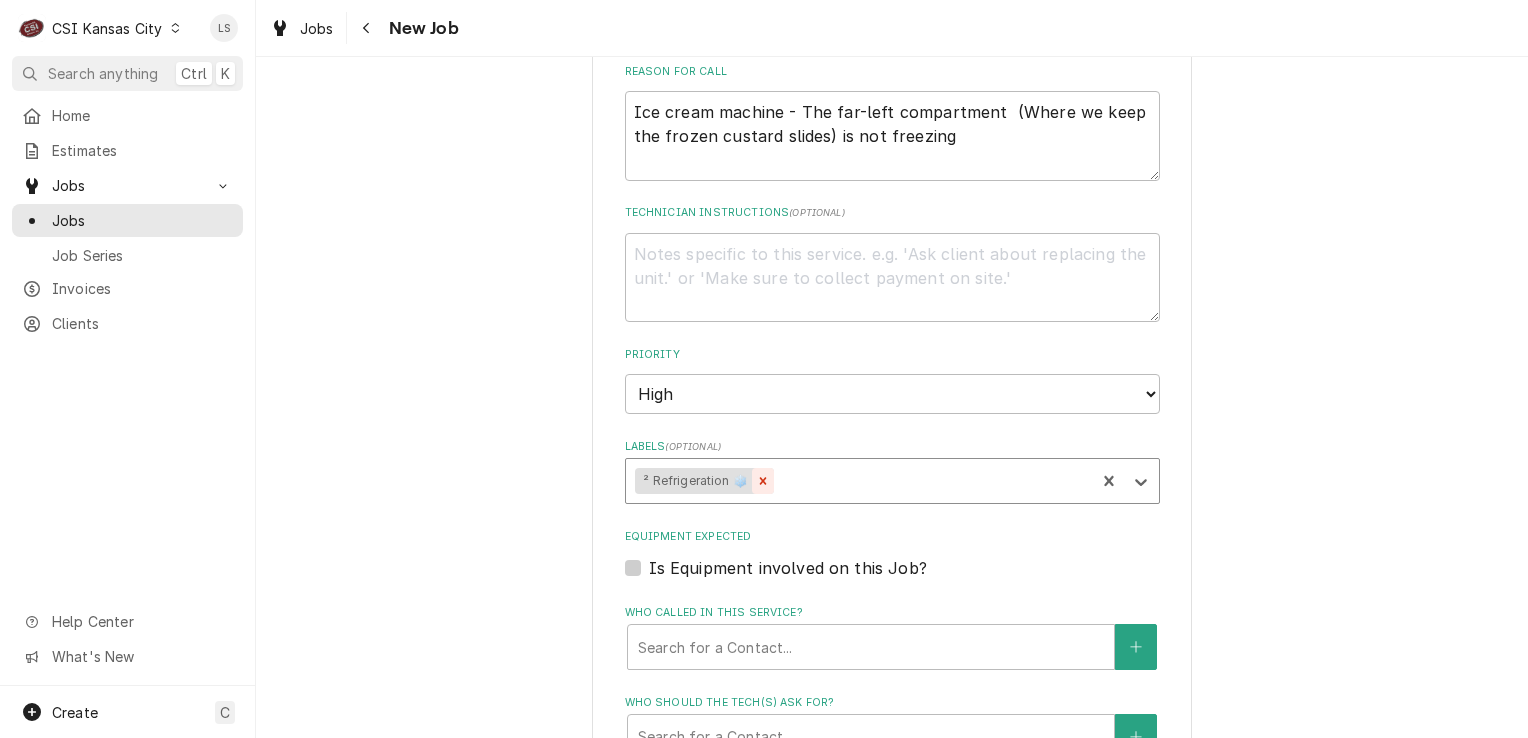 click at bounding box center [763, 481] 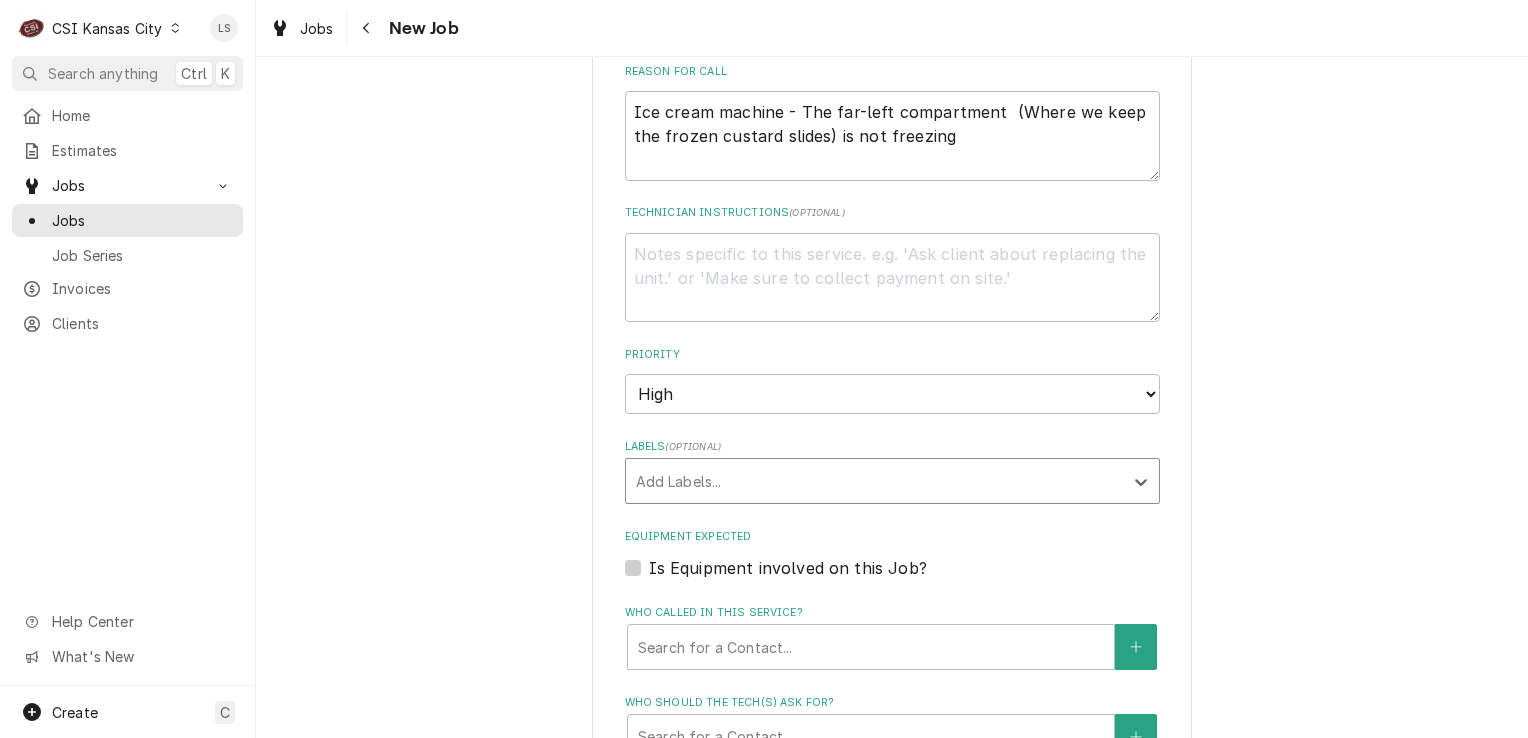 type on "x" 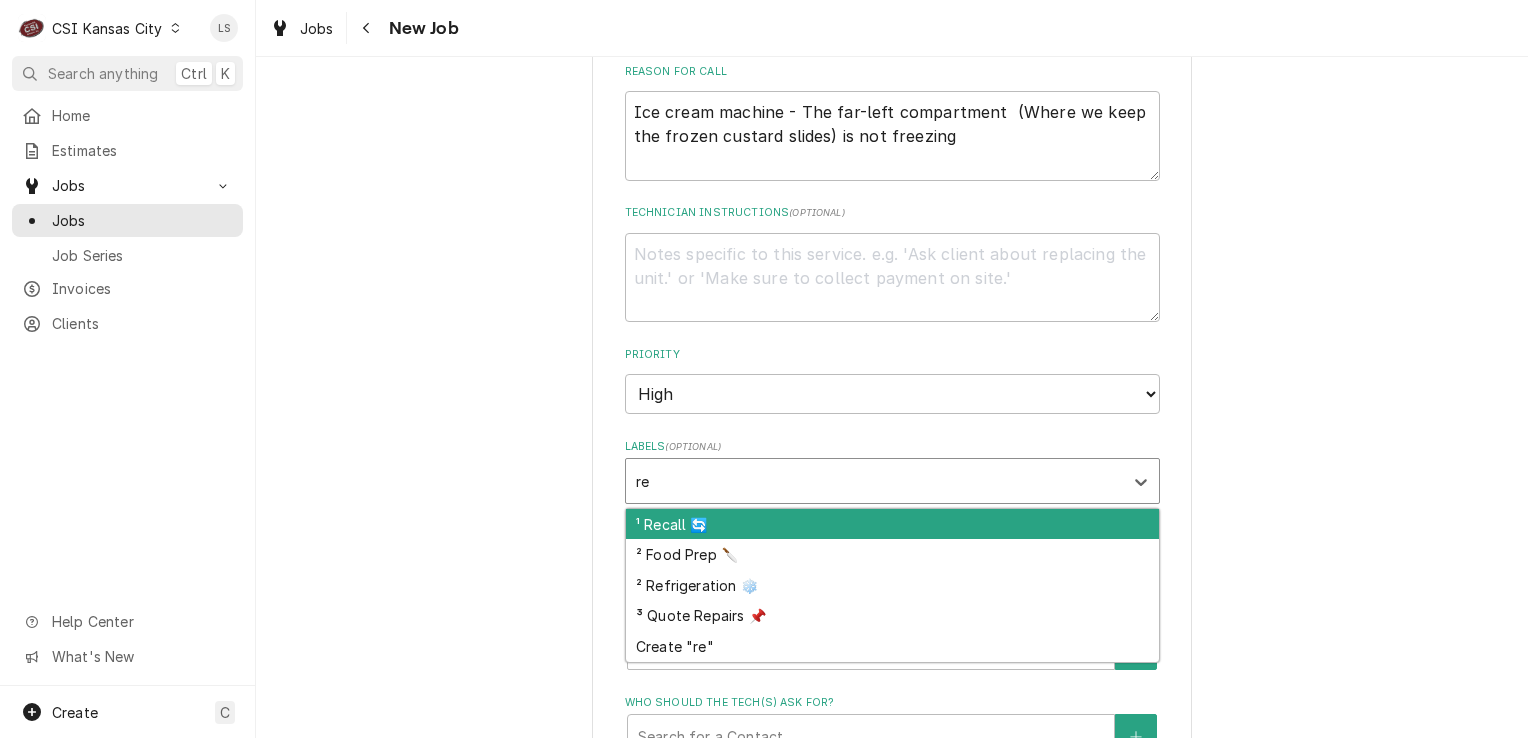 type on "ref" 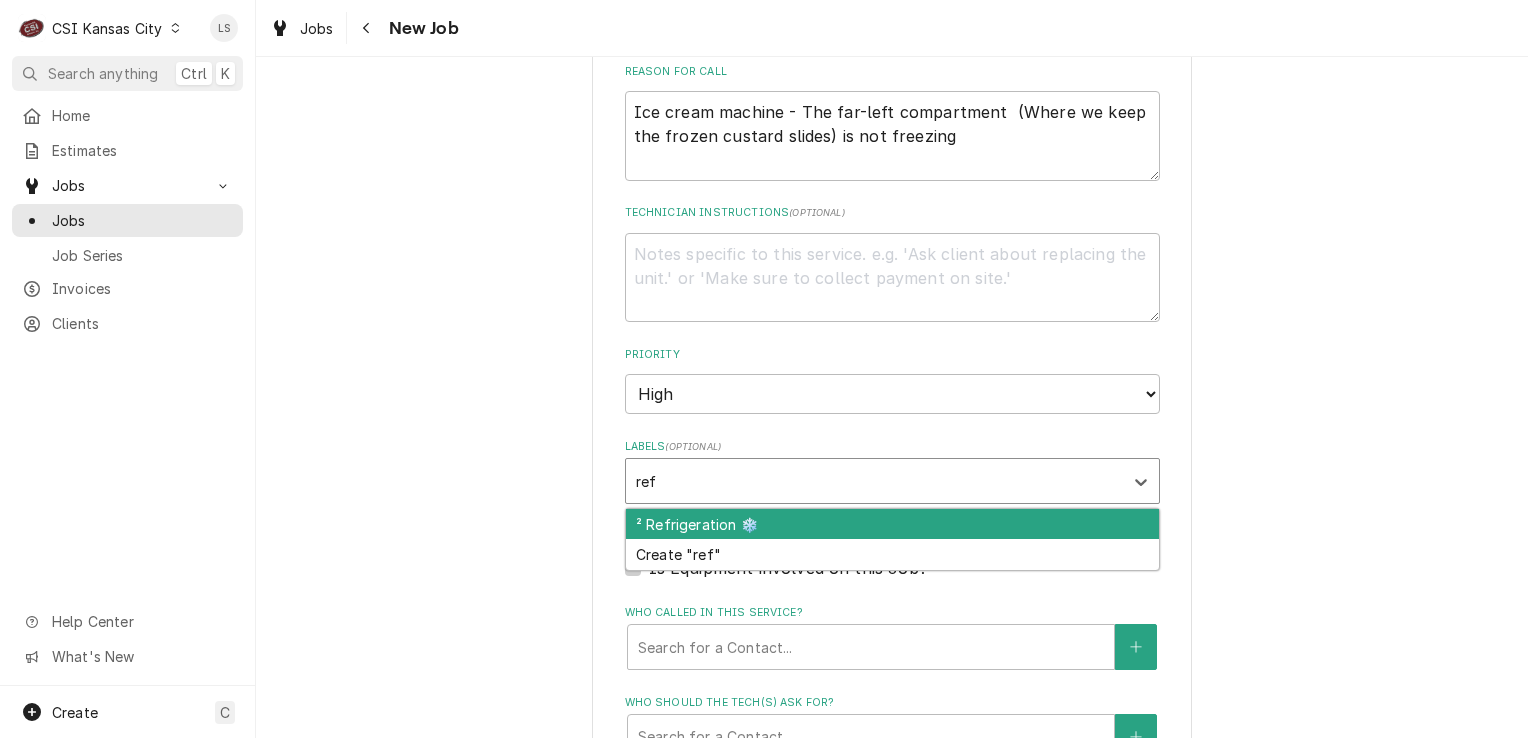 type on "x" 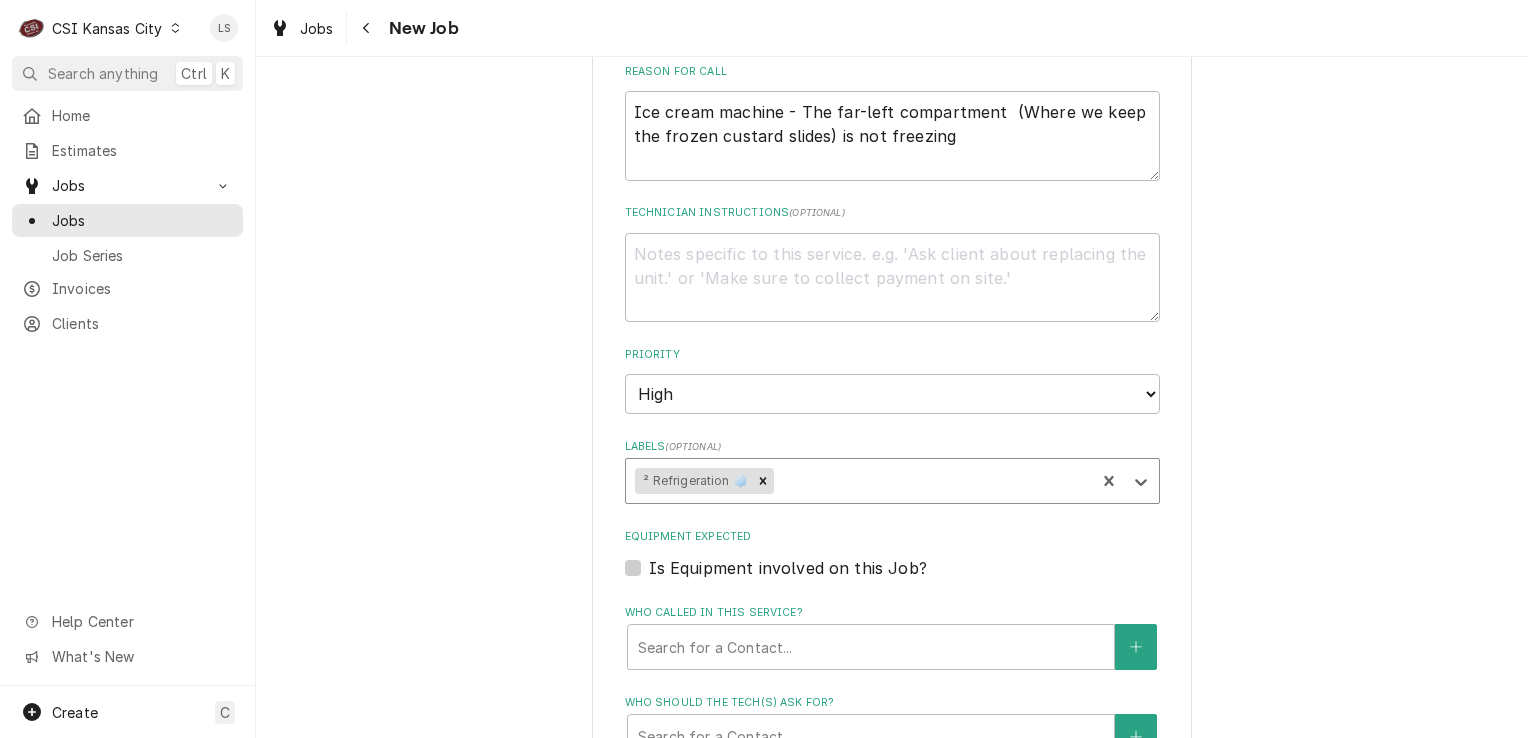 type on "x" 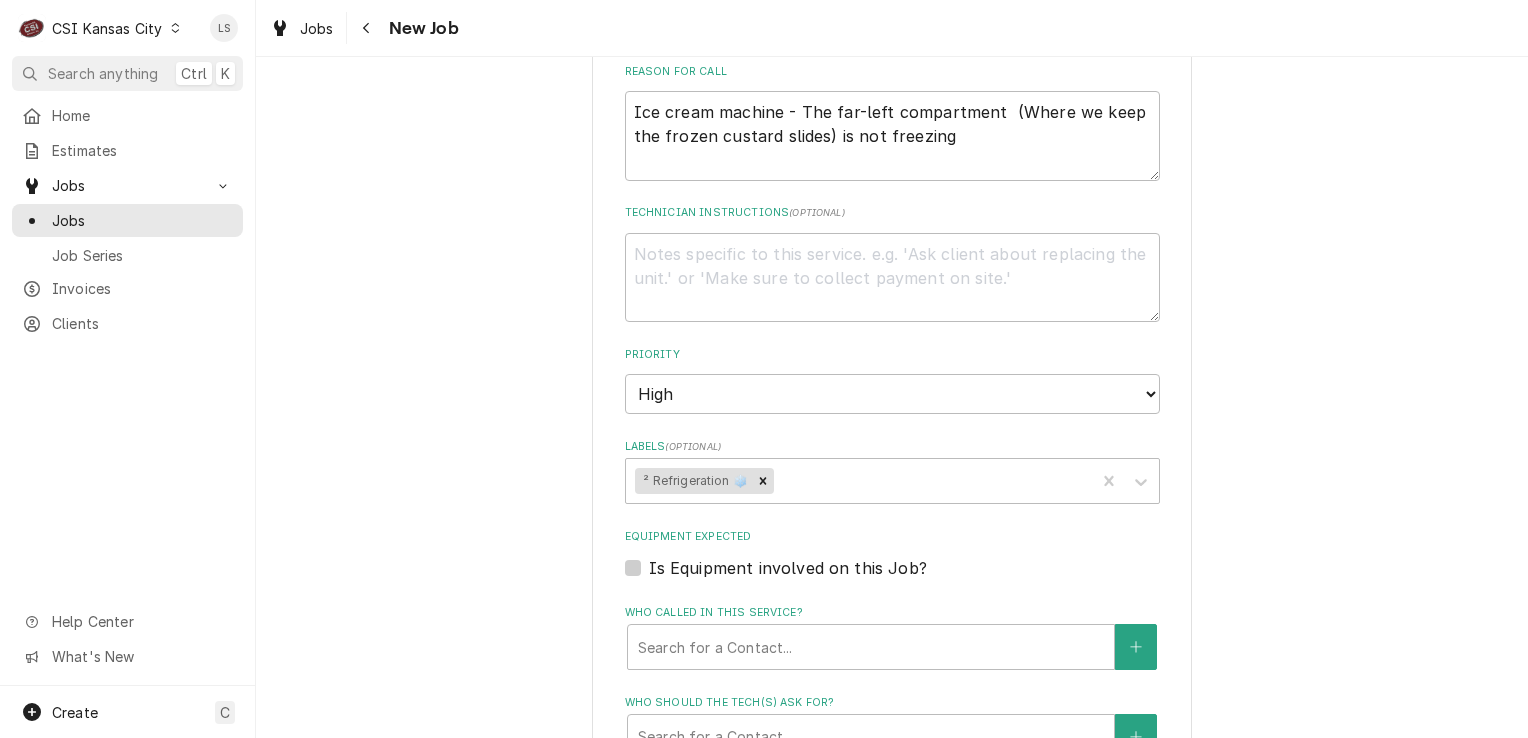 click on "Is Equipment involved on this Job?" at bounding box center (892, 568) 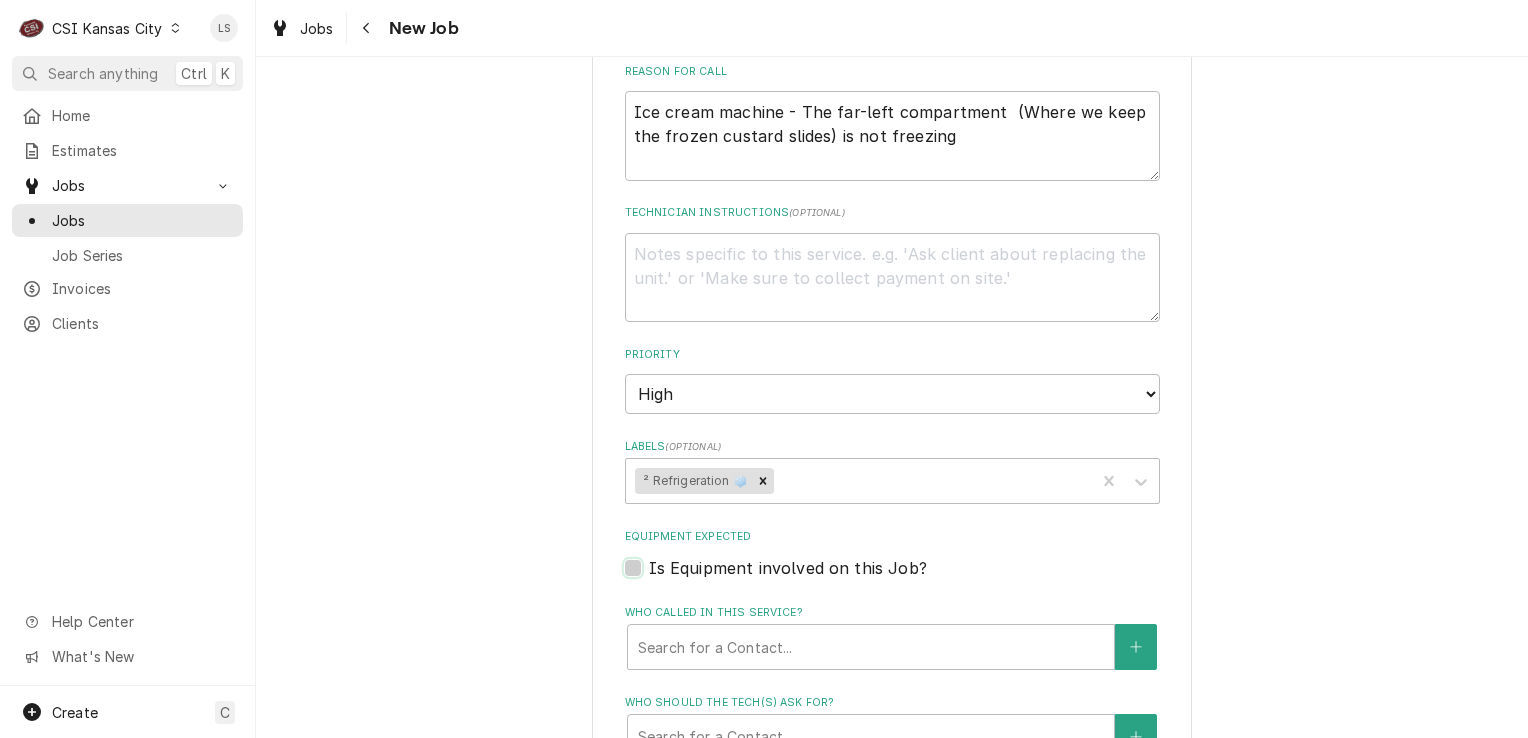click on "Equipment Expected" at bounding box center (916, 578) 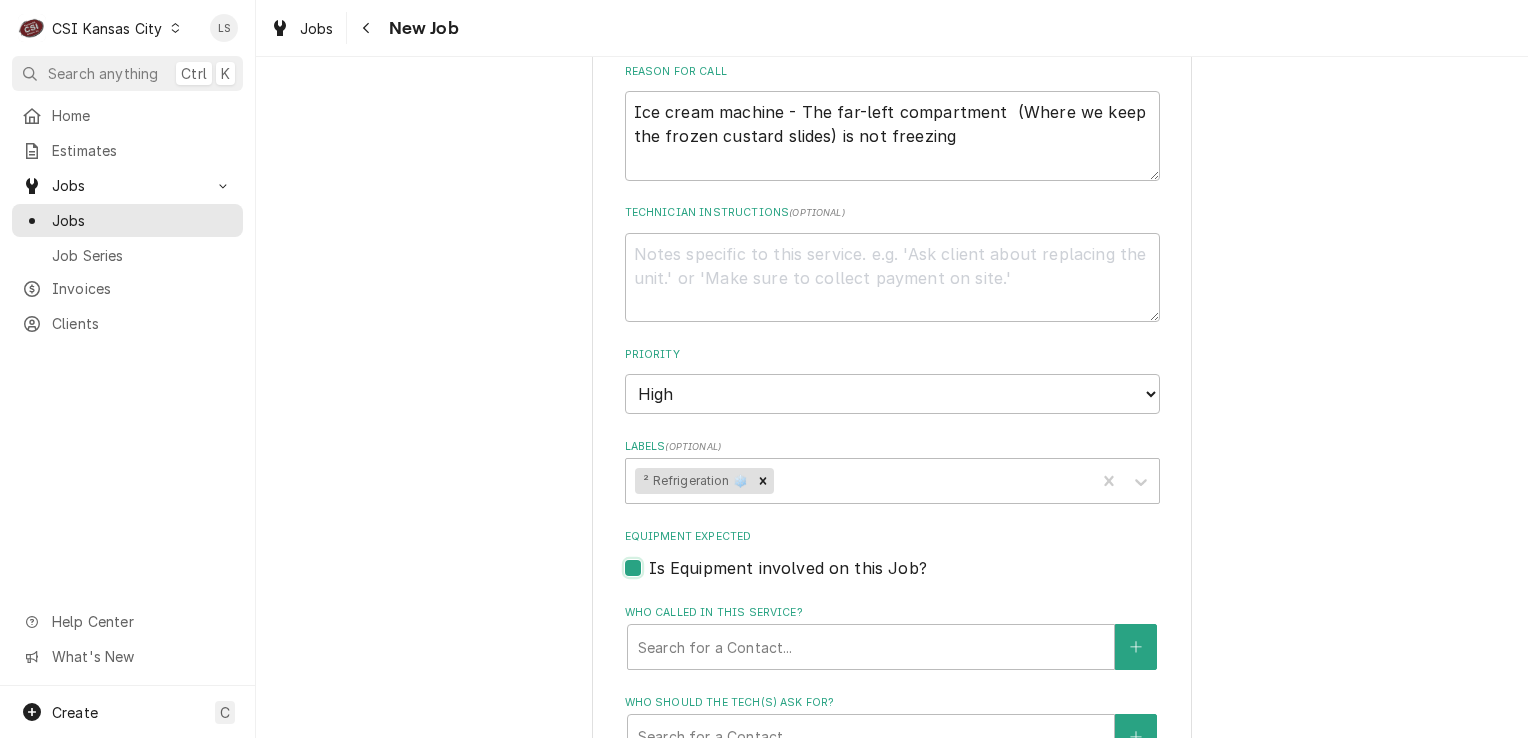 checkbox on "true" 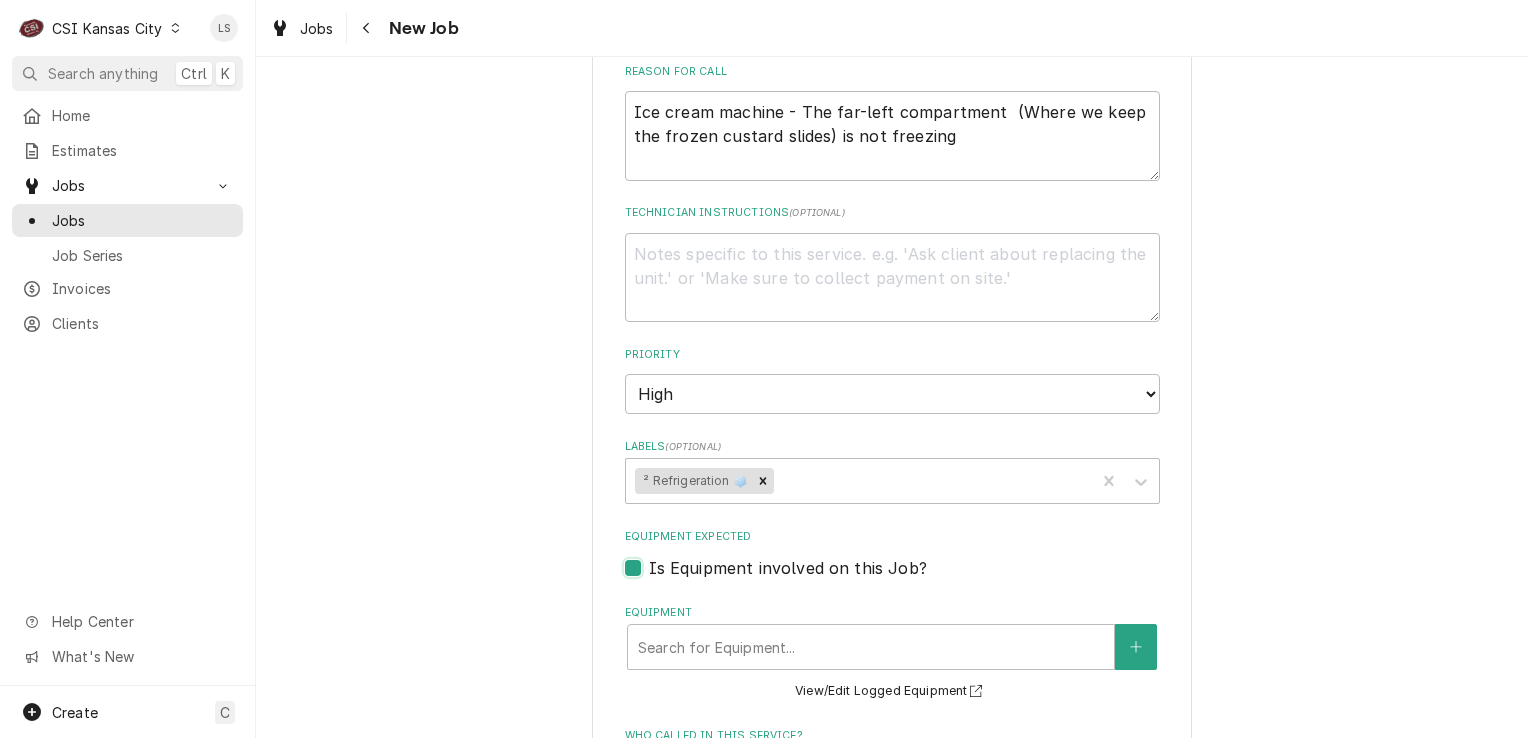 scroll, scrollTop: 1000, scrollLeft: 0, axis: vertical 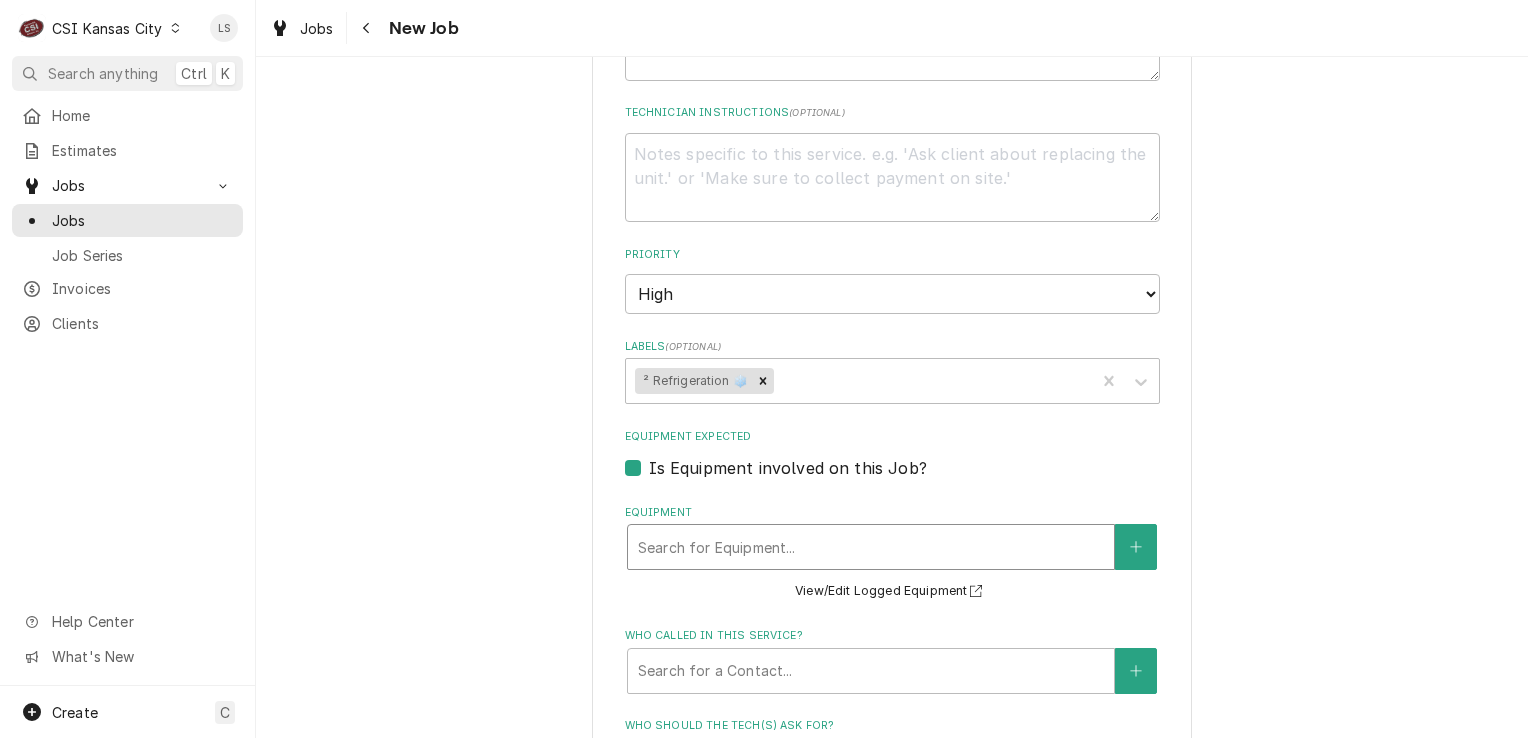 click at bounding box center (871, 547) 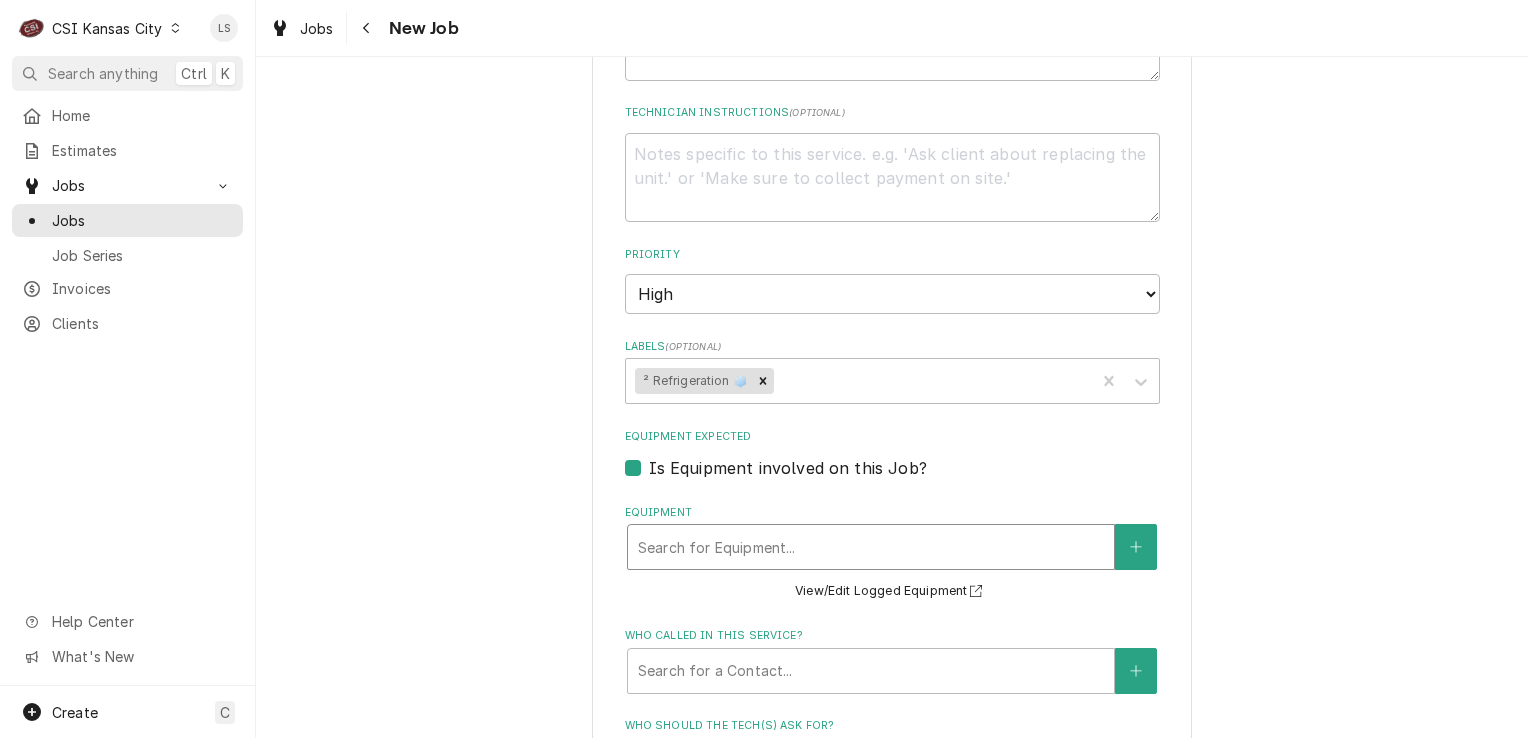 click at bounding box center (871, 547) 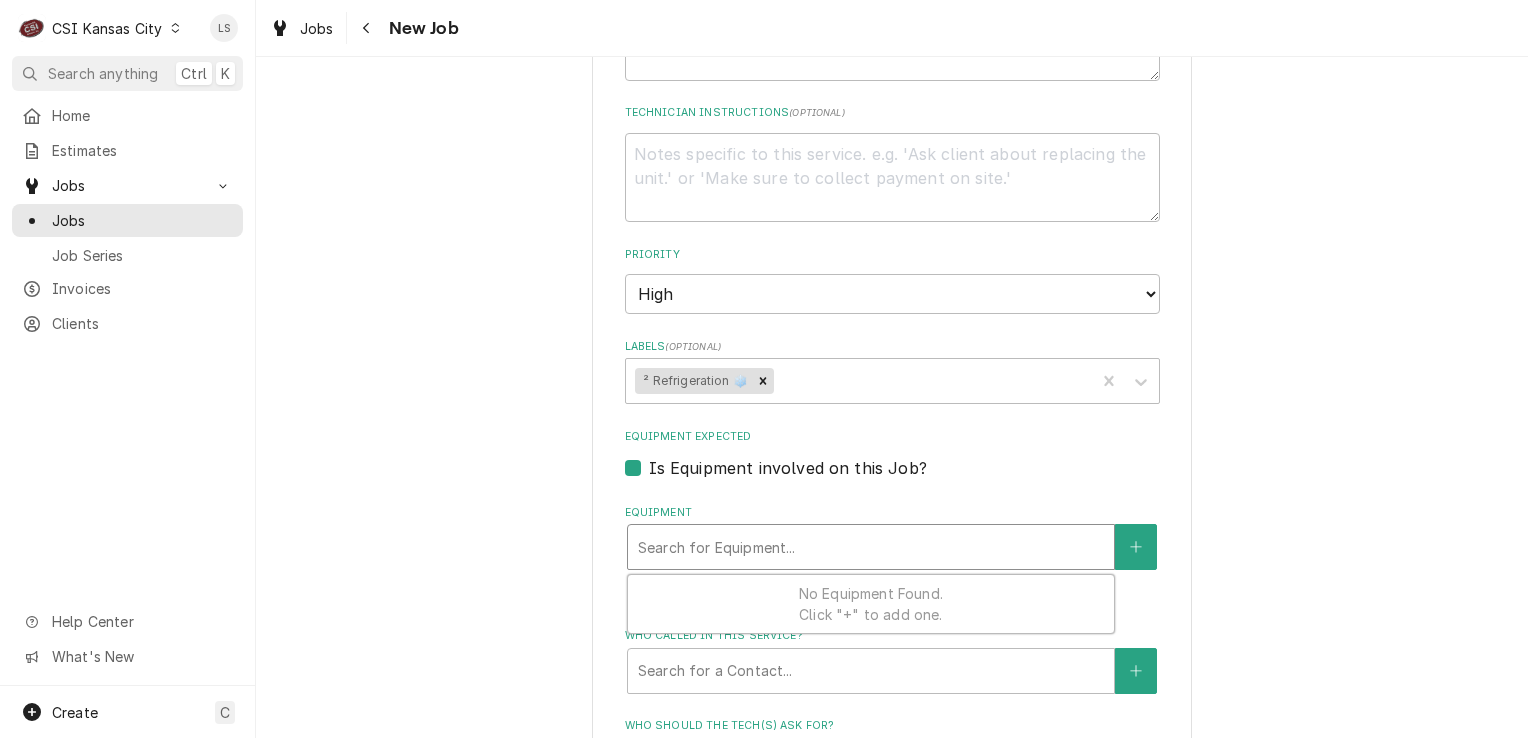 type on "x" 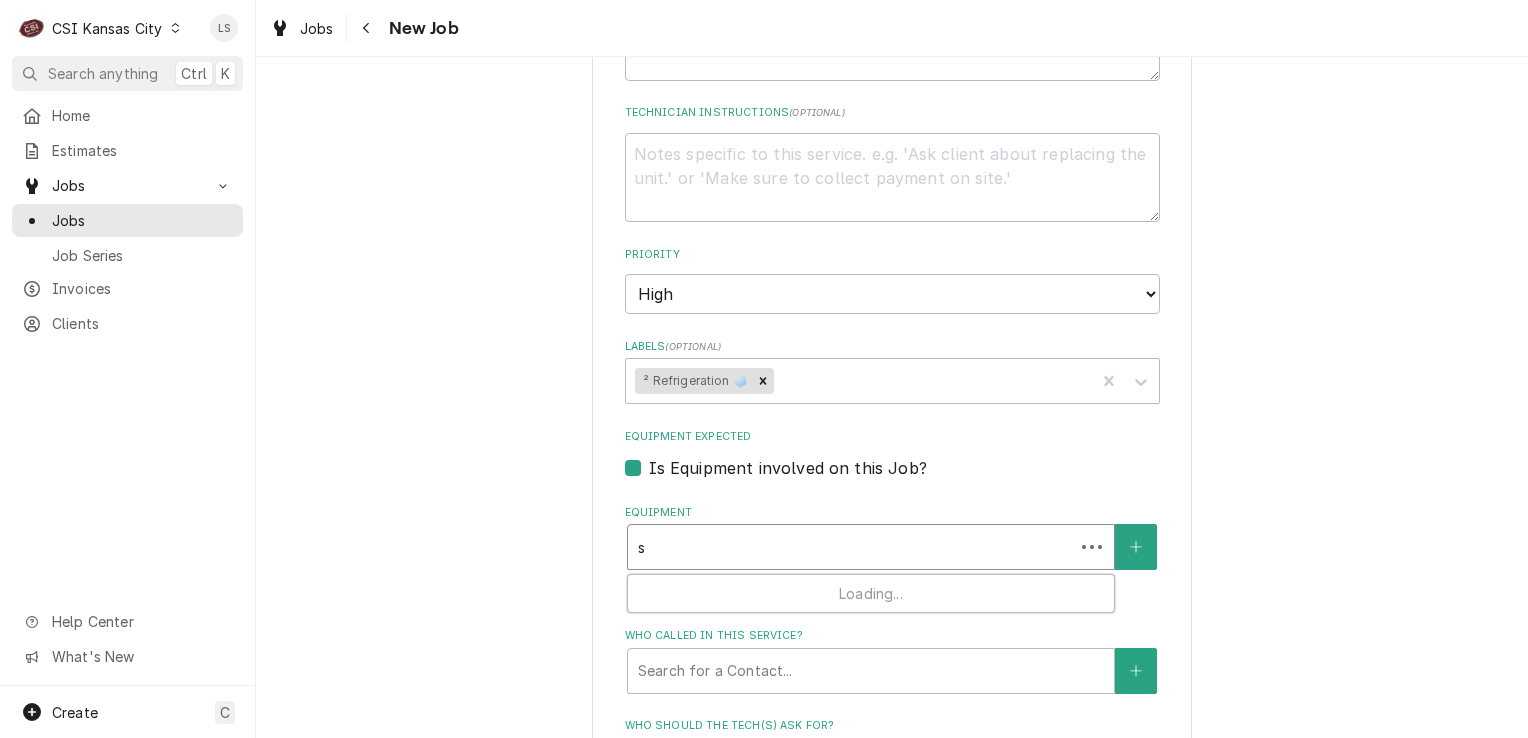 type on "x" 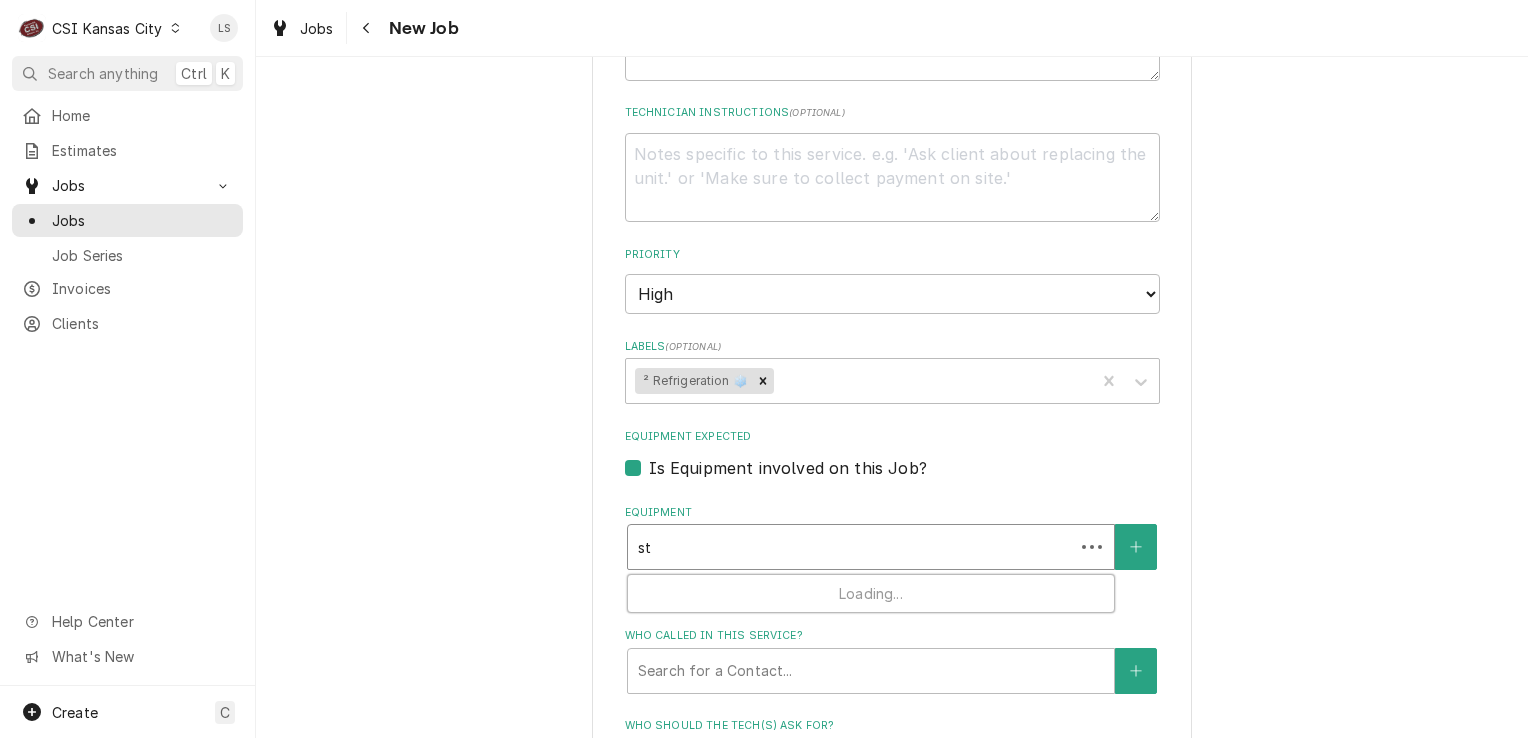 type on "x" 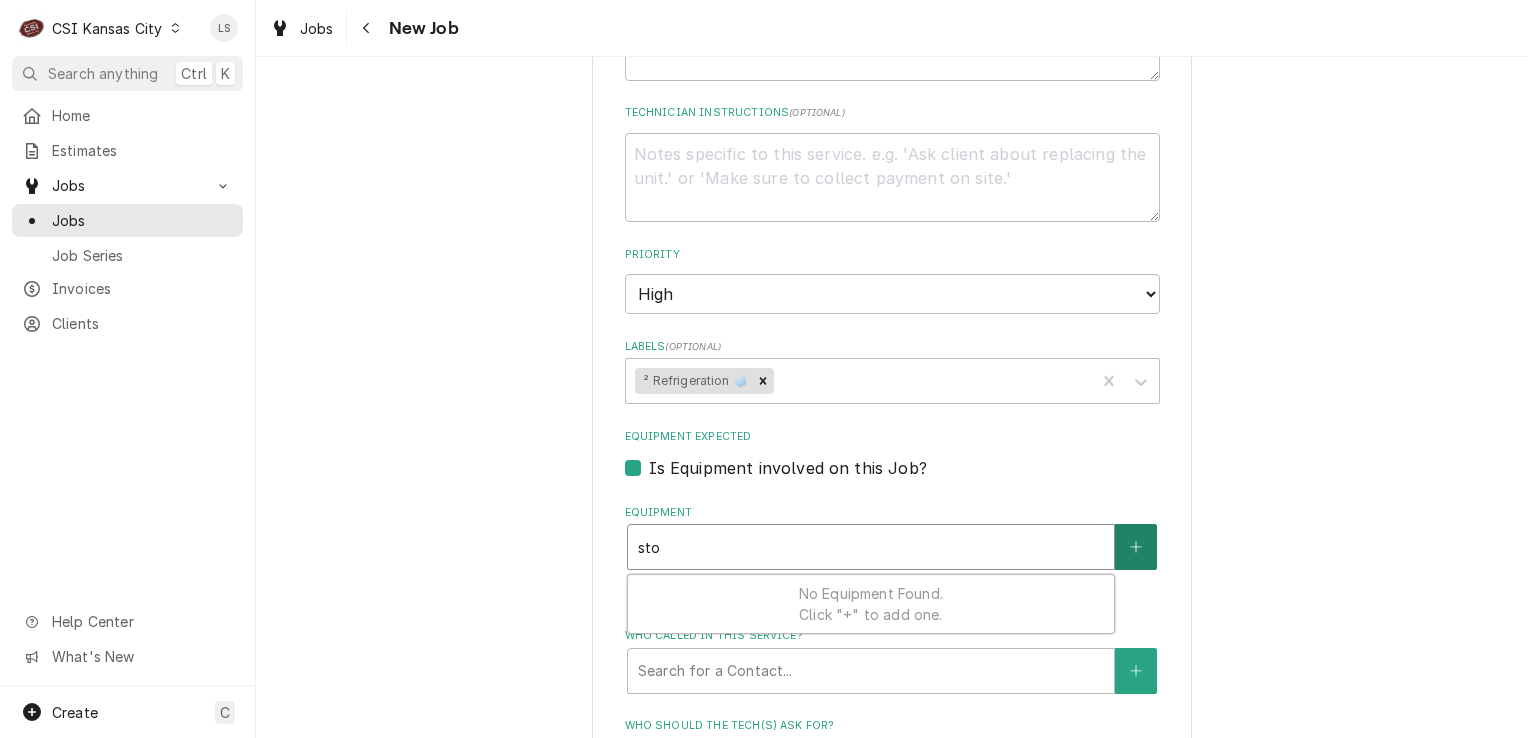 type on "sto" 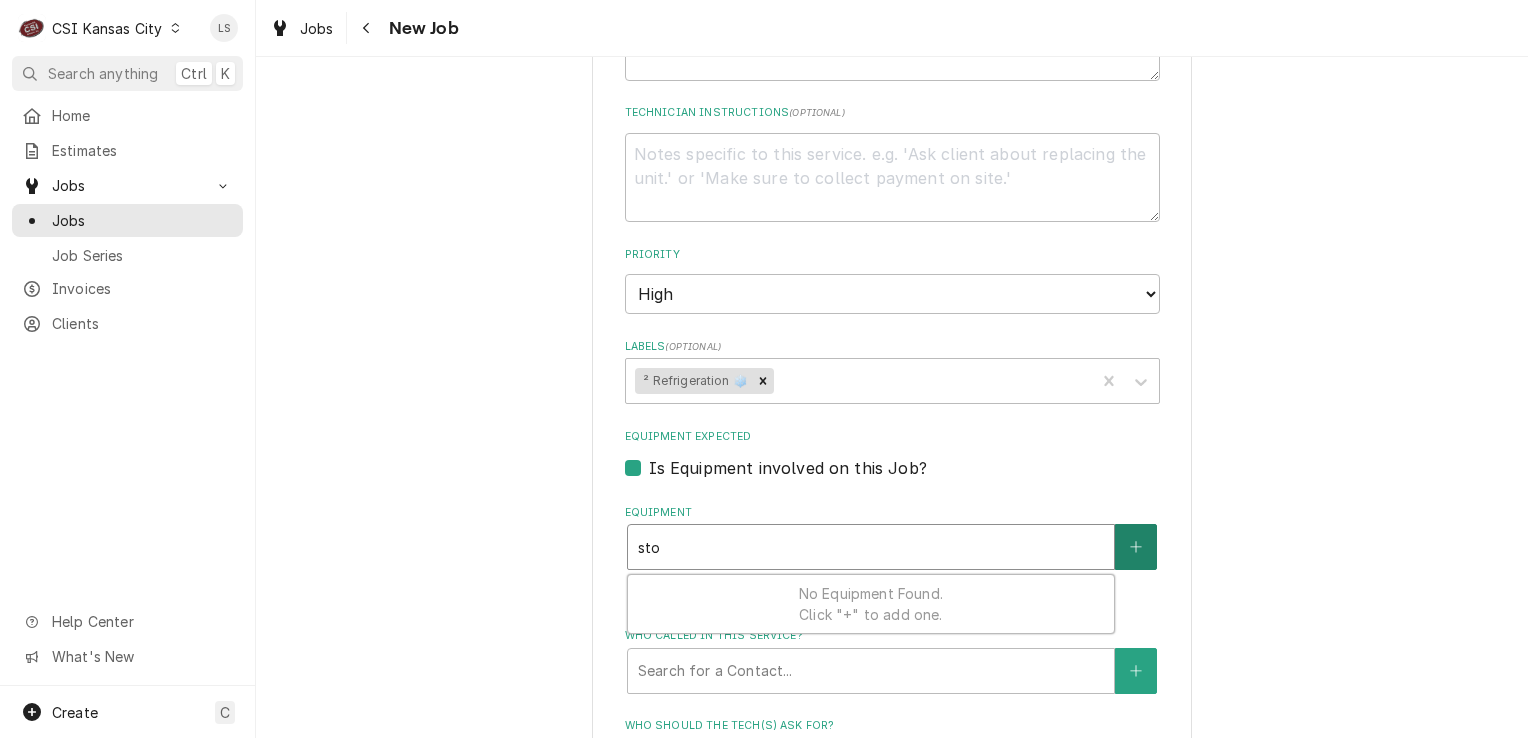 type 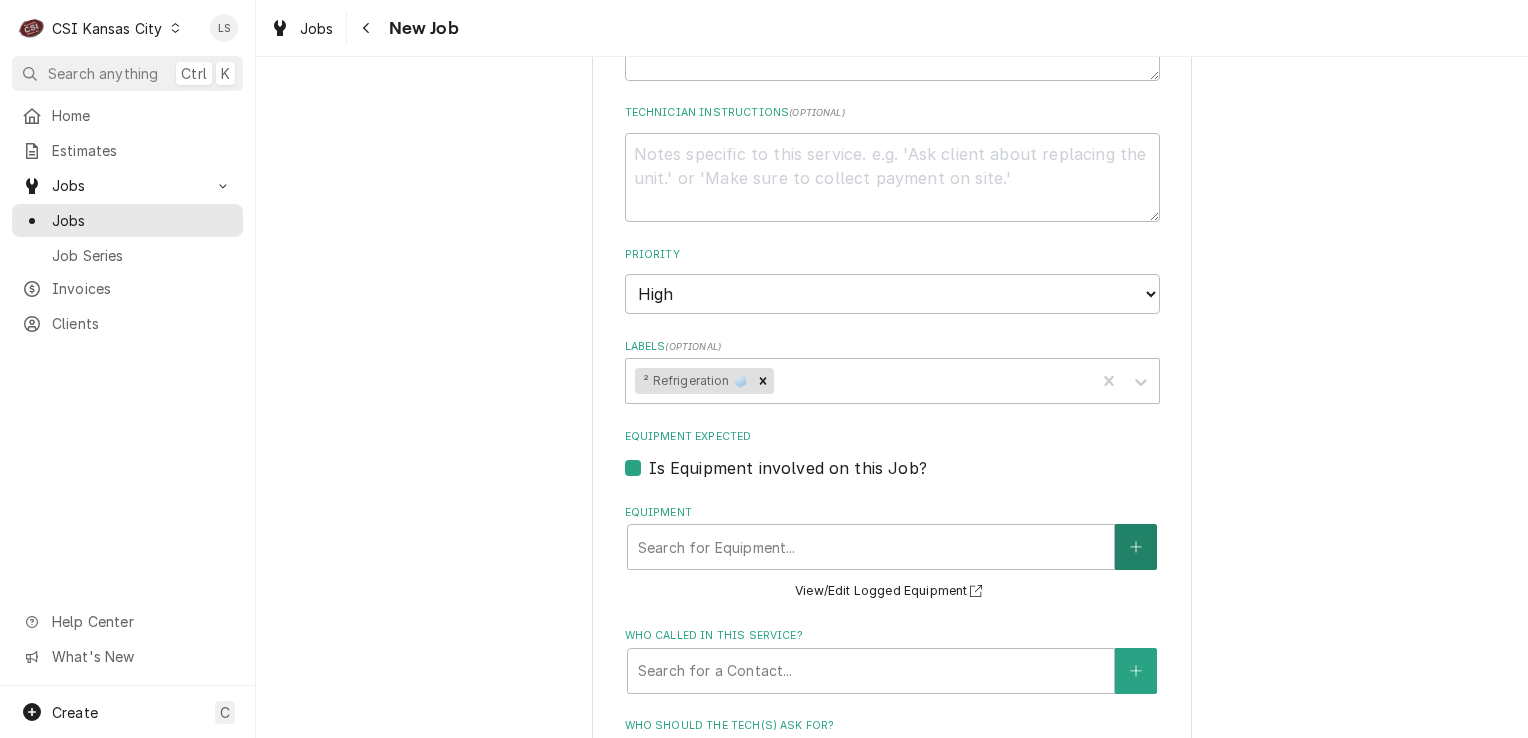 click at bounding box center [1136, 547] 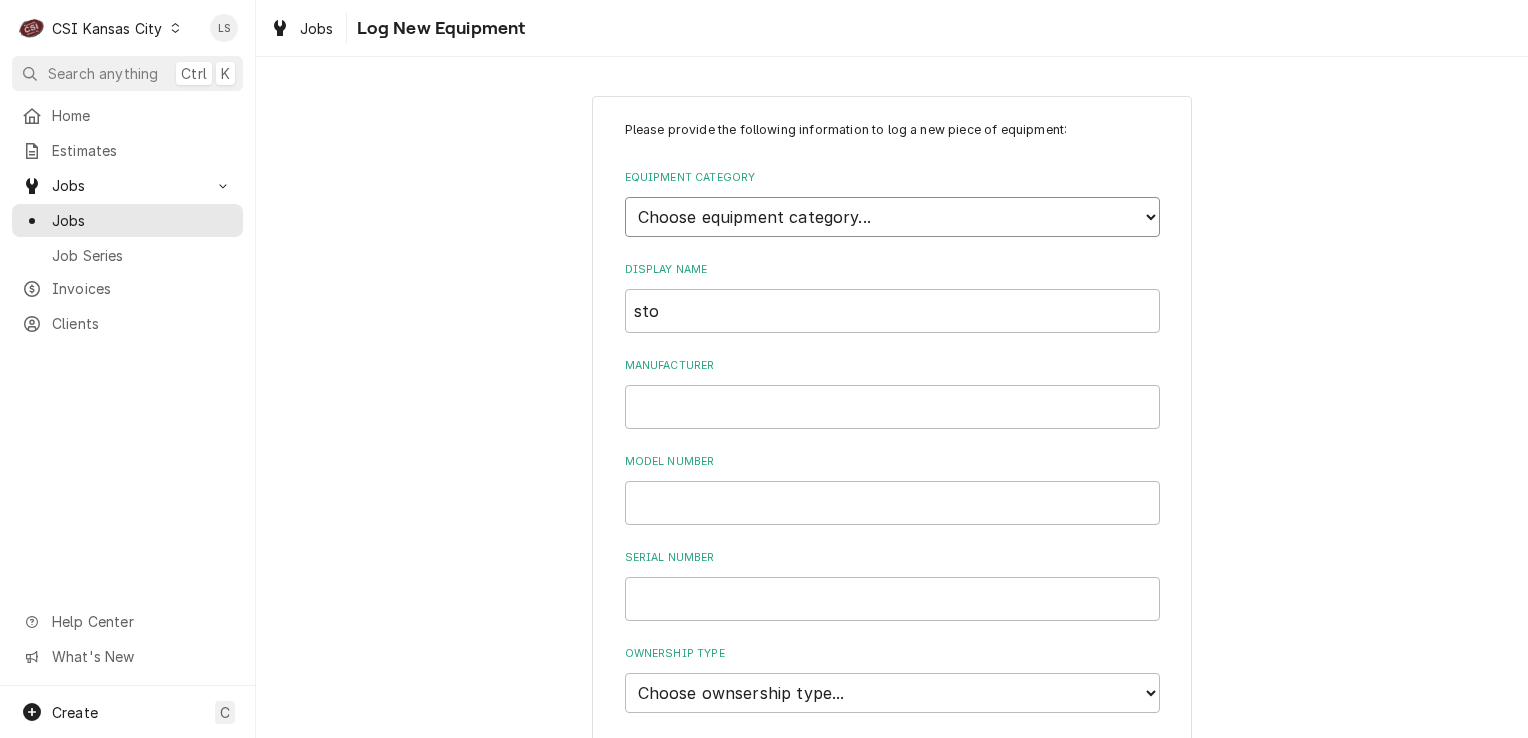 click on "Choose equipment category... Cooking Equipment Fryers Ice Machines Ovens and Ranges Dishwashing Equipment Holding and Warming Equipment Refrigeration Beverage Equipment Food Preparation Equipment Air Purifiers HVAC Other" at bounding box center (892, 217) 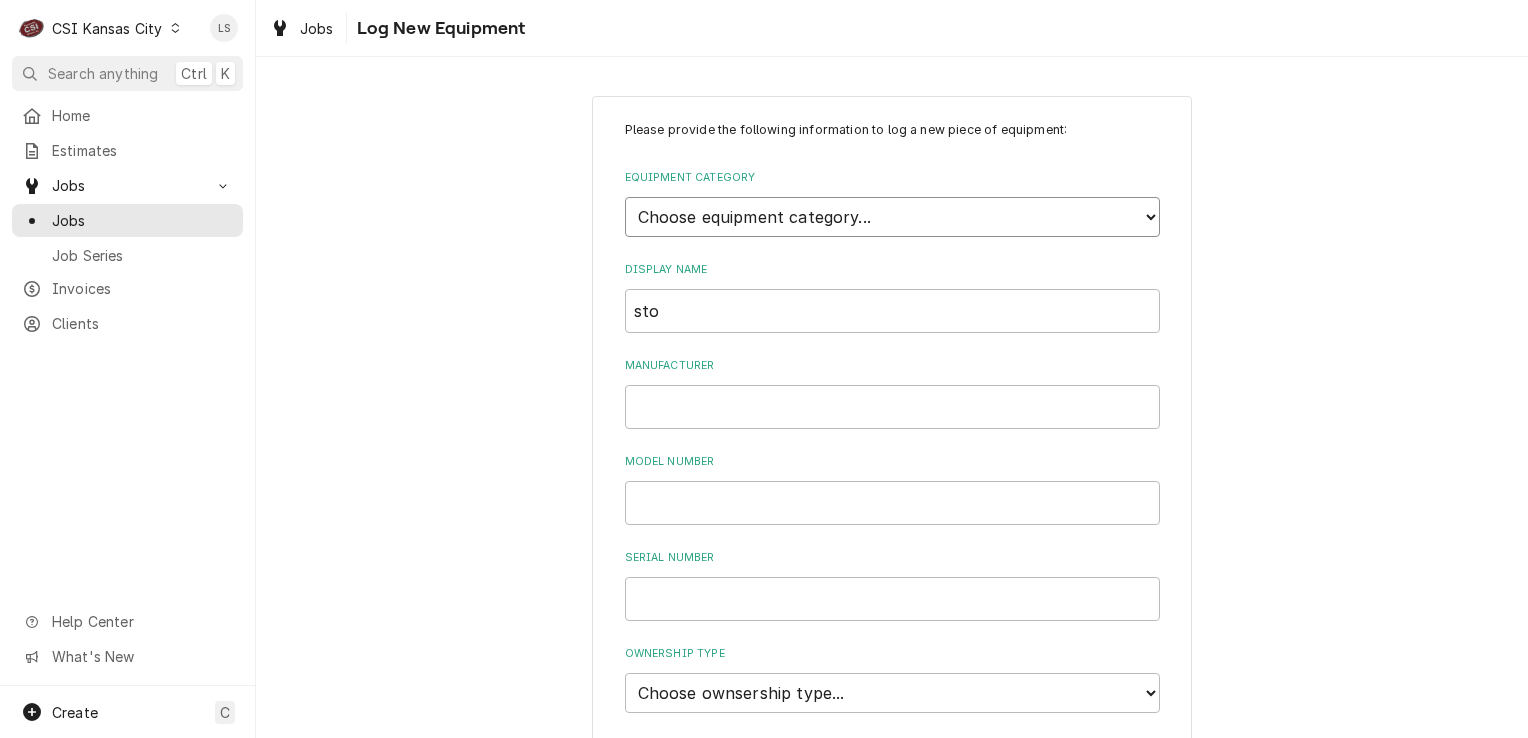 select on "0" 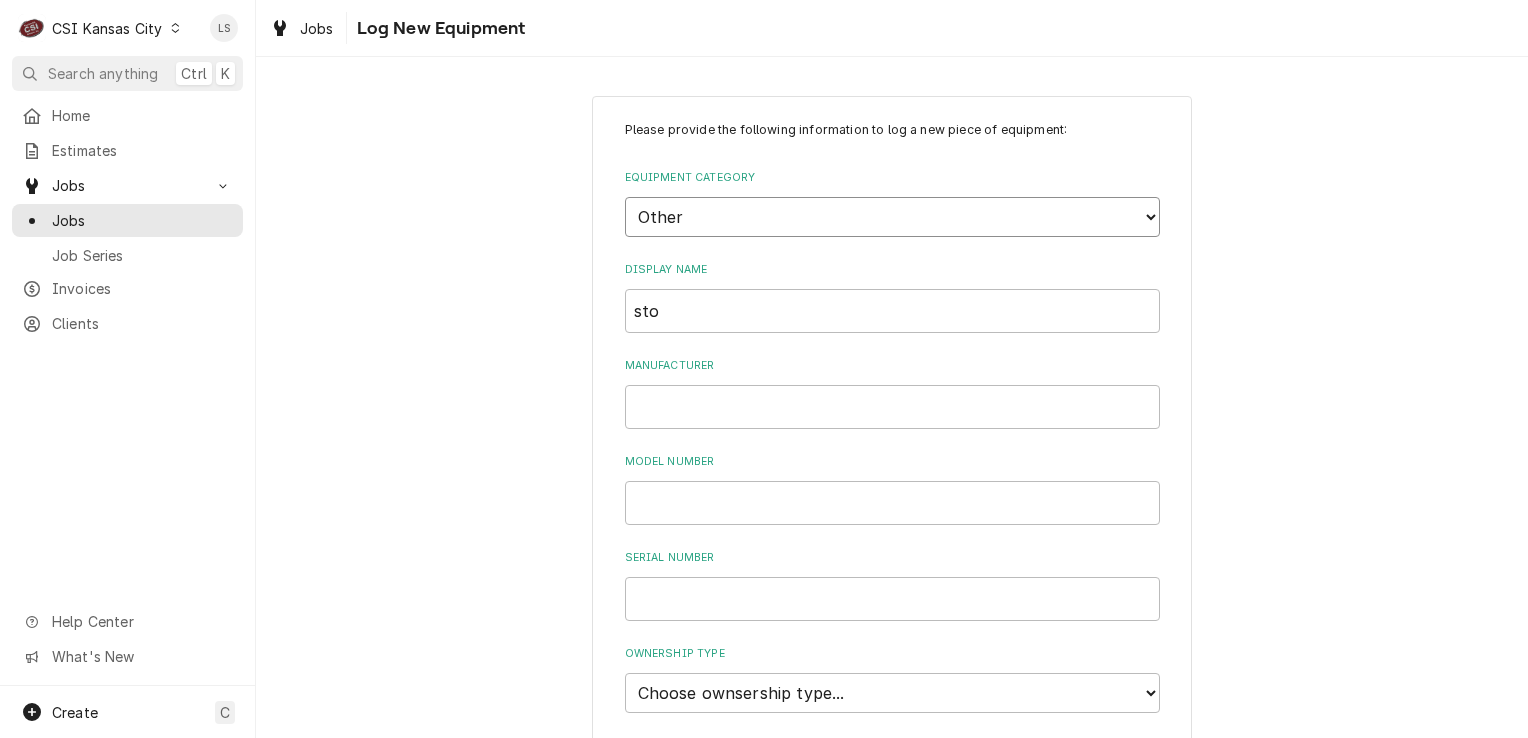 click on "Choose equipment category... Cooking Equipment Fryers Ice Machines Ovens and Ranges Dishwashing Equipment Holding and Warming Equipment Refrigeration Beverage Equipment Food Preparation Equipment Air Purifiers HVAC Other" at bounding box center (892, 217) 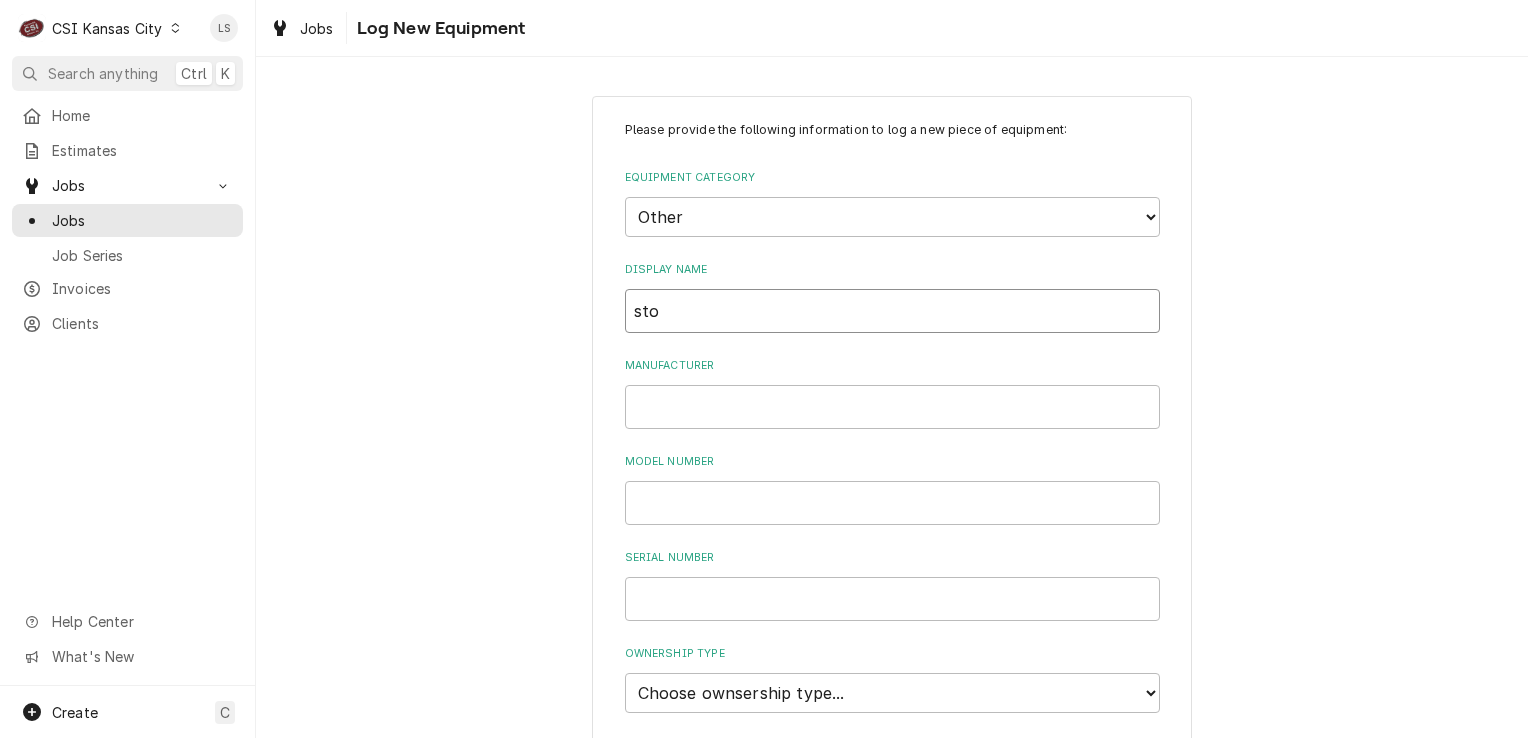 drag, startPoint x: 694, startPoint y: 300, endPoint x: 607, endPoint y: 299, distance: 87.005745 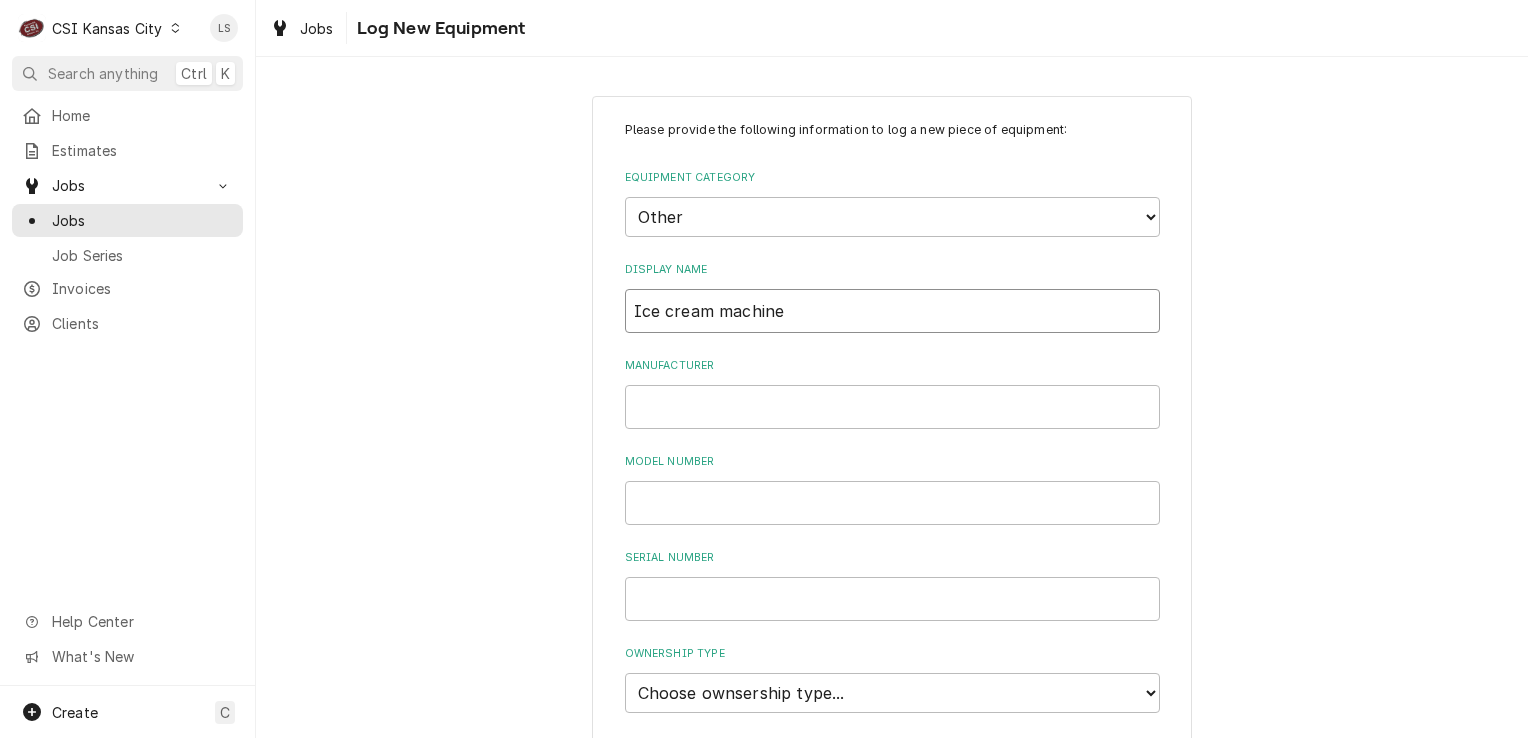 type on "Ice cream machine" 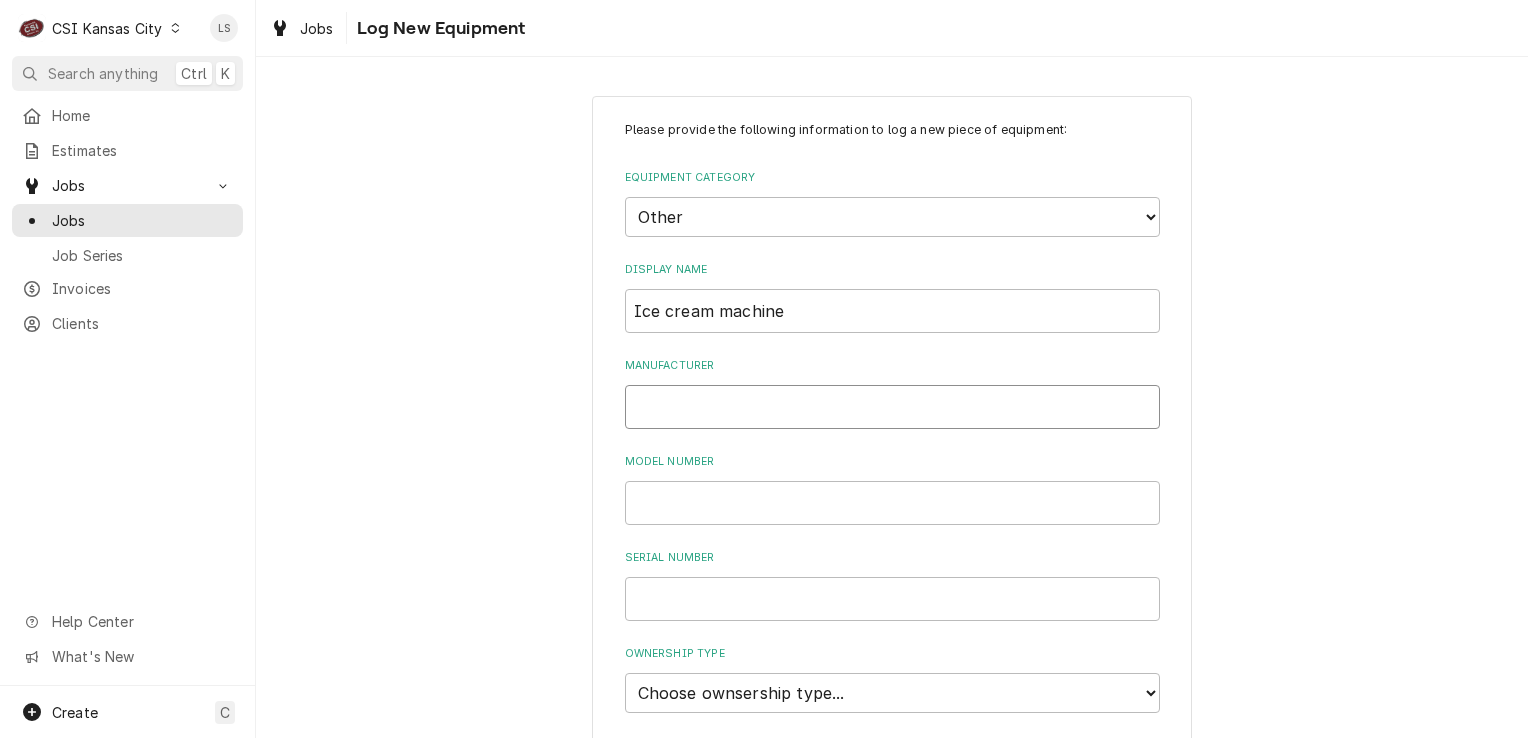 click on "Manufacturer" at bounding box center (892, 407) 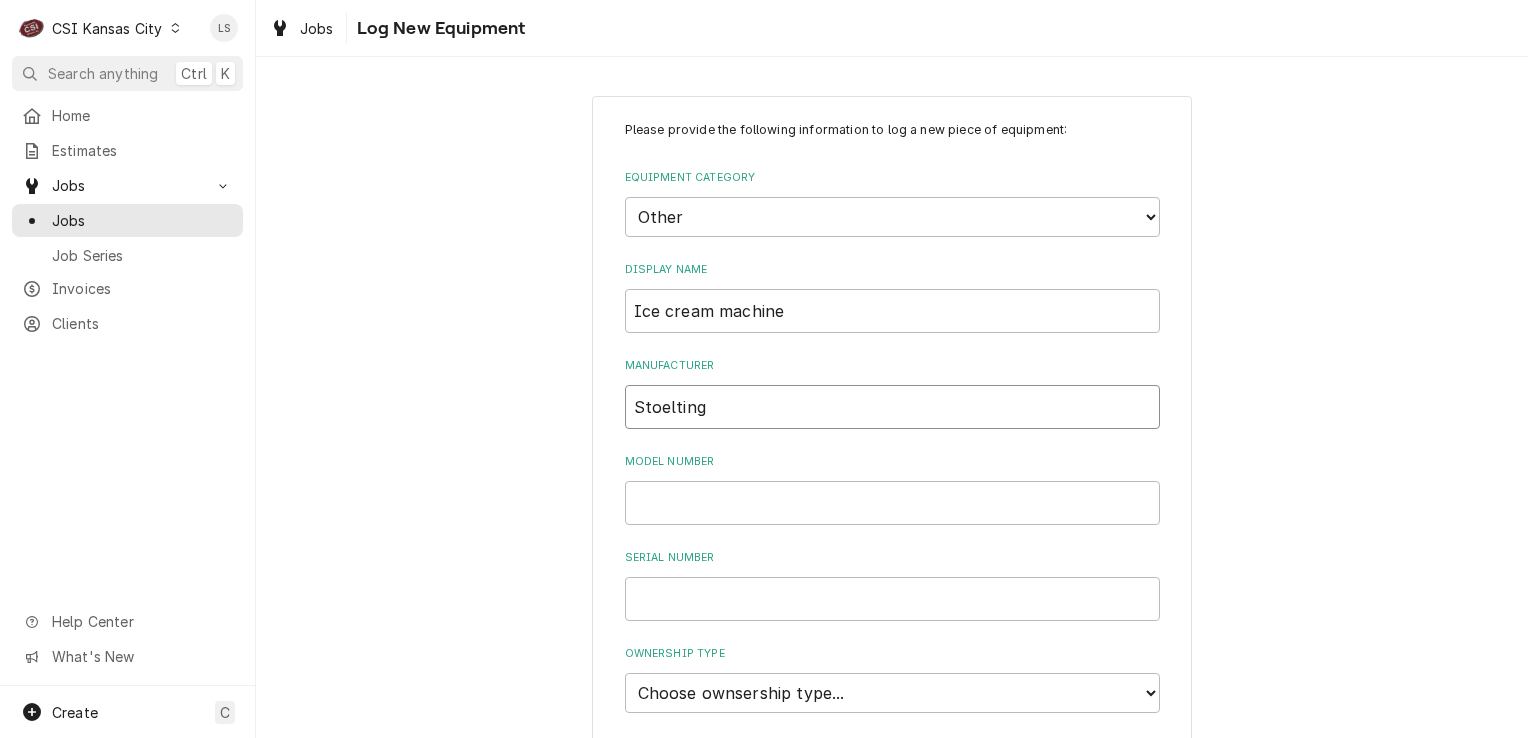 type on "Stoelting" 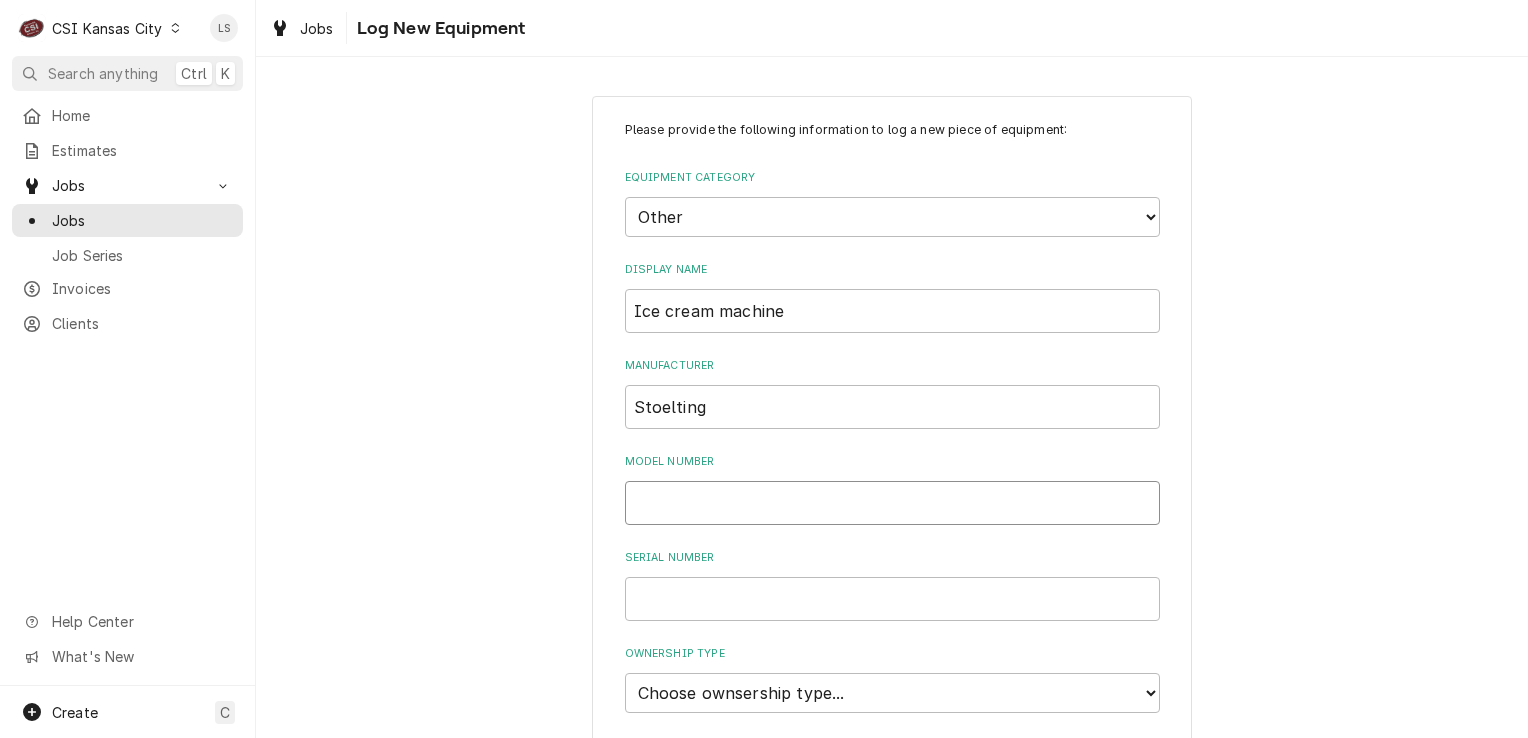 click on "Model Number" at bounding box center (892, 503) 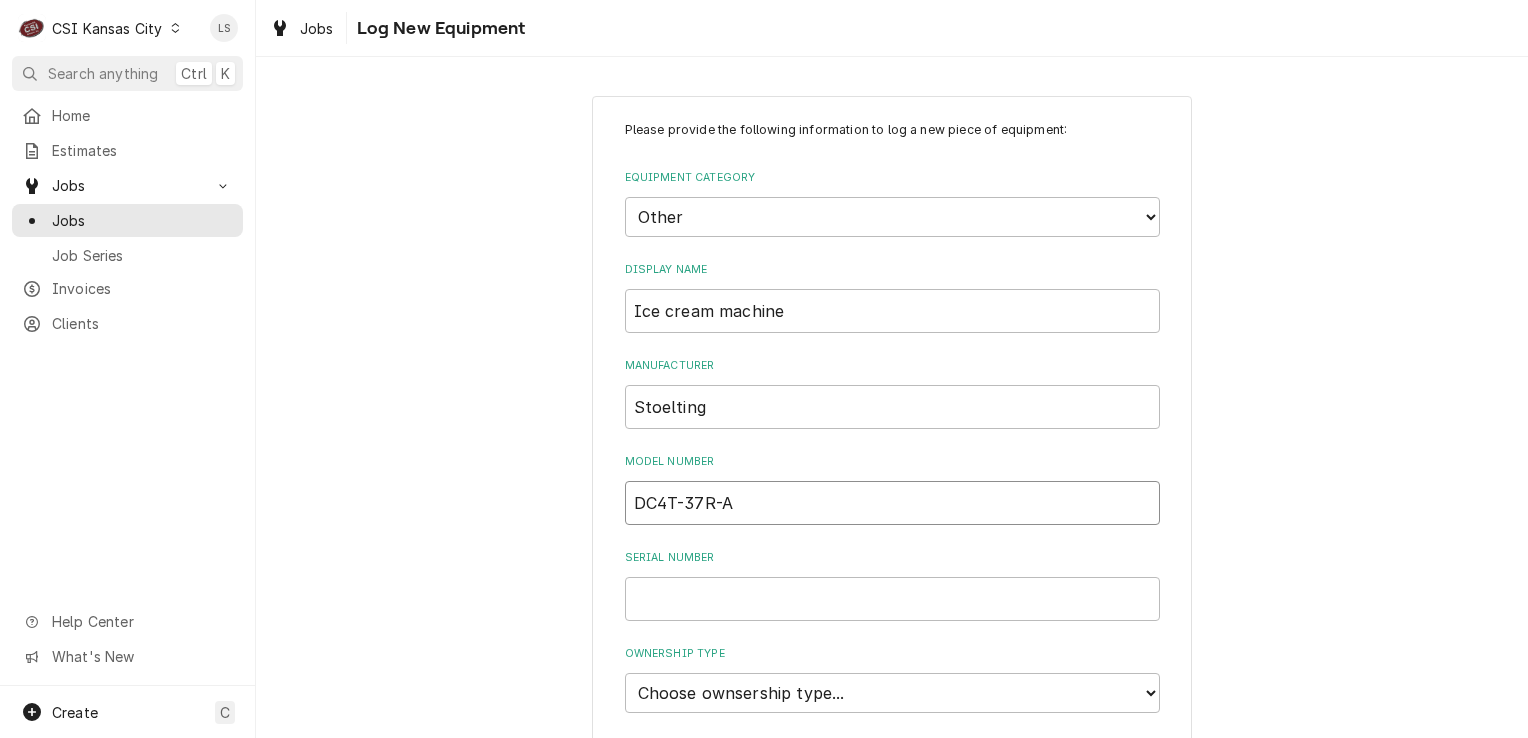 type on "DC4T-37R-A" 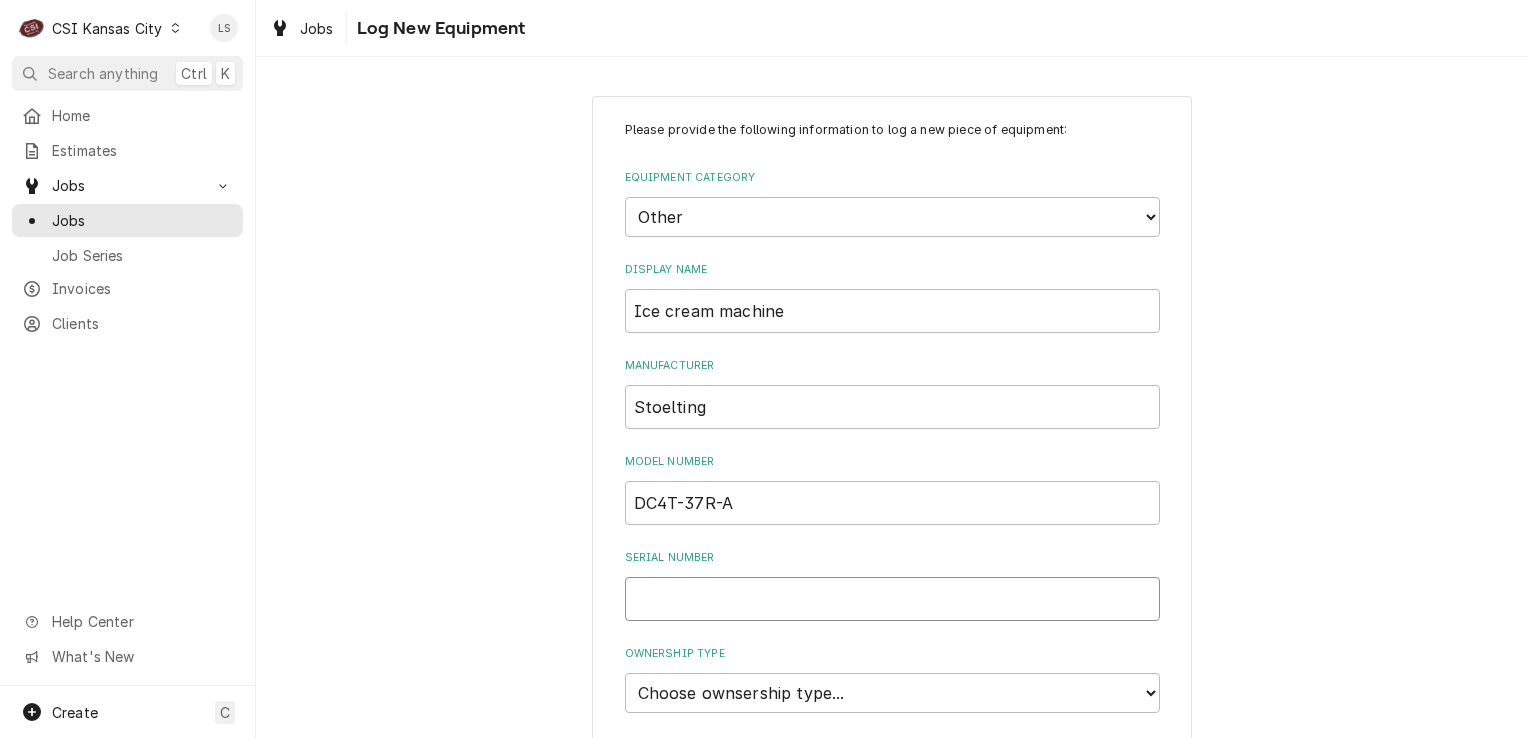 click on "Serial Number" at bounding box center [892, 599] 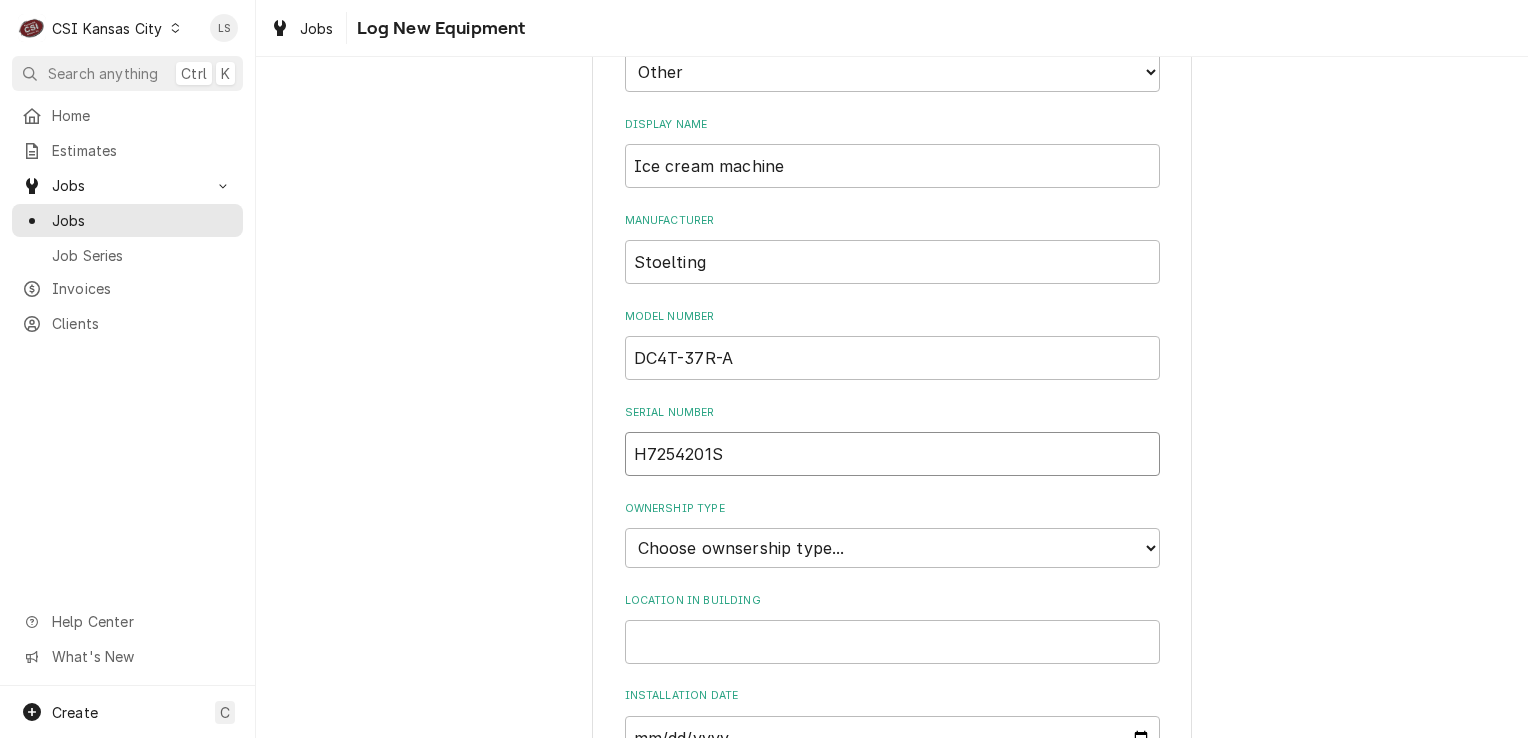 scroll, scrollTop: 300, scrollLeft: 0, axis: vertical 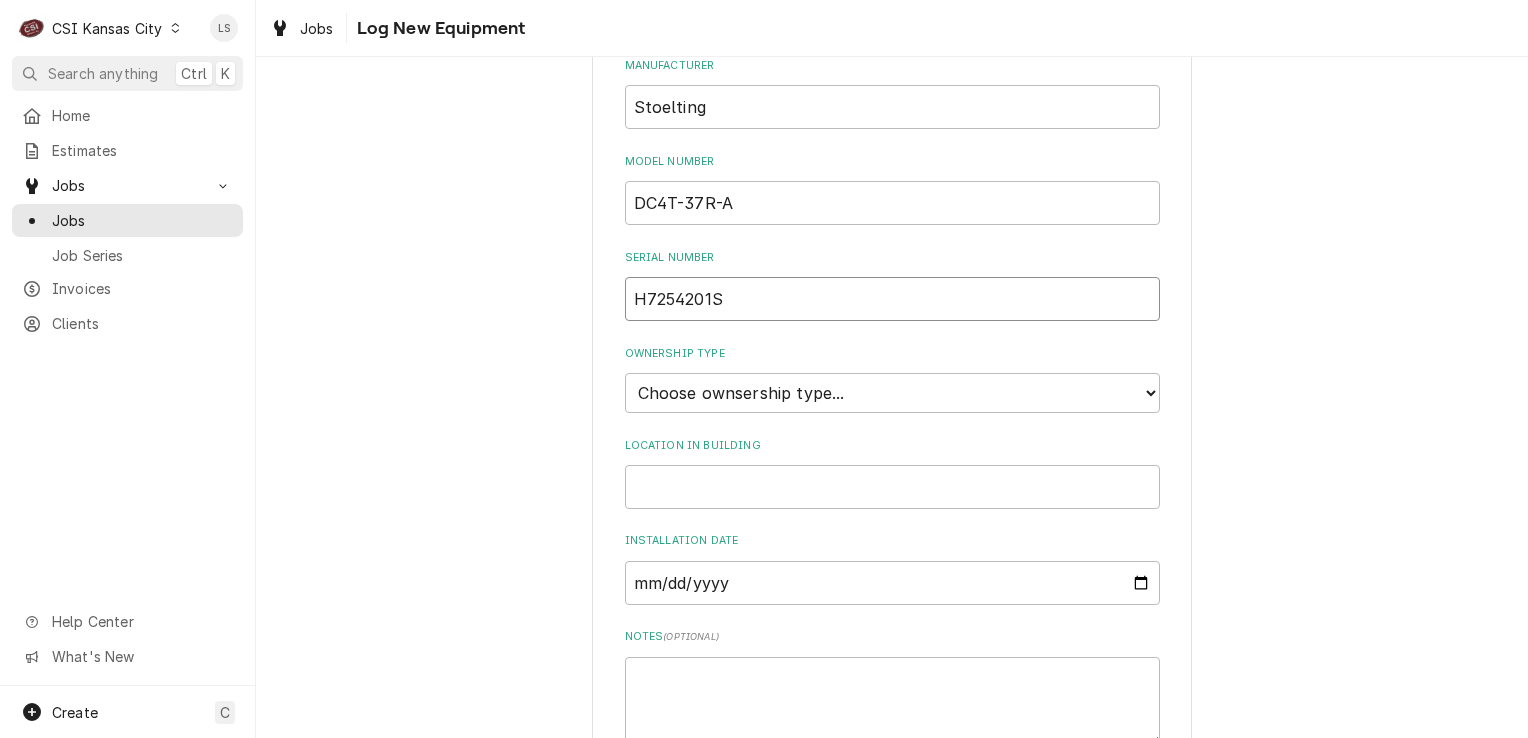 type on "H7254201S" 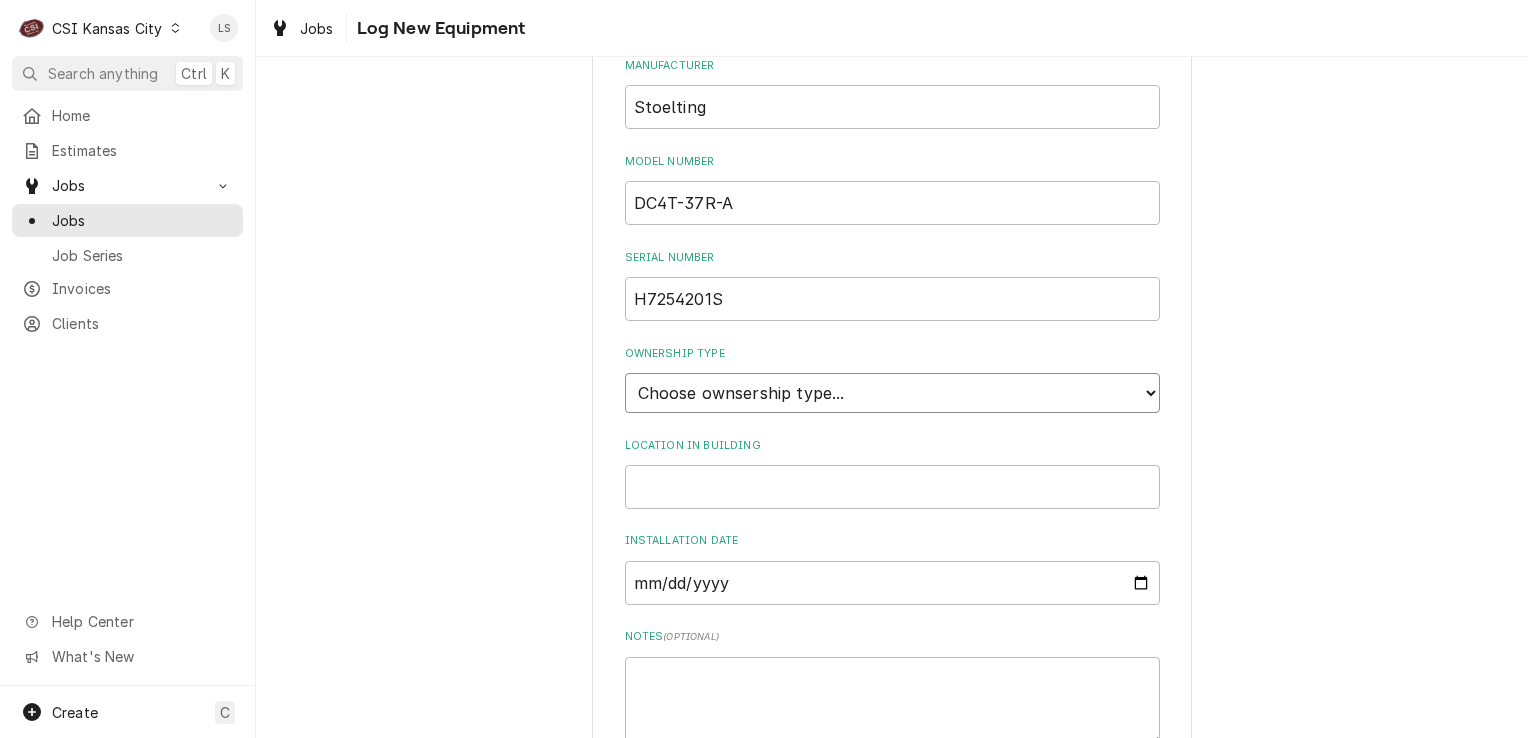 click on "Choose ownsership type... Unknown Owned Leased Rented" at bounding box center [892, 393] 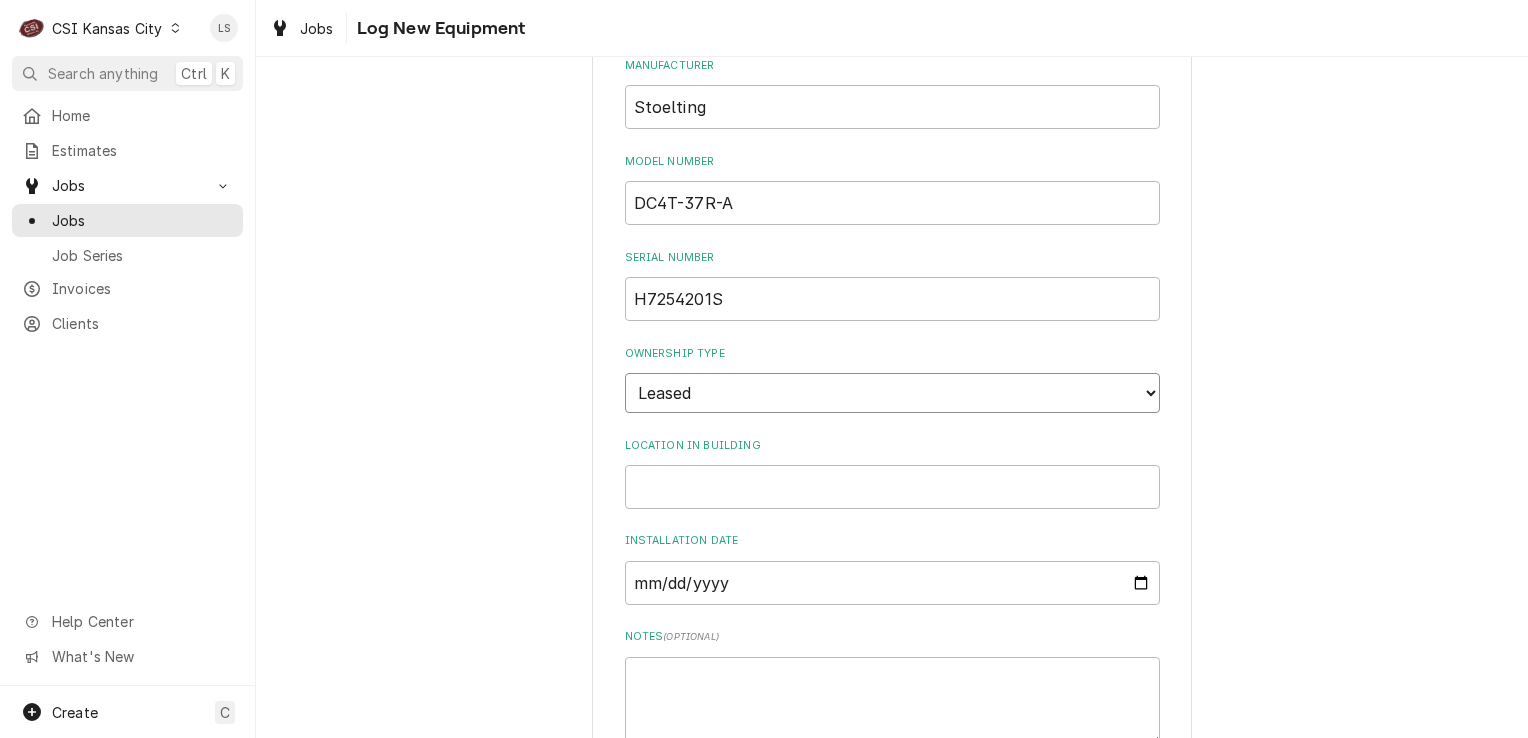 click on "Choose ownsership type... Unknown Owned Leased Rented" at bounding box center (892, 393) 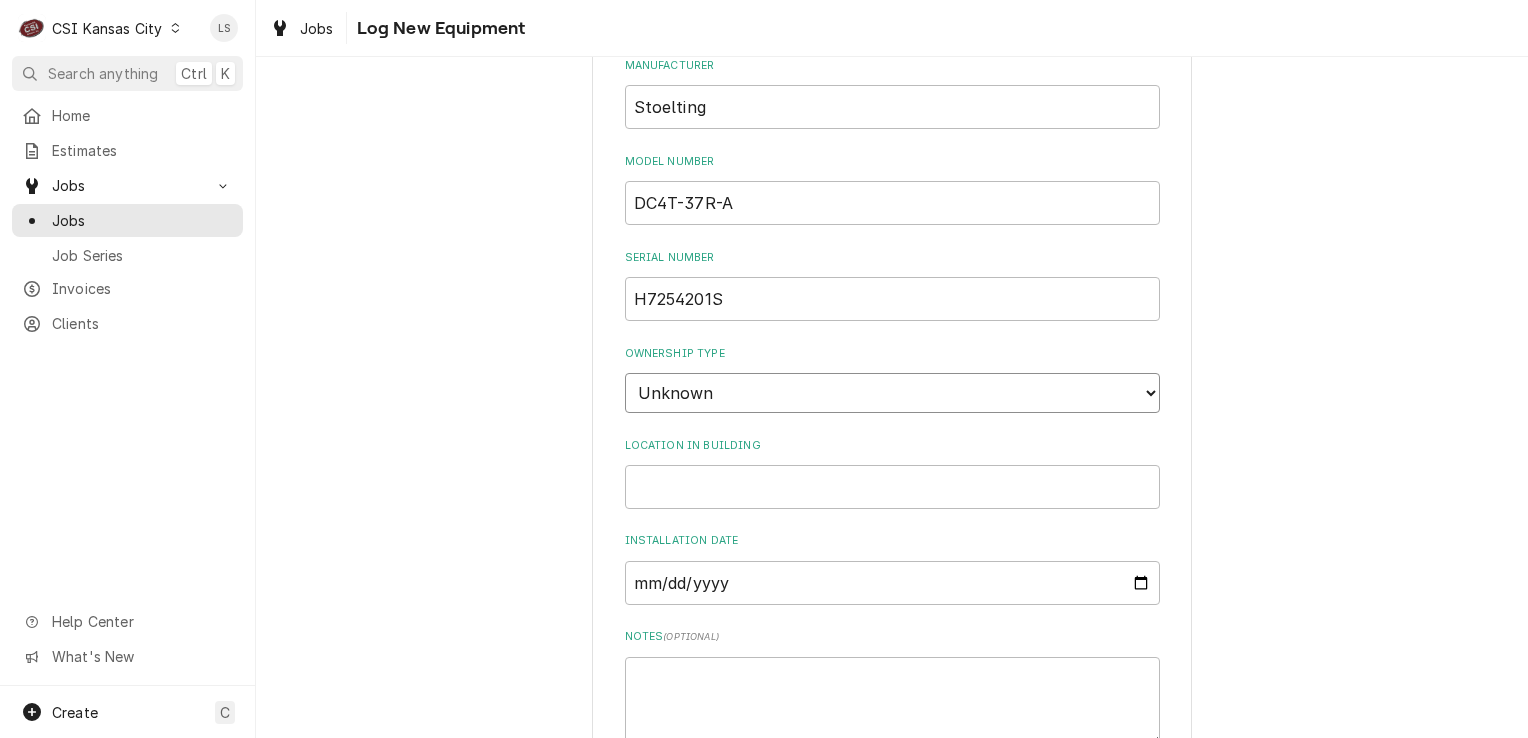 click on "Choose ownsership type... Unknown Owned Leased Rented" at bounding box center (892, 393) 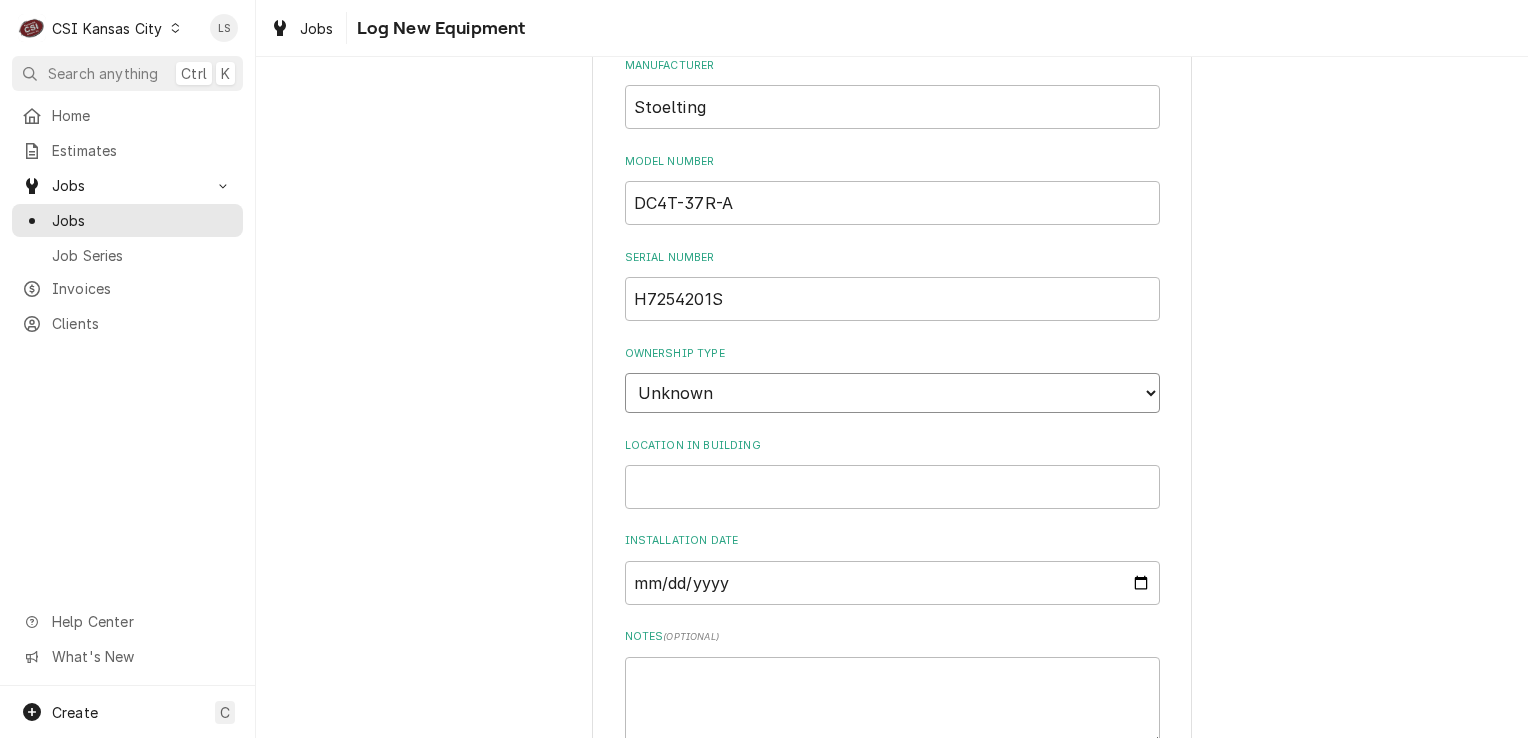 click on "Choose ownsership type... Unknown Owned Leased Rented" at bounding box center (892, 393) 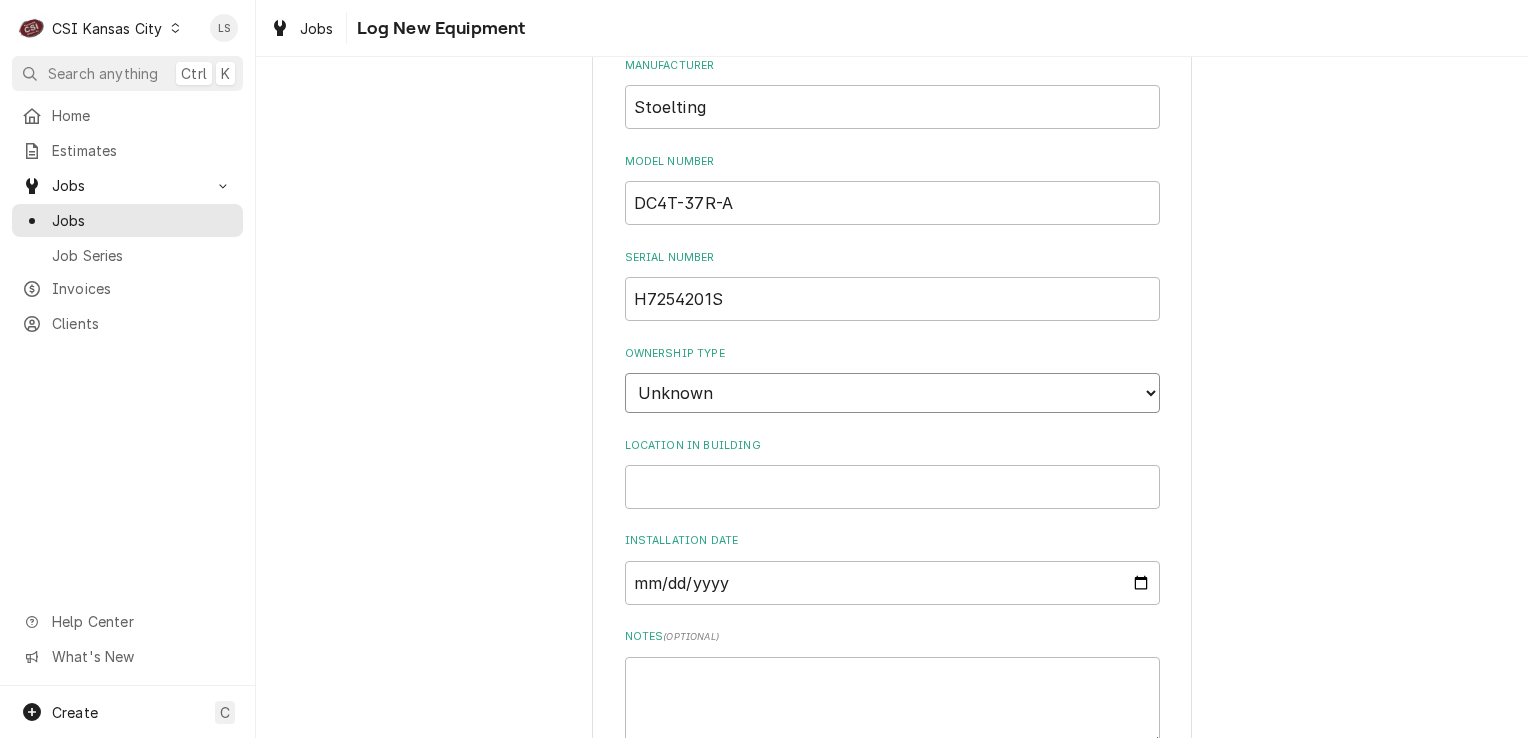 select on "1" 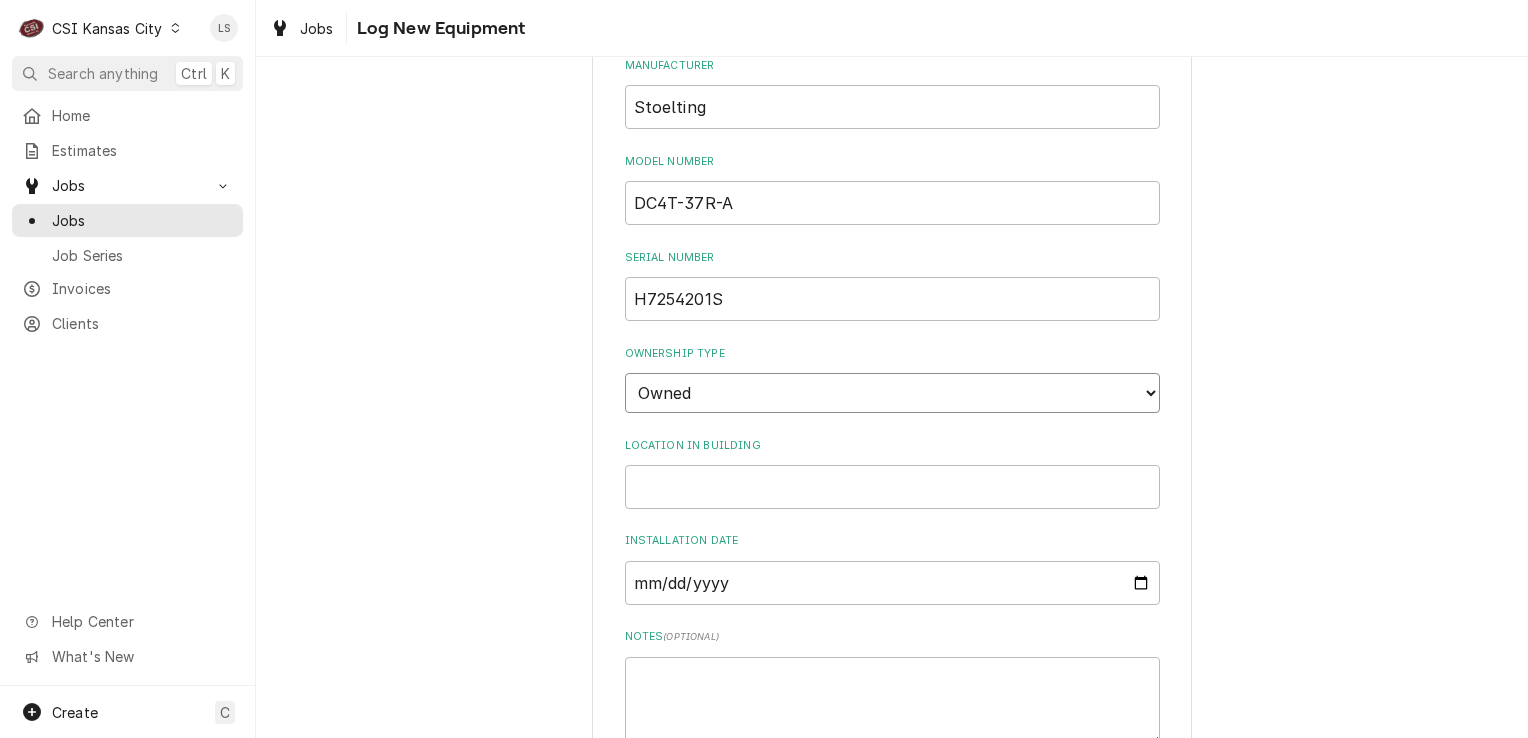 click on "Choose ownsership type... Unknown Owned Leased Rented" at bounding box center [892, 393] 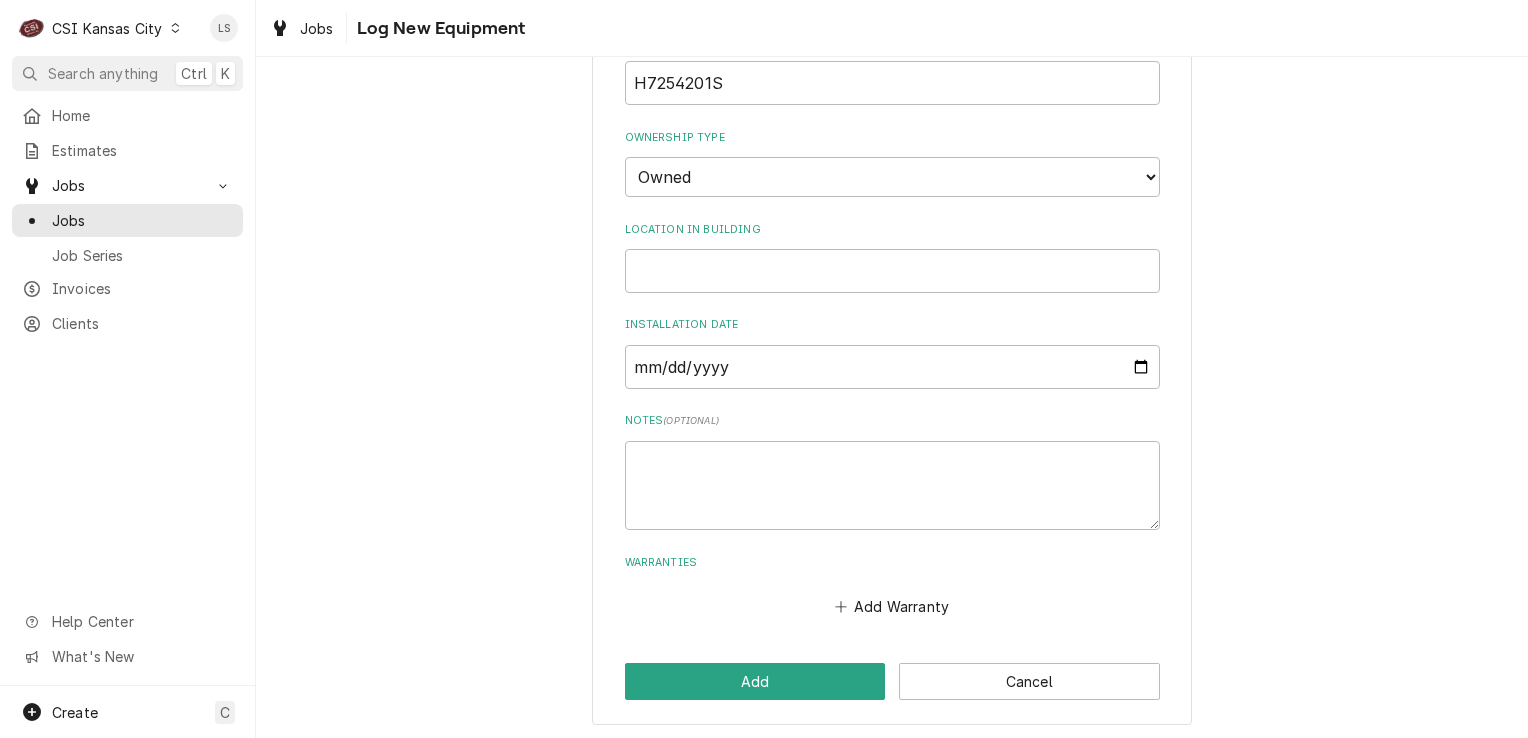click on "Please provide the following information to log a new piece of equipment: Equipment Category Choose equipment category... Cooking Equipment Fryers Ice Machines Ovens and Ranges Dishwashing Equipment Holding and Warming Equipment Refrigeration Beverage Equipment Food Preparation Equipment Air Purifiers HVAC Other Display Name Ice cream machine Manufacturer Stoelting Model Number DC4T-37R-A Serial Number H7254201S Ownership Type Choose ownsership type... Unknown Owned Leased Rented Location in Building Installation Date Notes  ( optional ) Warranties Add Warranty Add Cancel" at bounding box center [892, 153] 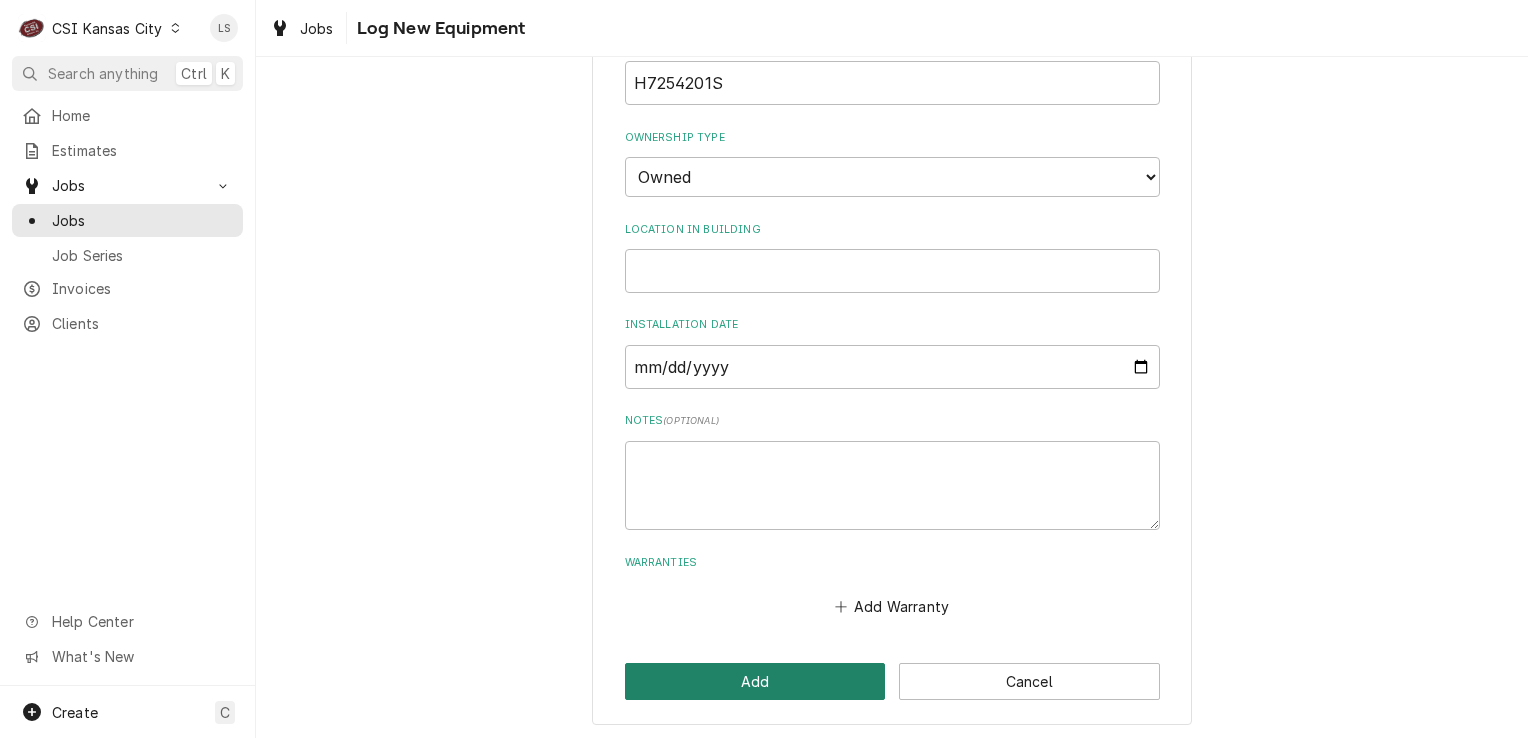 click on "Add" at bounding box center [755, 681] 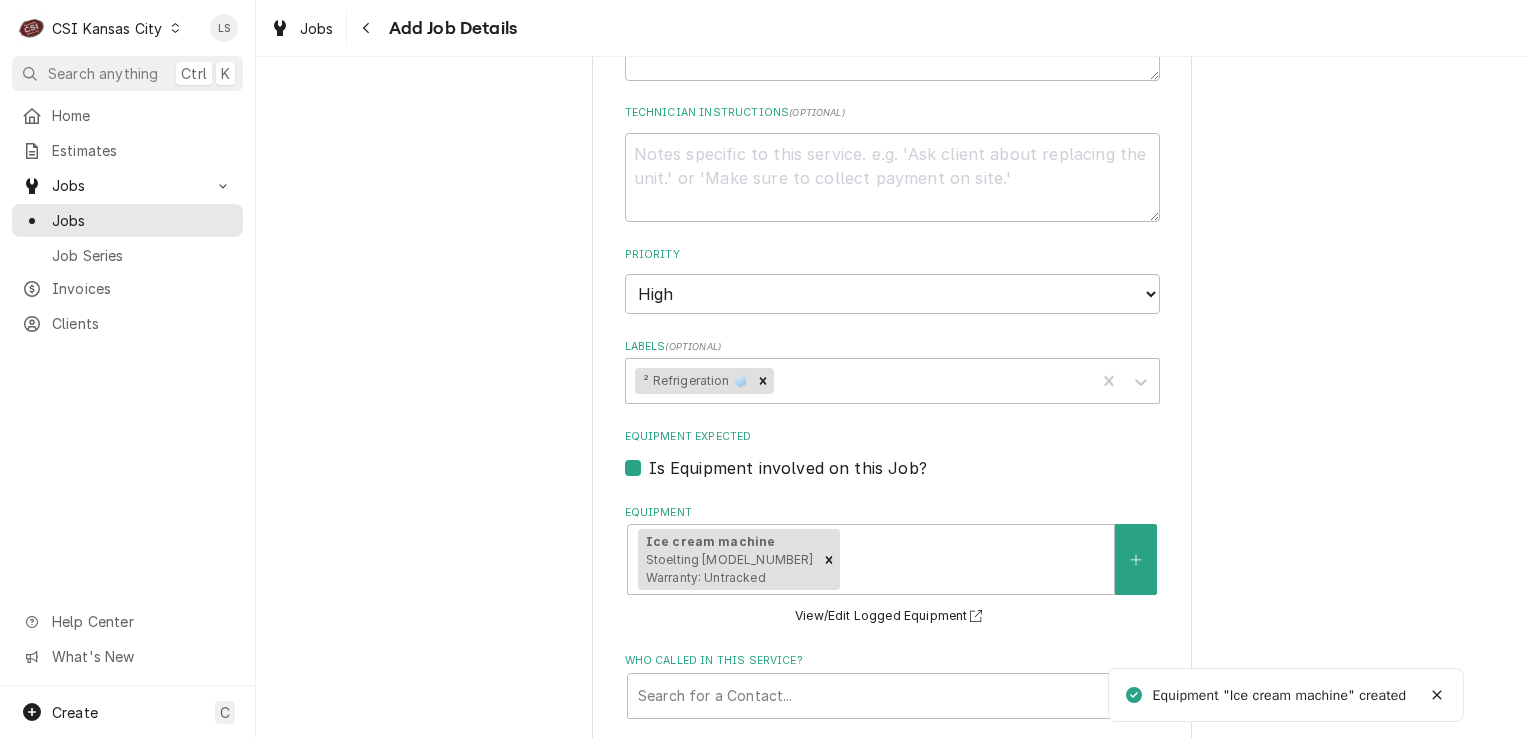 scroll, scrollTop: 1300, scrollLeft: 0, axis: vertical 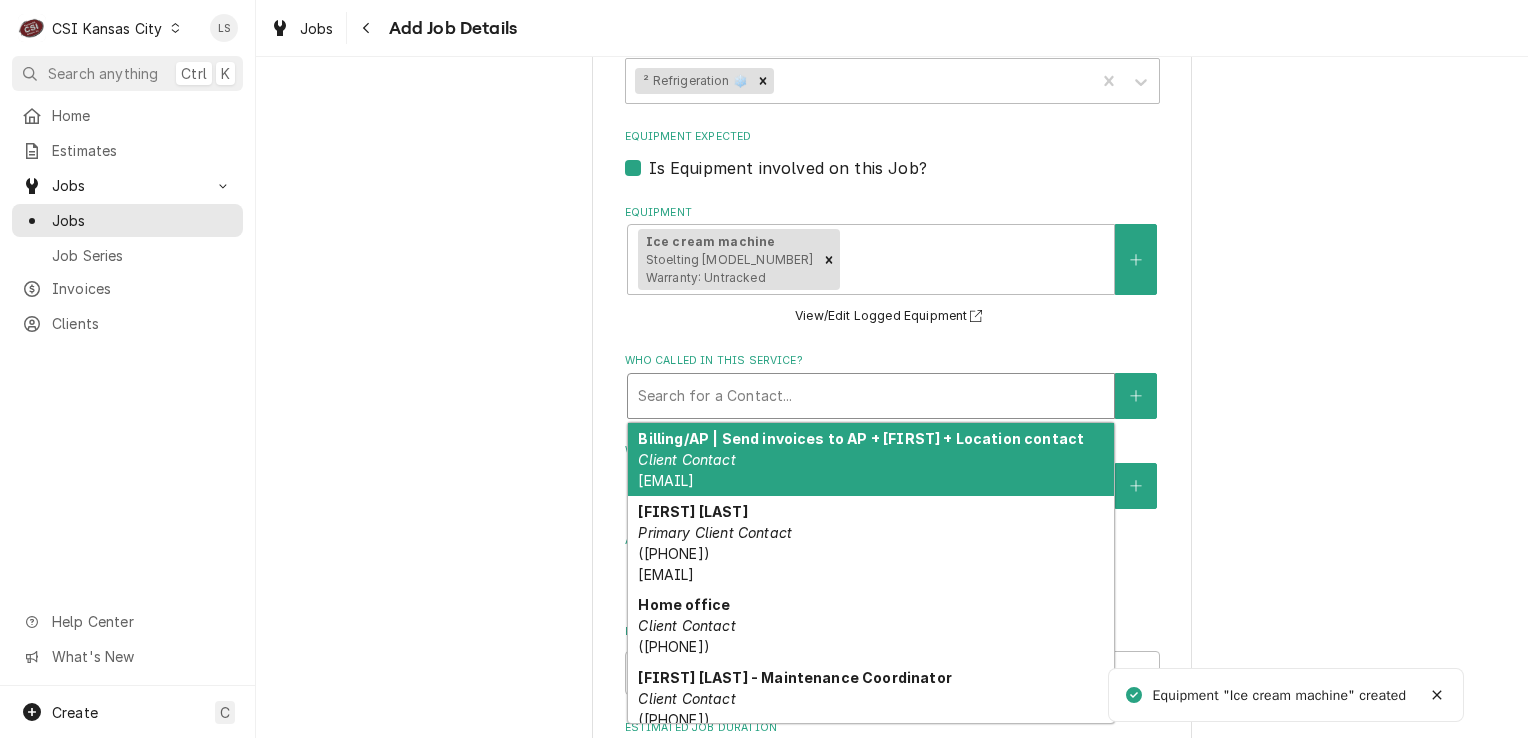 click on "Search for a Contact..." at bounding box center [871, 396] 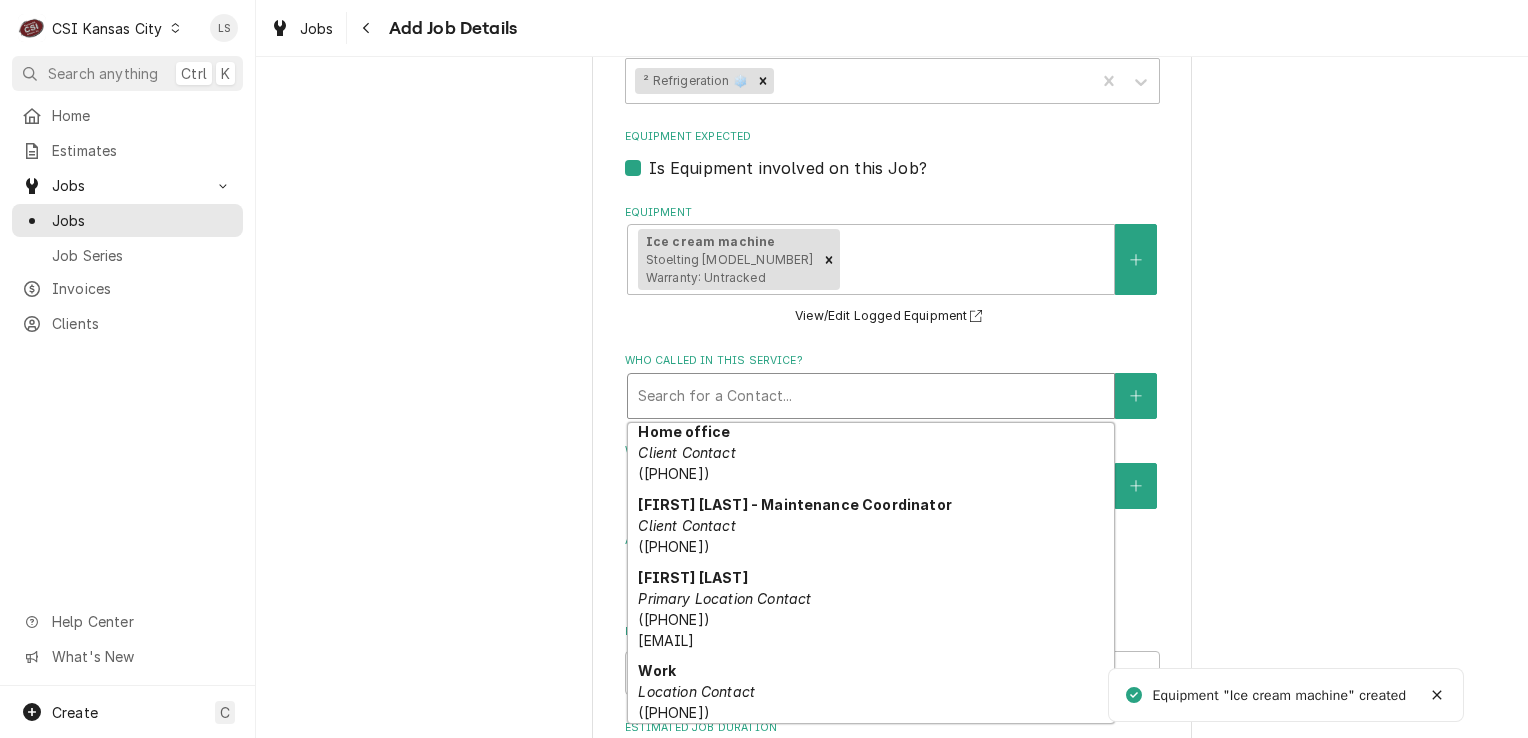 scroll, scrollTop: 177, scrollLeft: 0, axis: vertical 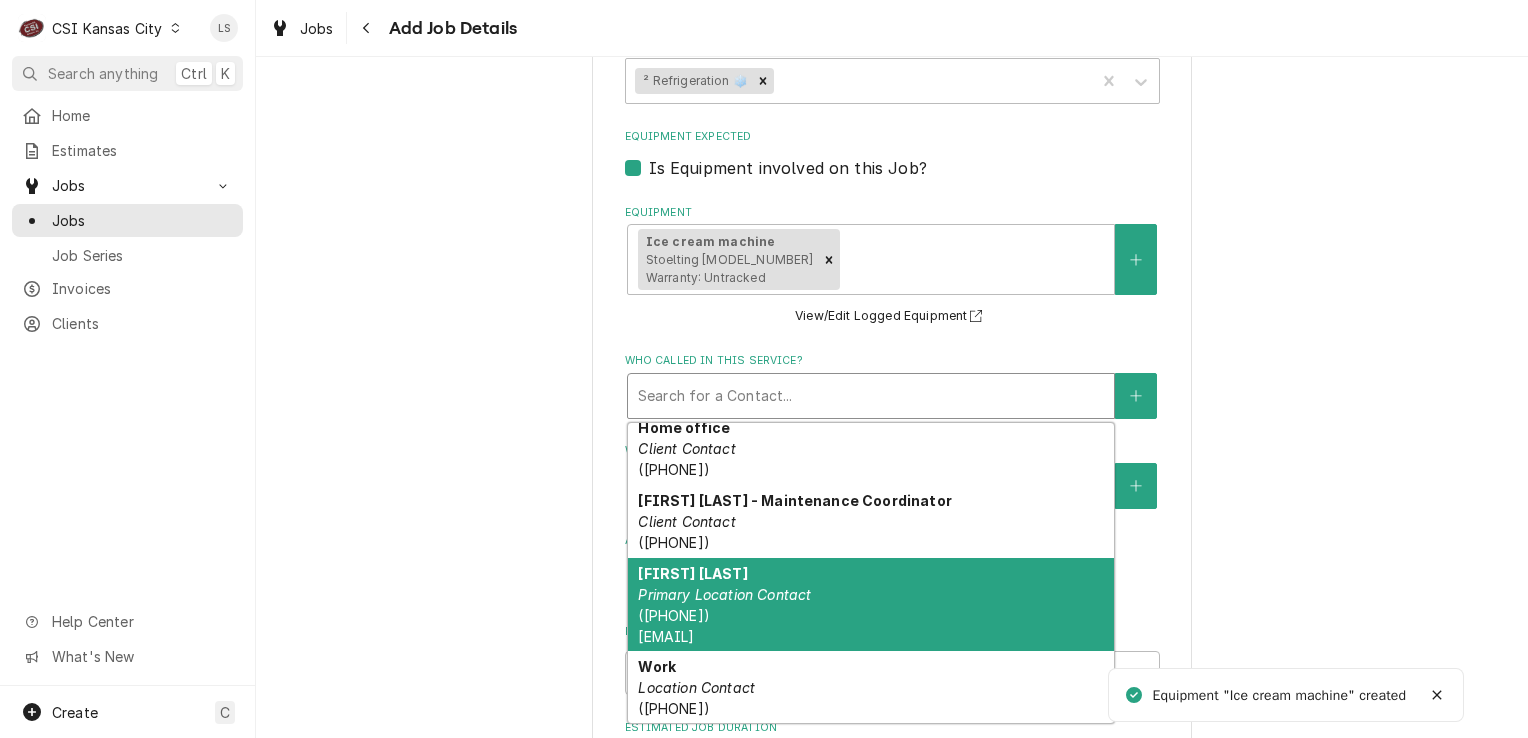 click on "Spencer Bath Primary Location Contact (936) 355-0462 spencer.bath@eatandys.com" at bounding box center (871, 605) 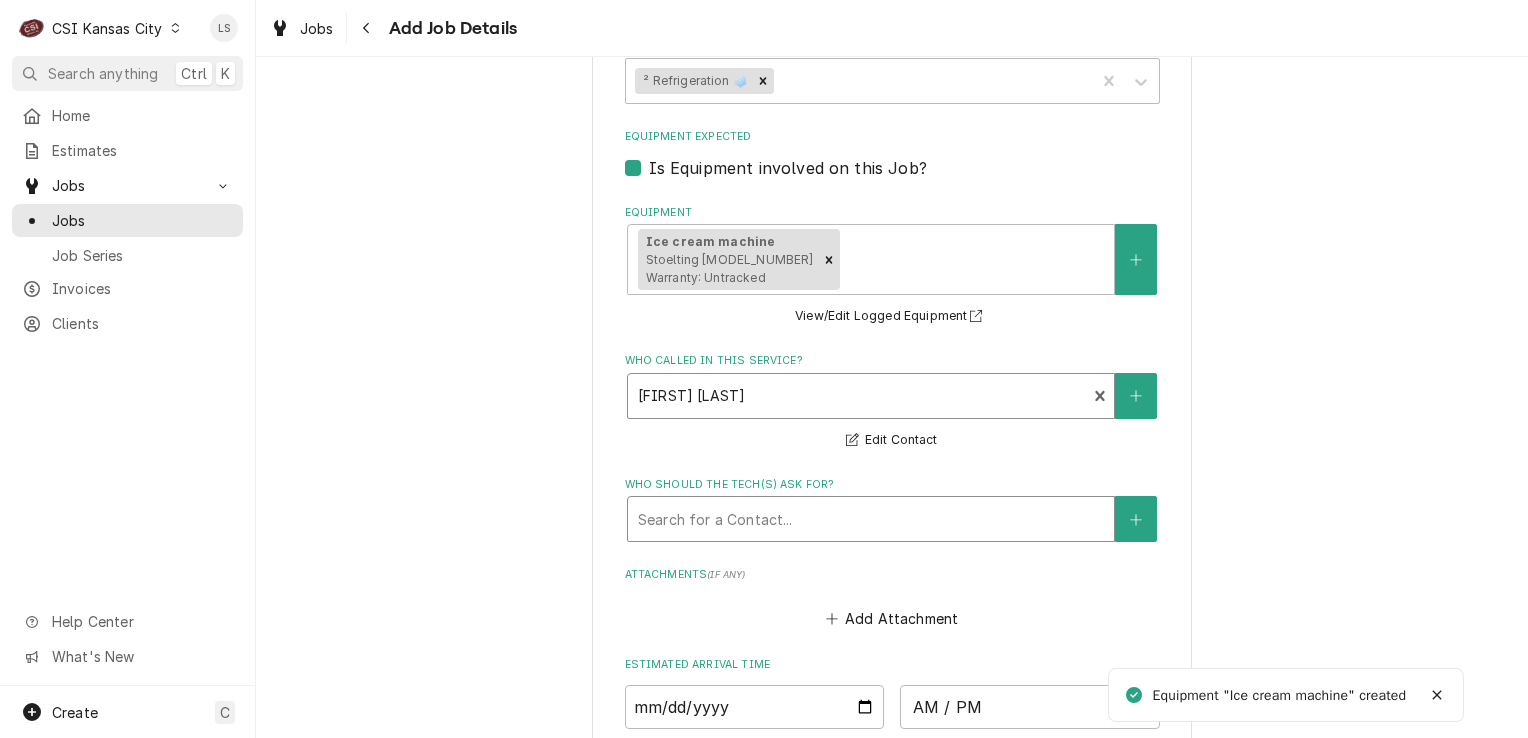 click at bounding box center [871, 519] 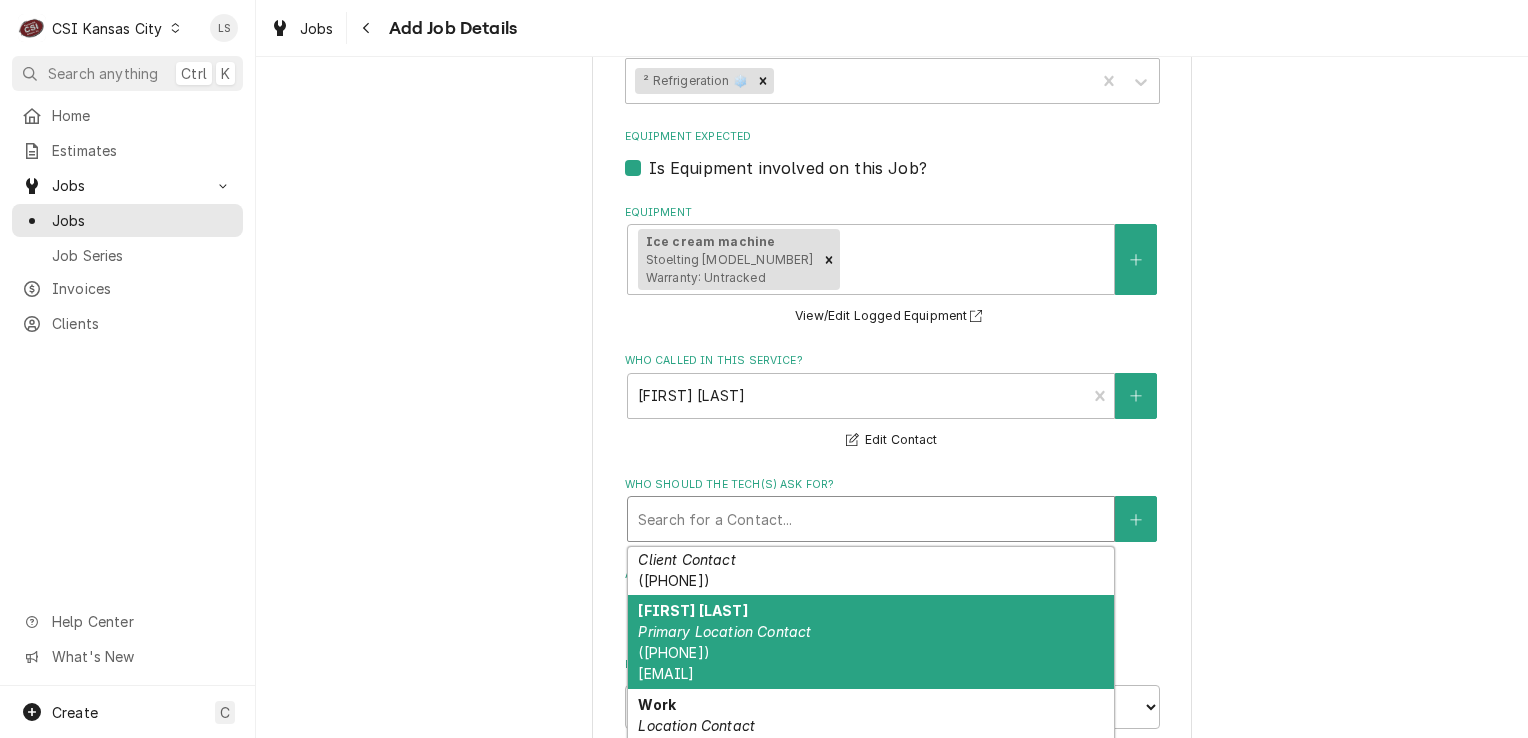 scroll, scrollTop: 281, scrollLeft: 0, axis: vertical 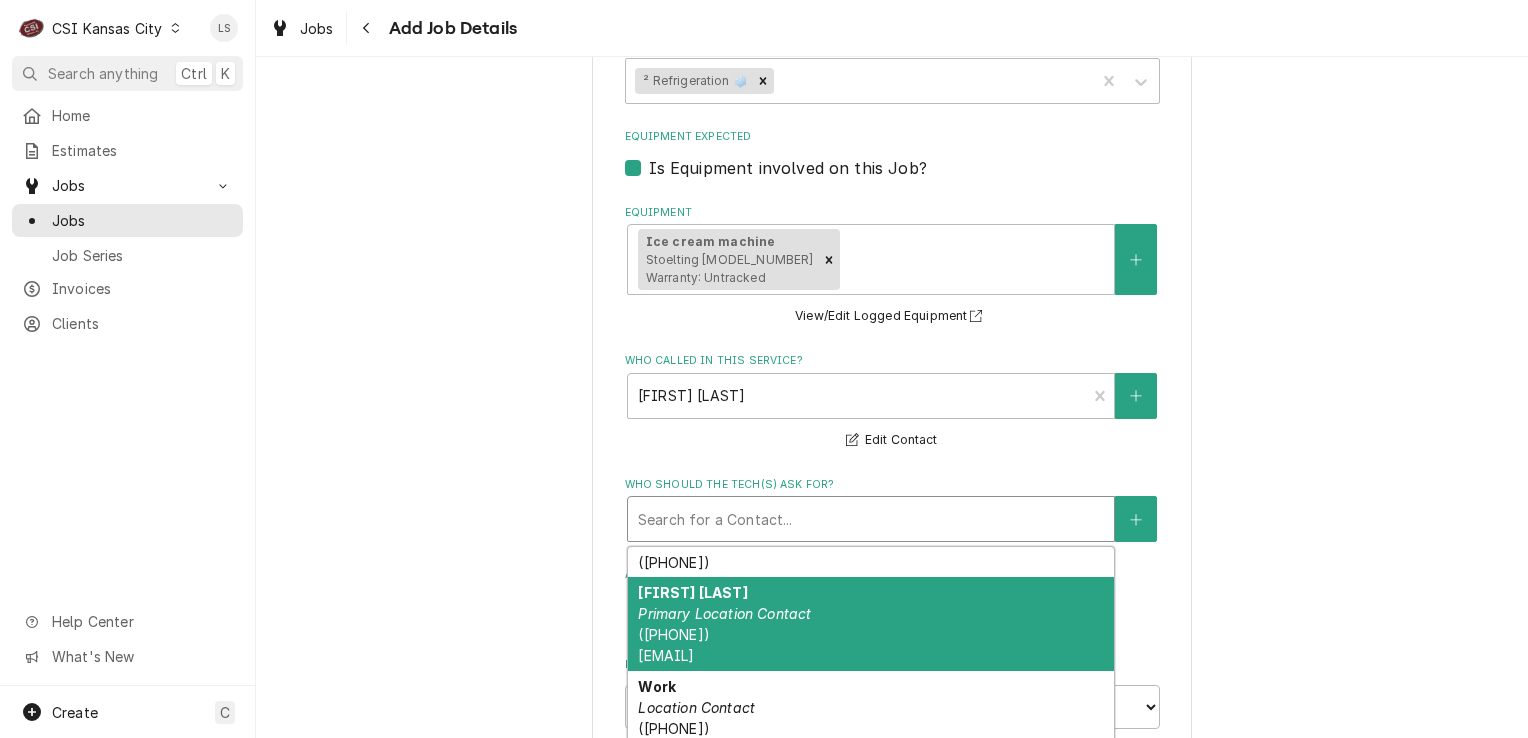 click on "Spencer Bath Primary Location Contact (936) 355-0462 spencer.bath@eatandys.com" at bounding box center [871, 624] 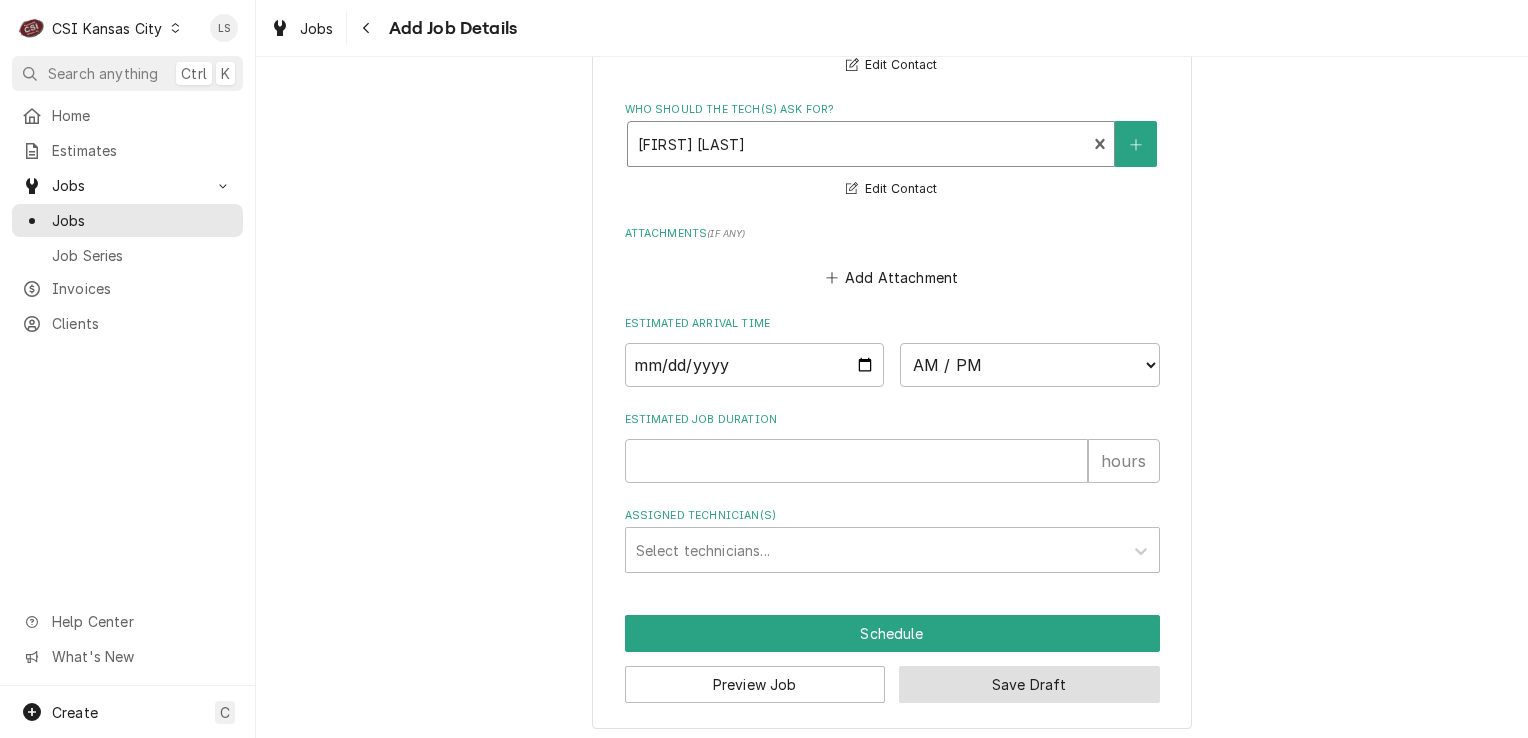 click on "Save Draft" at bounding box center (1029, 684) 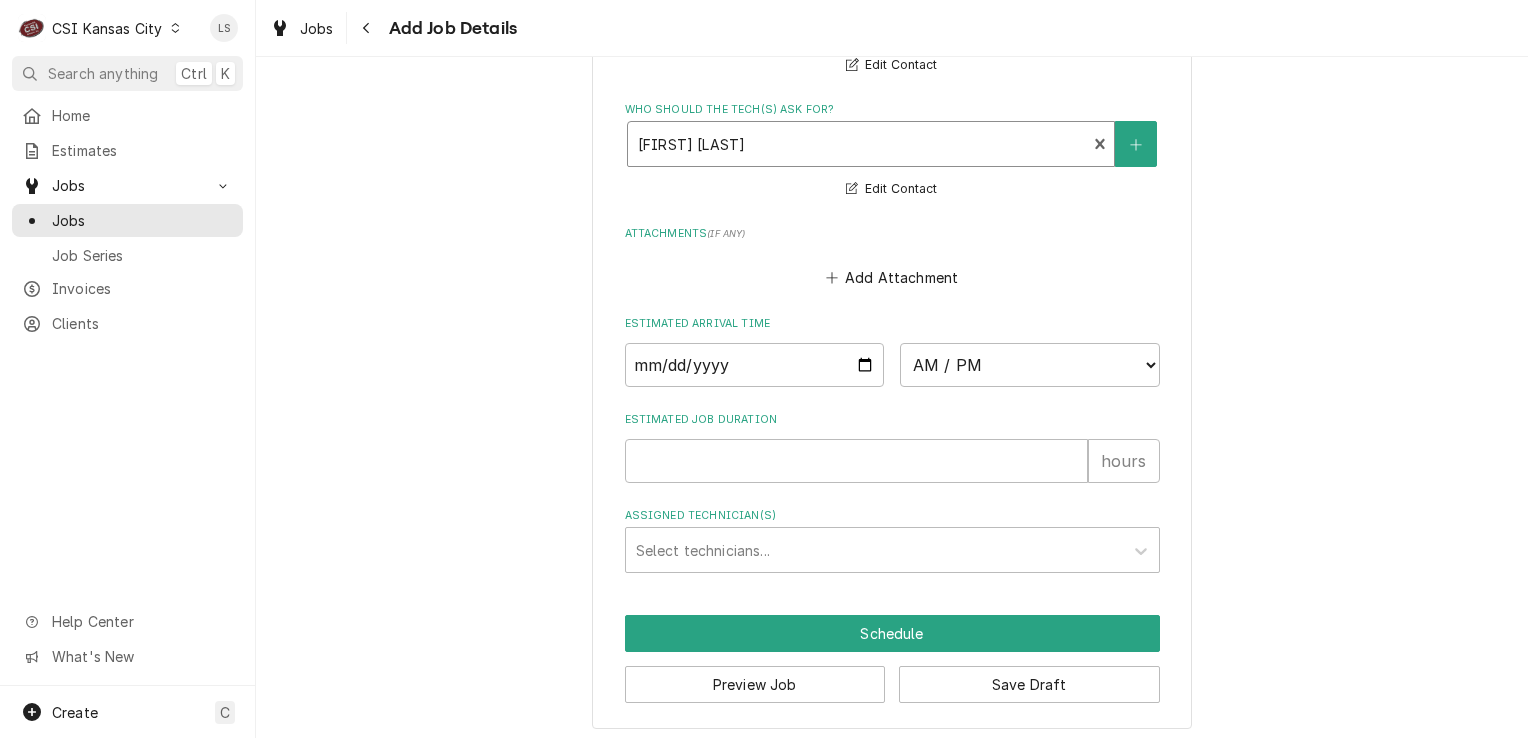 scroll, scrollTop: 1657, scrollLeft: 0, axis: vertical 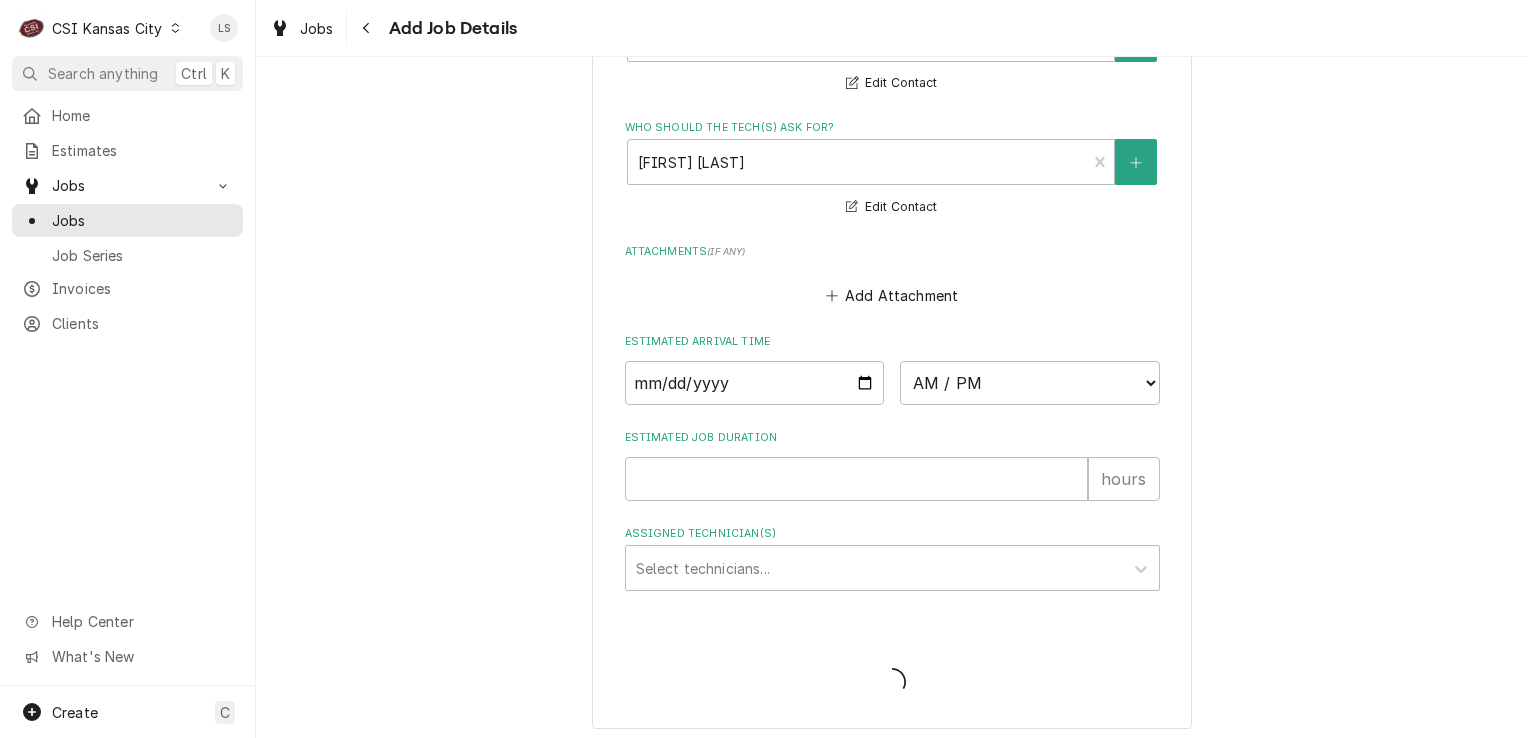 type on "x" 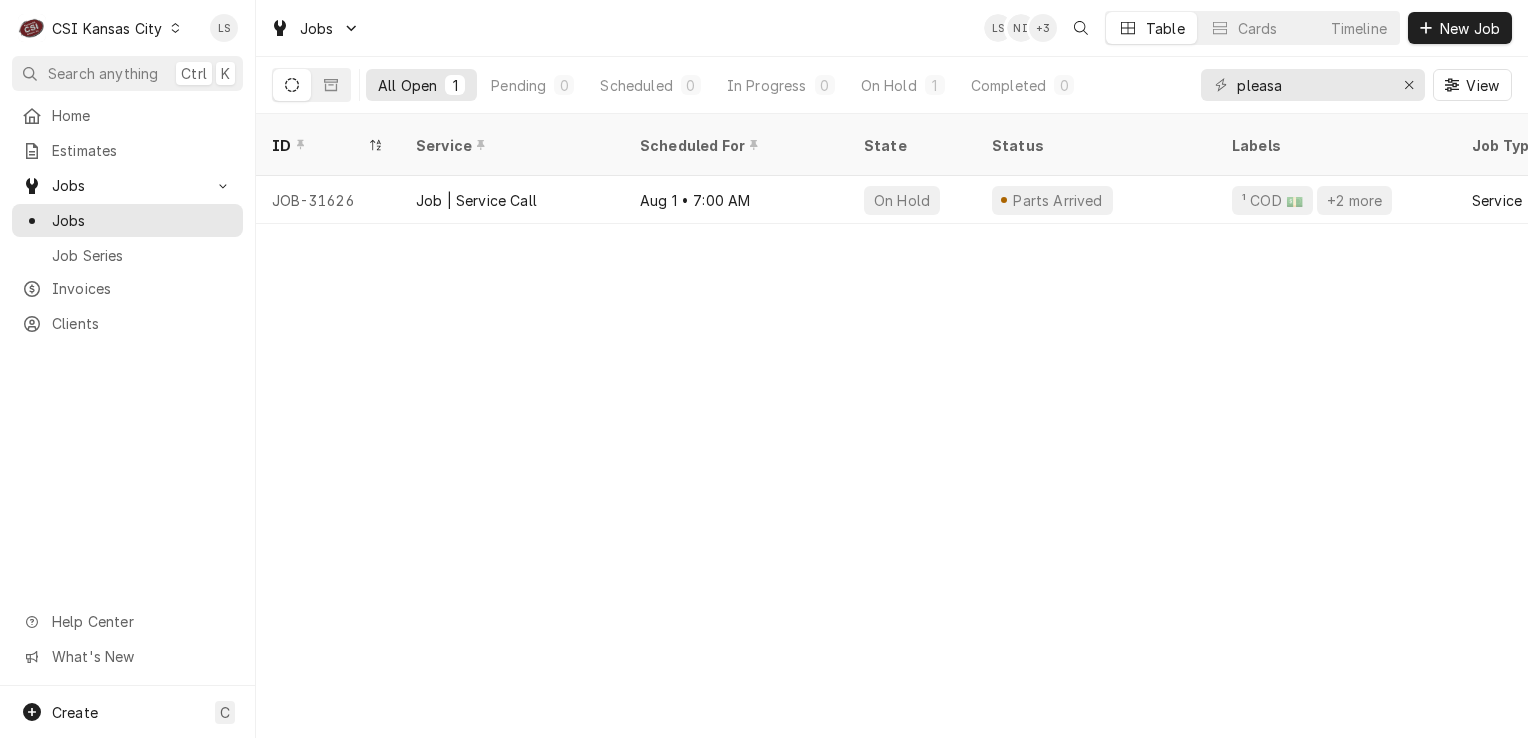scroll, scrollTop: 0, scrollLeft: 0, axis: both 